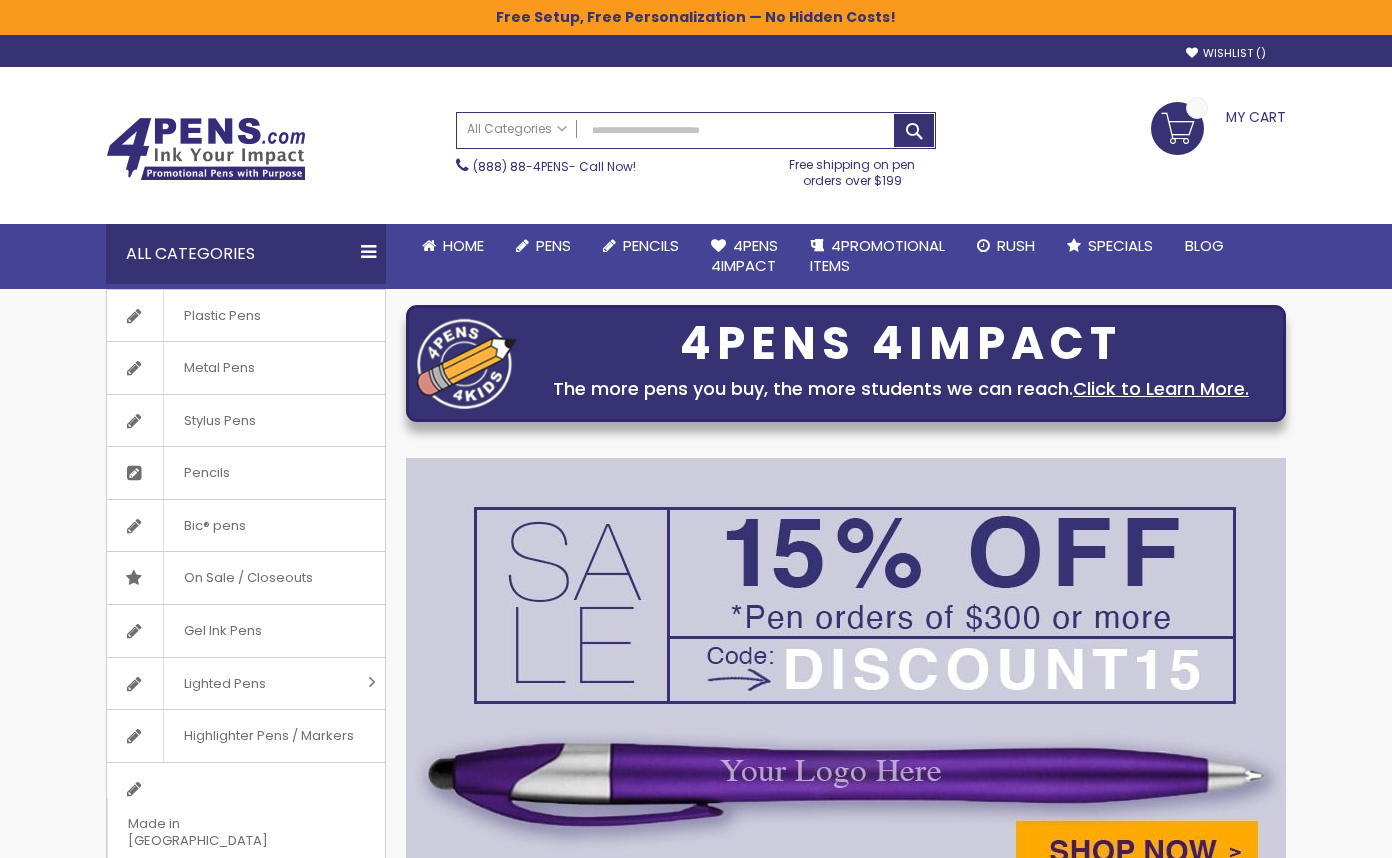 scroll, scrollTop: 0, scrollLeft: 0, axis: both 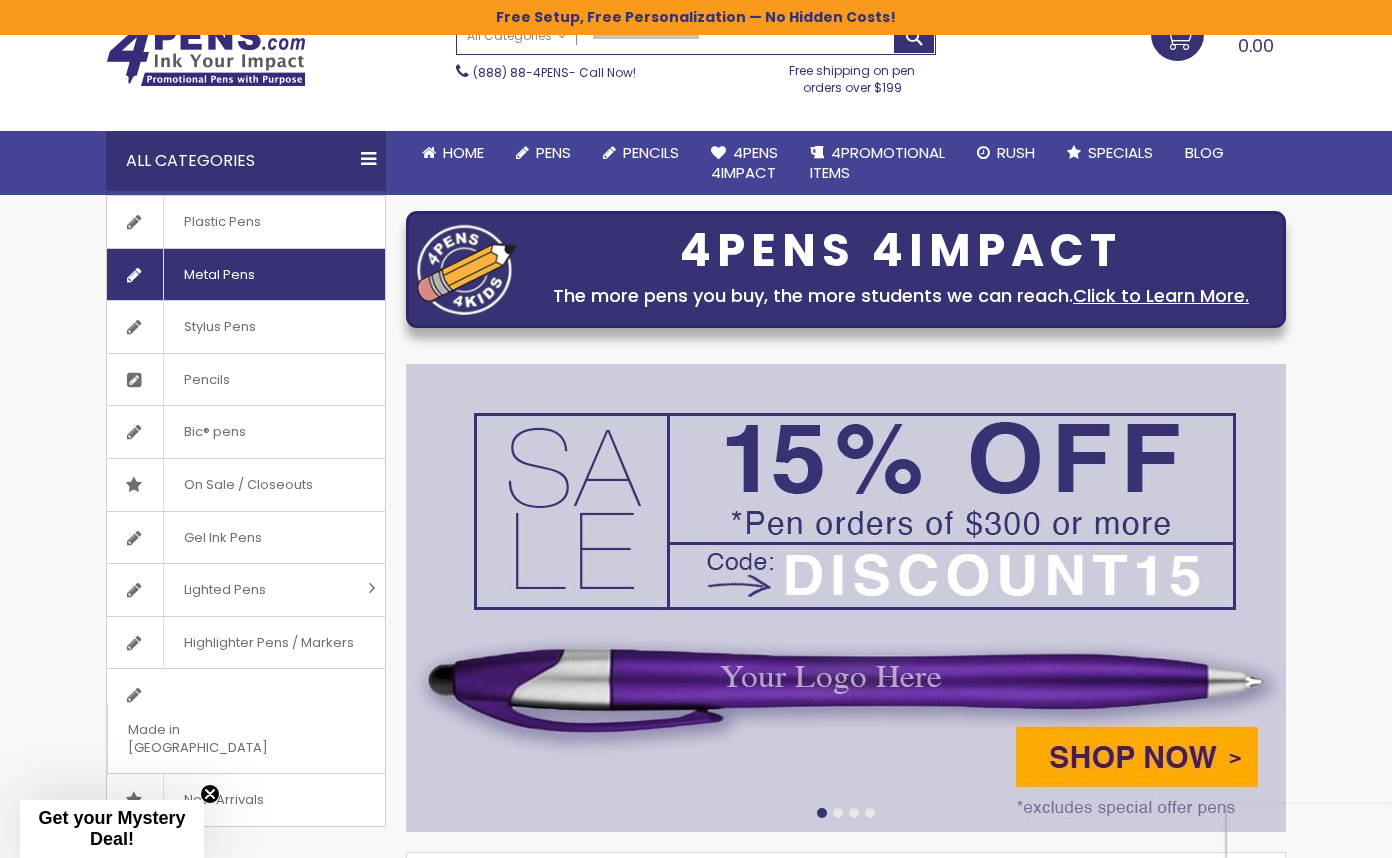 click on "Metal Pens" 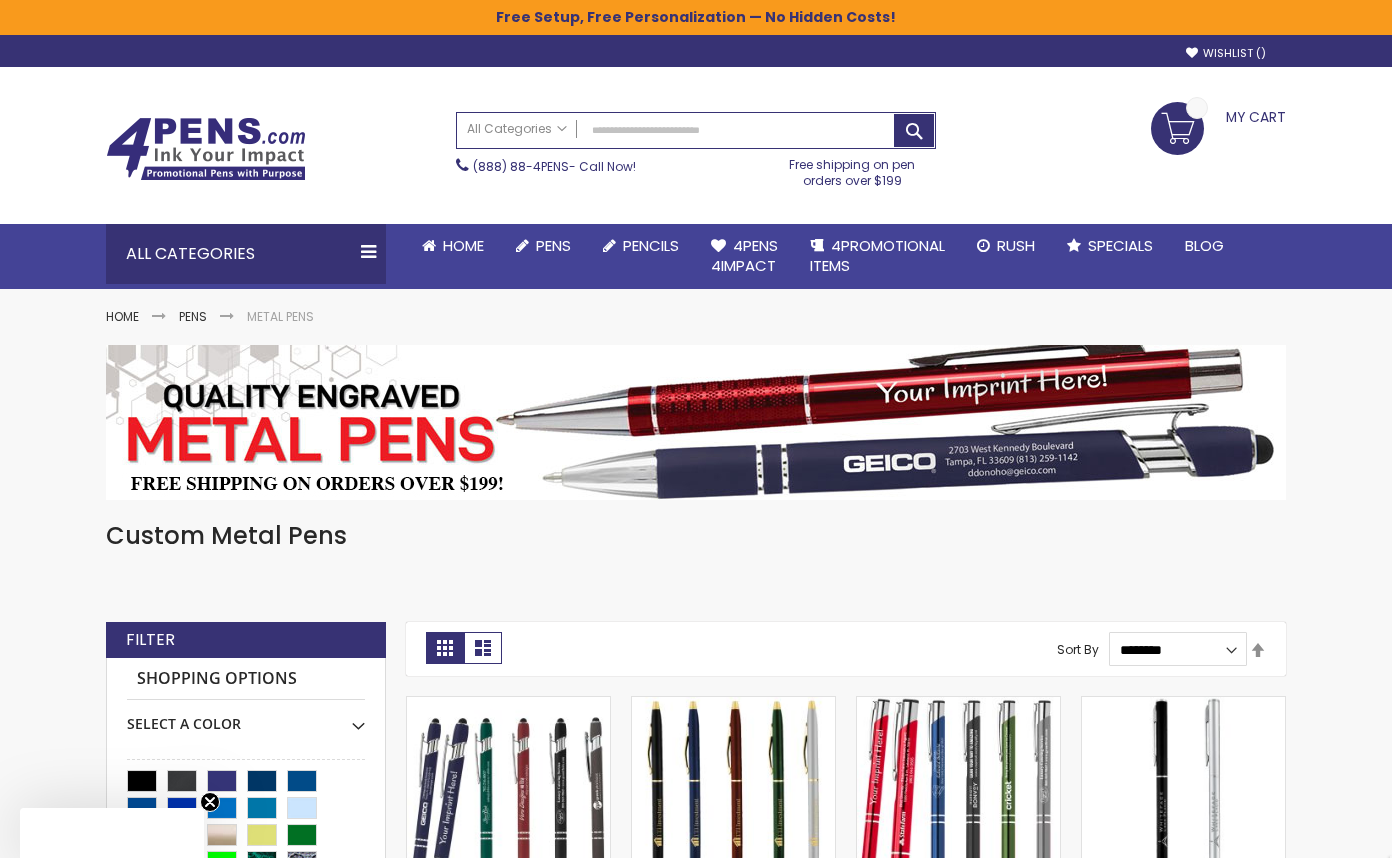 scroll, scrollTop: 0, scrollLeft: 0, axis: both 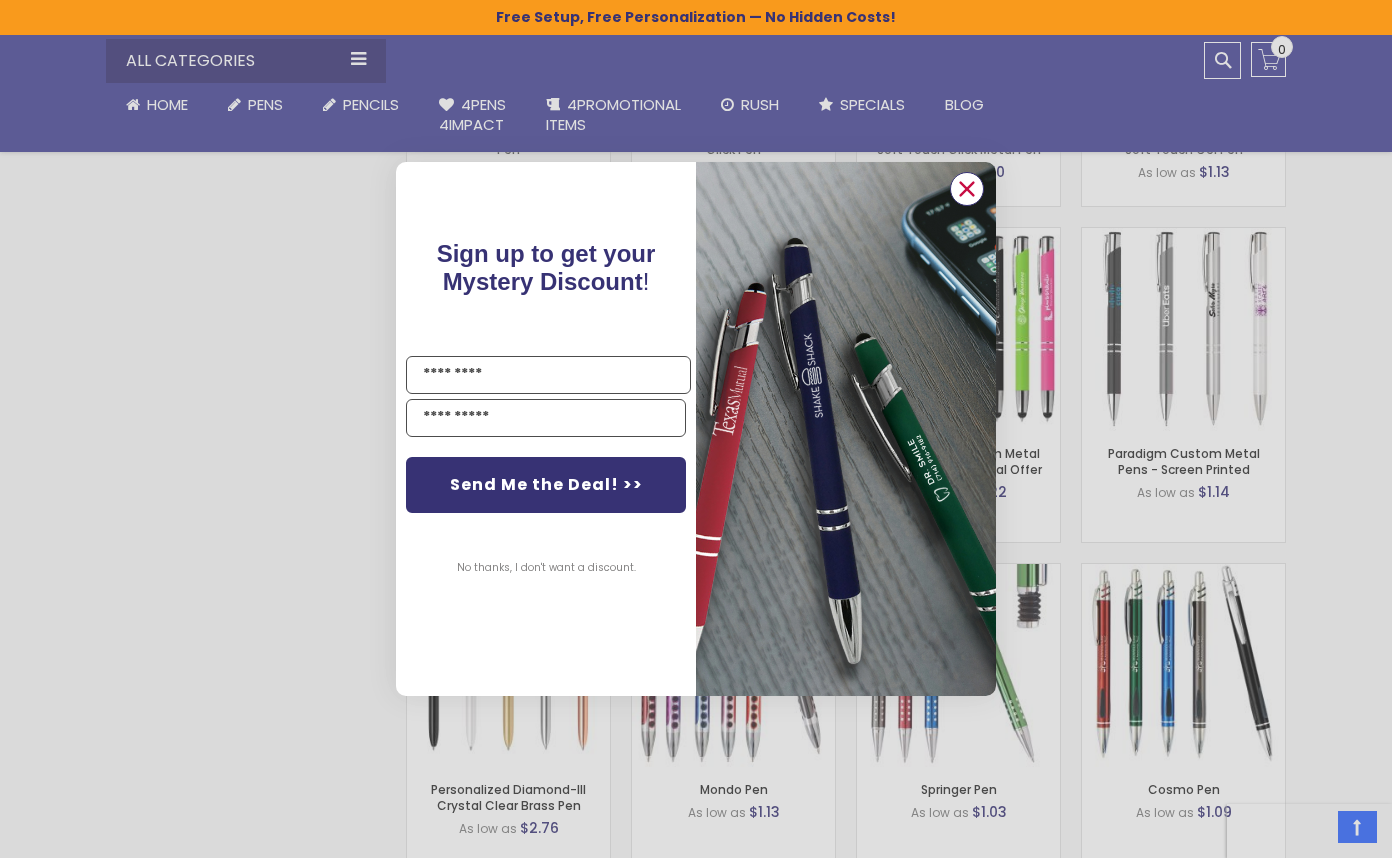 drag, startPoint x: 969, startPoint y: 184, endPoint x: 928, endPoint y: 197, distance: 43.011627 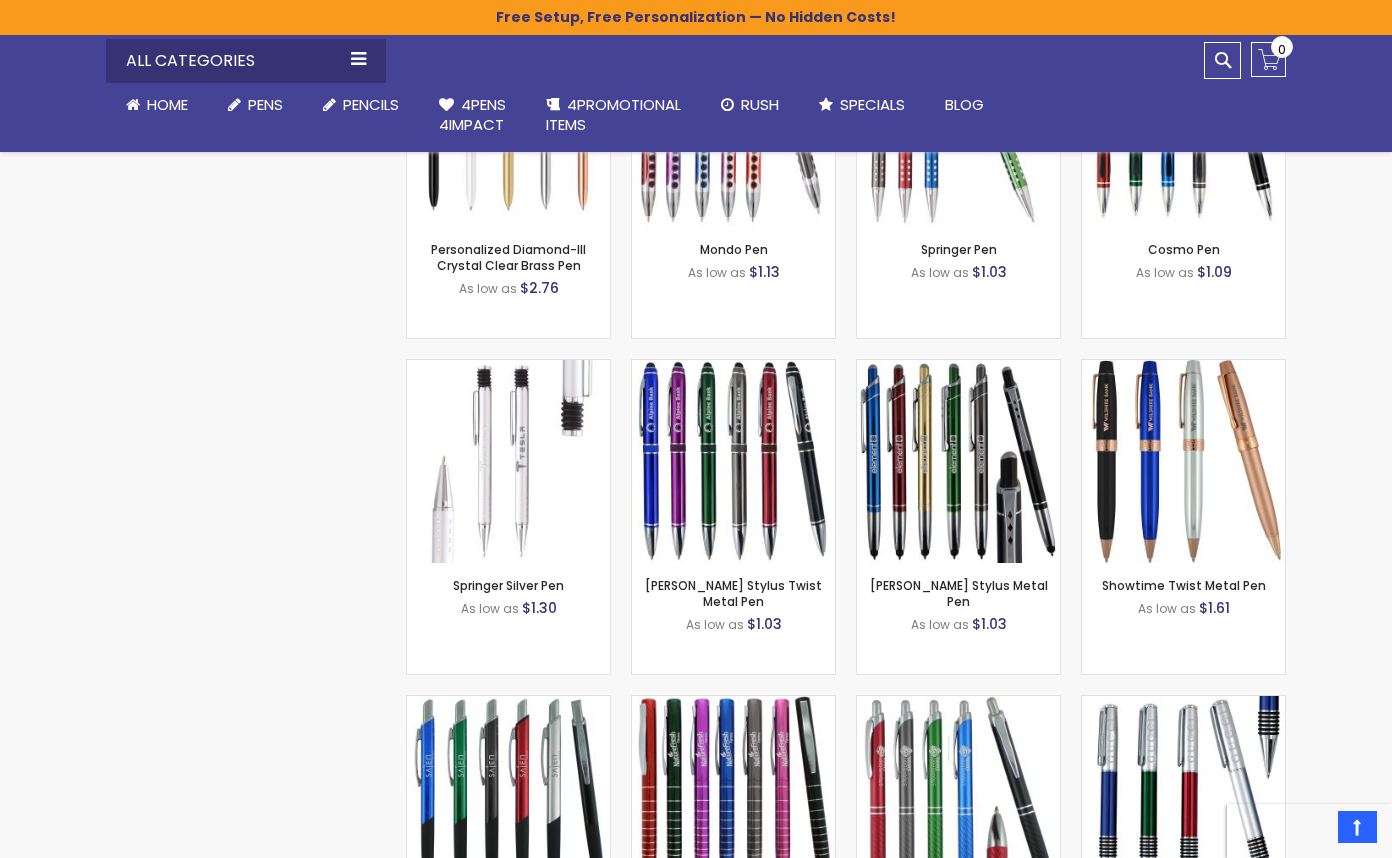 scroll, scrollTop: 2018, scrollLeft: 0, axis: vertical 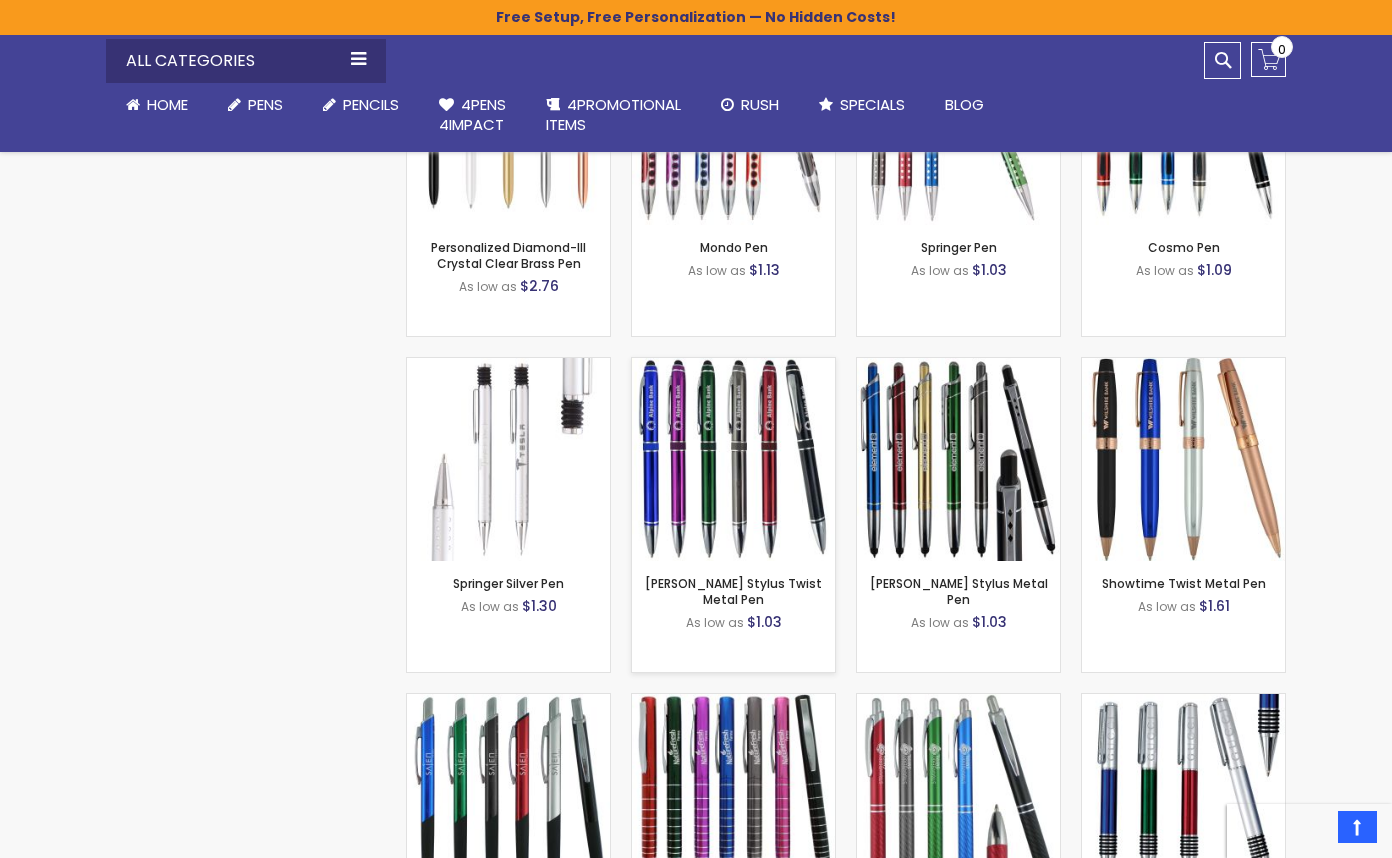 click at bounding box center (733, 459) 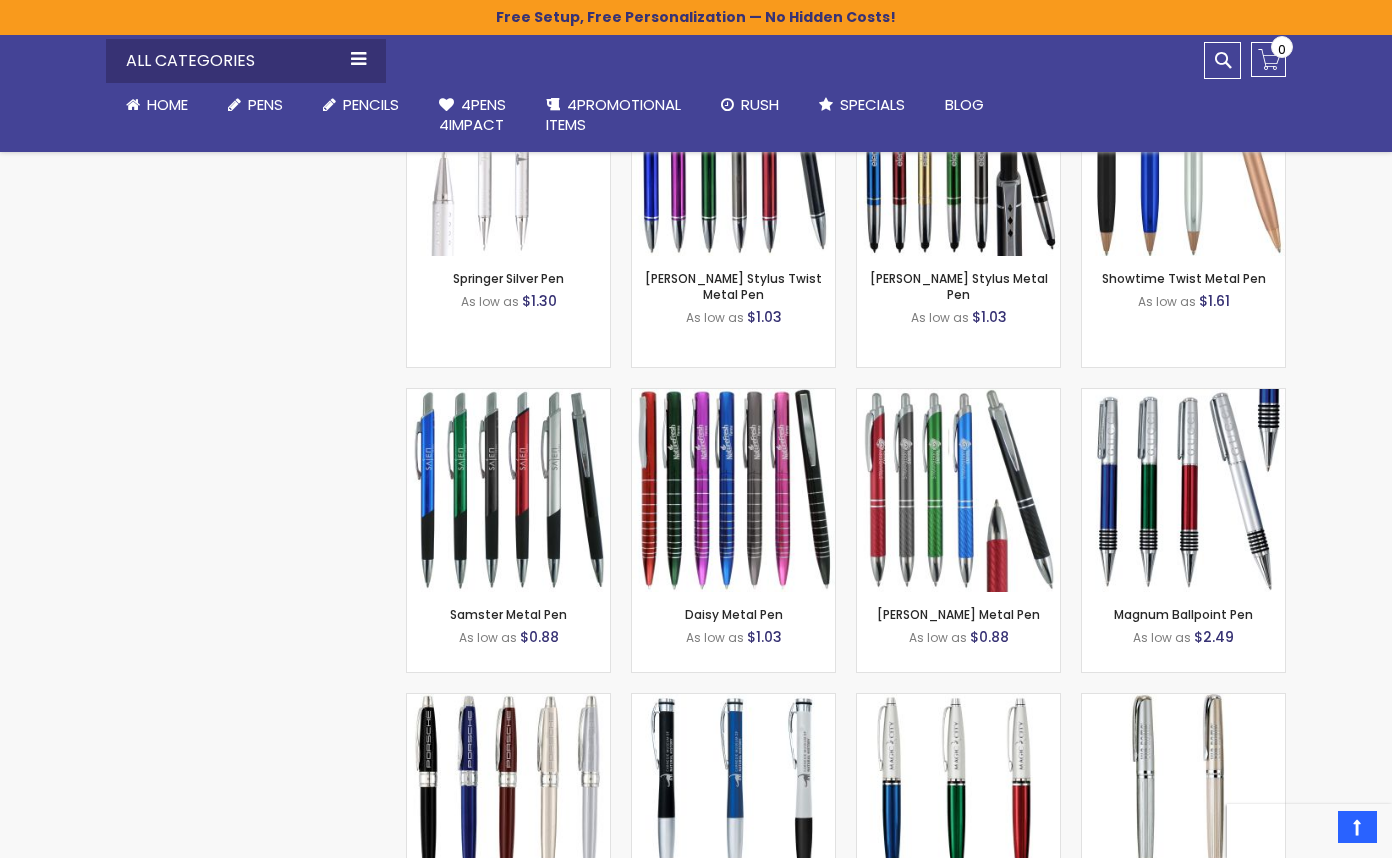 scroll, scrollTop: 2363, scrollLeft: 0, axis: vertical 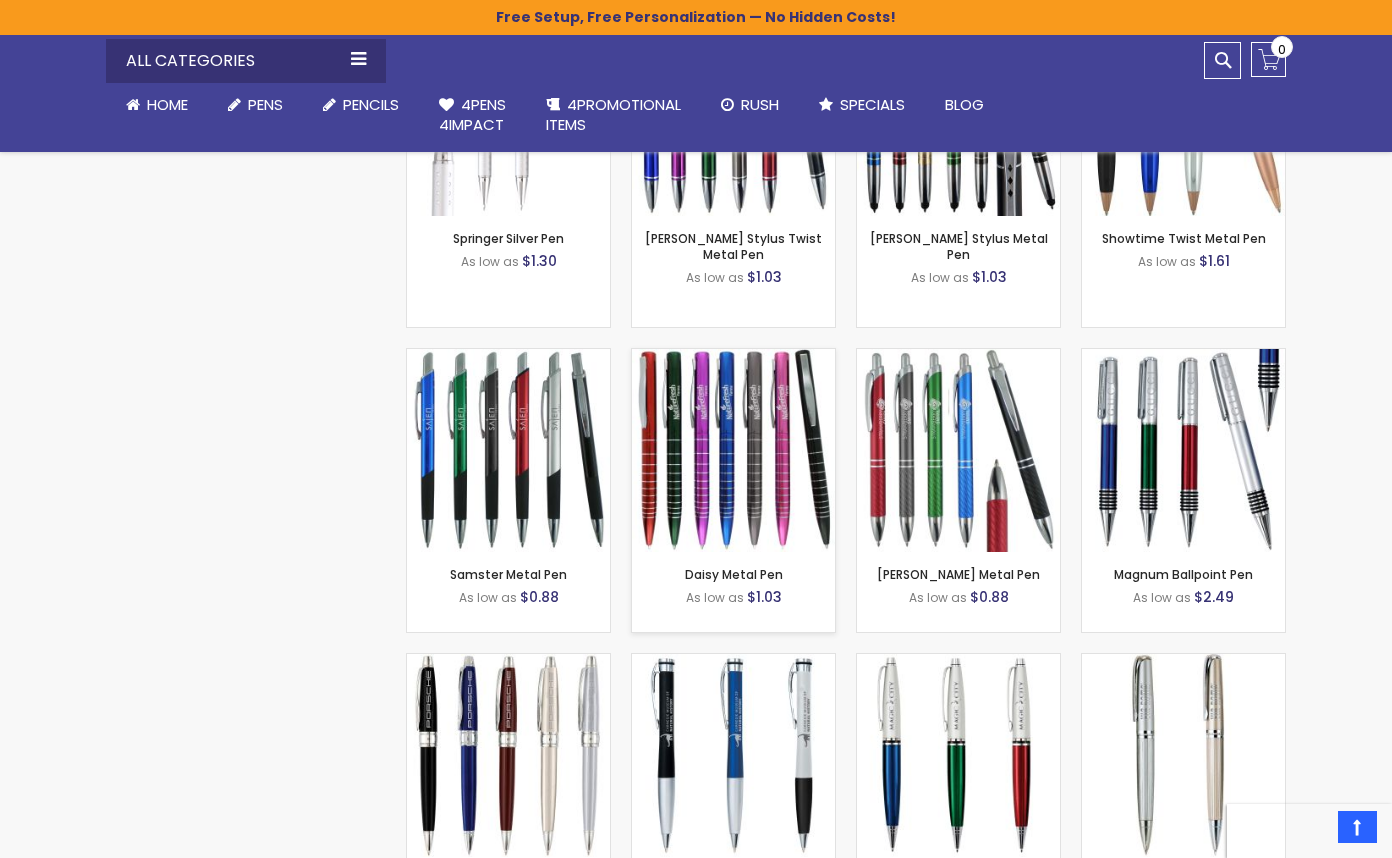 click at bounding box center [733, 450] 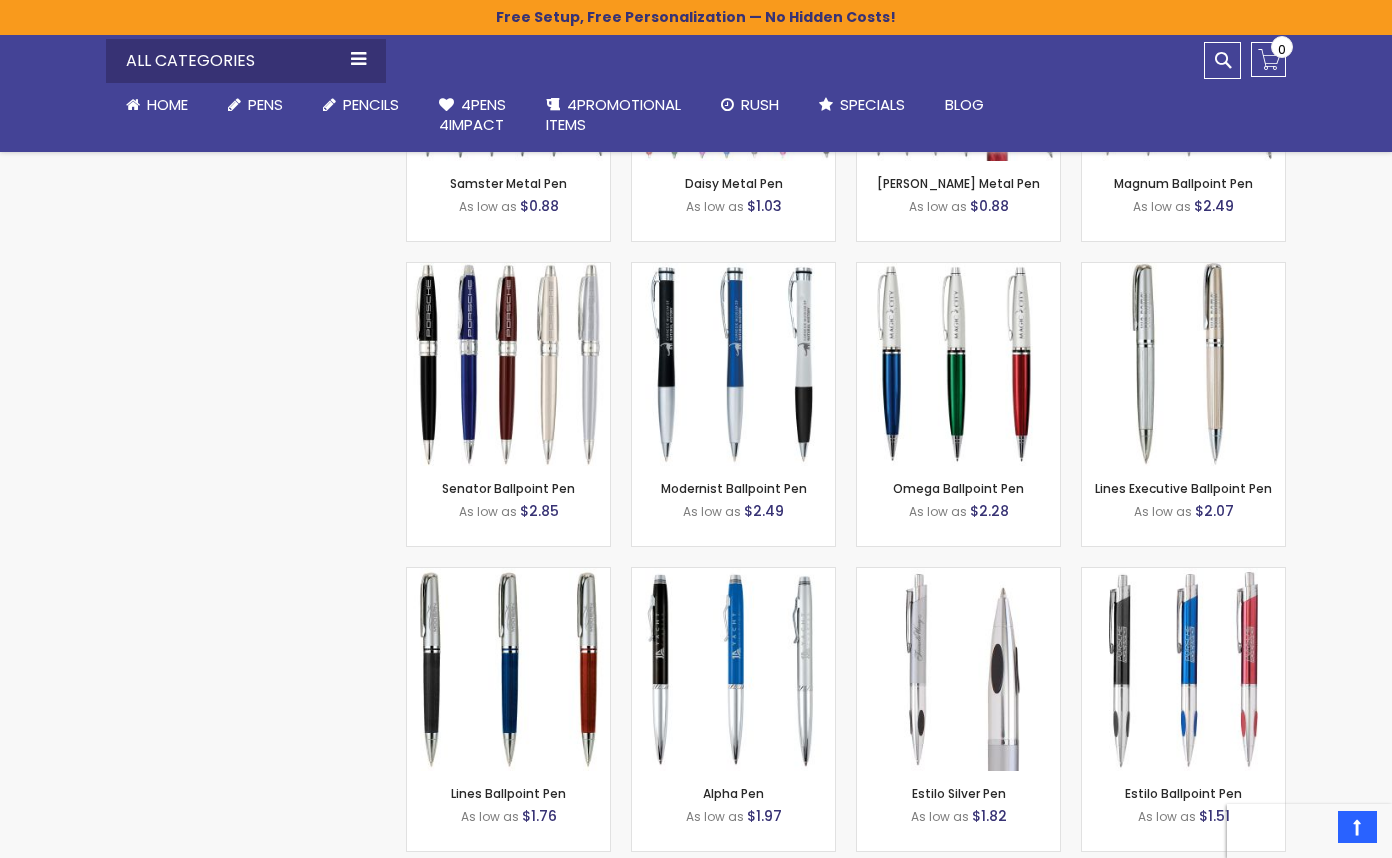 scroll, scrollTop: 2755, scrollLeft: 0, axis: vertical 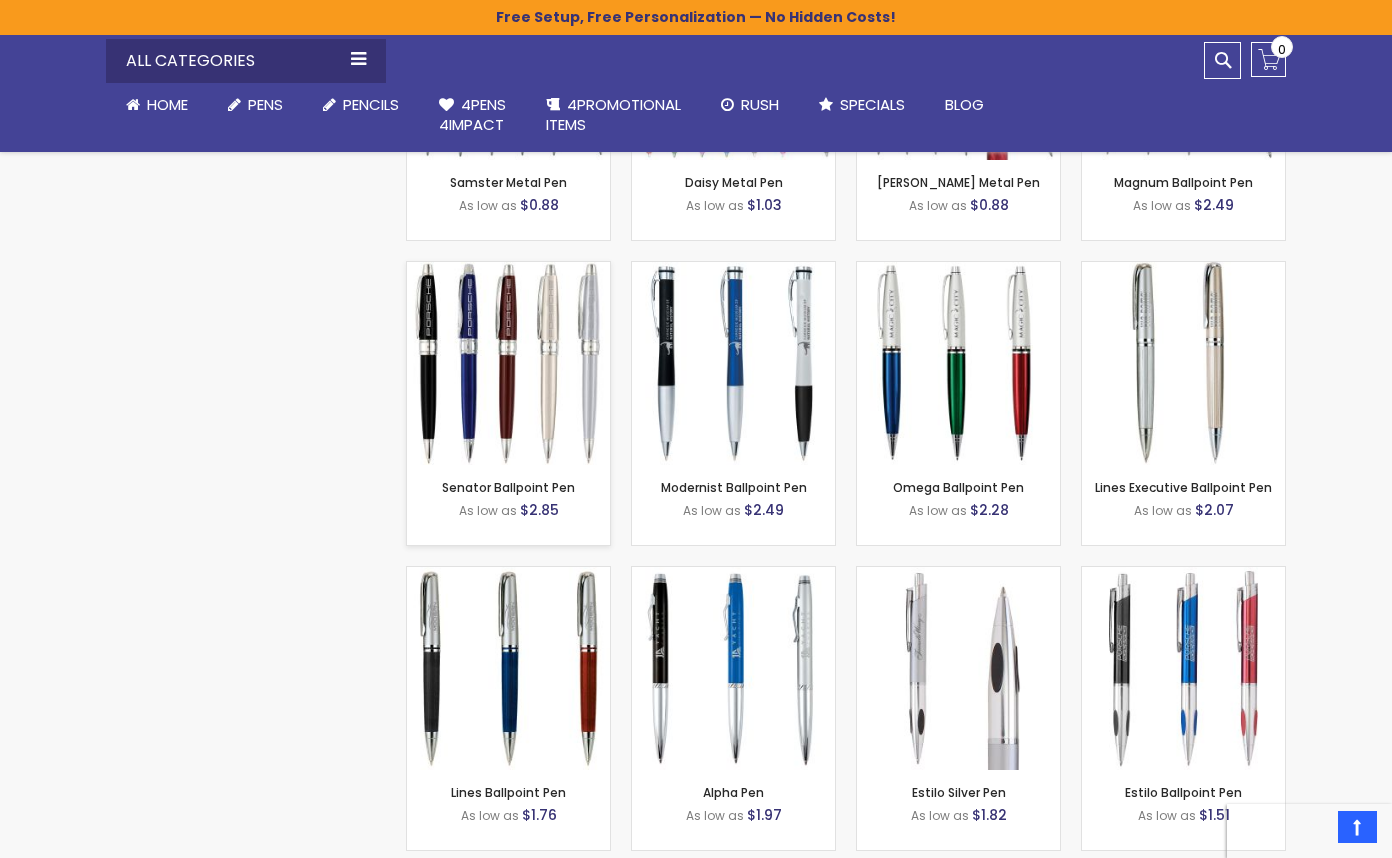 click at bounding box center [508, 363] 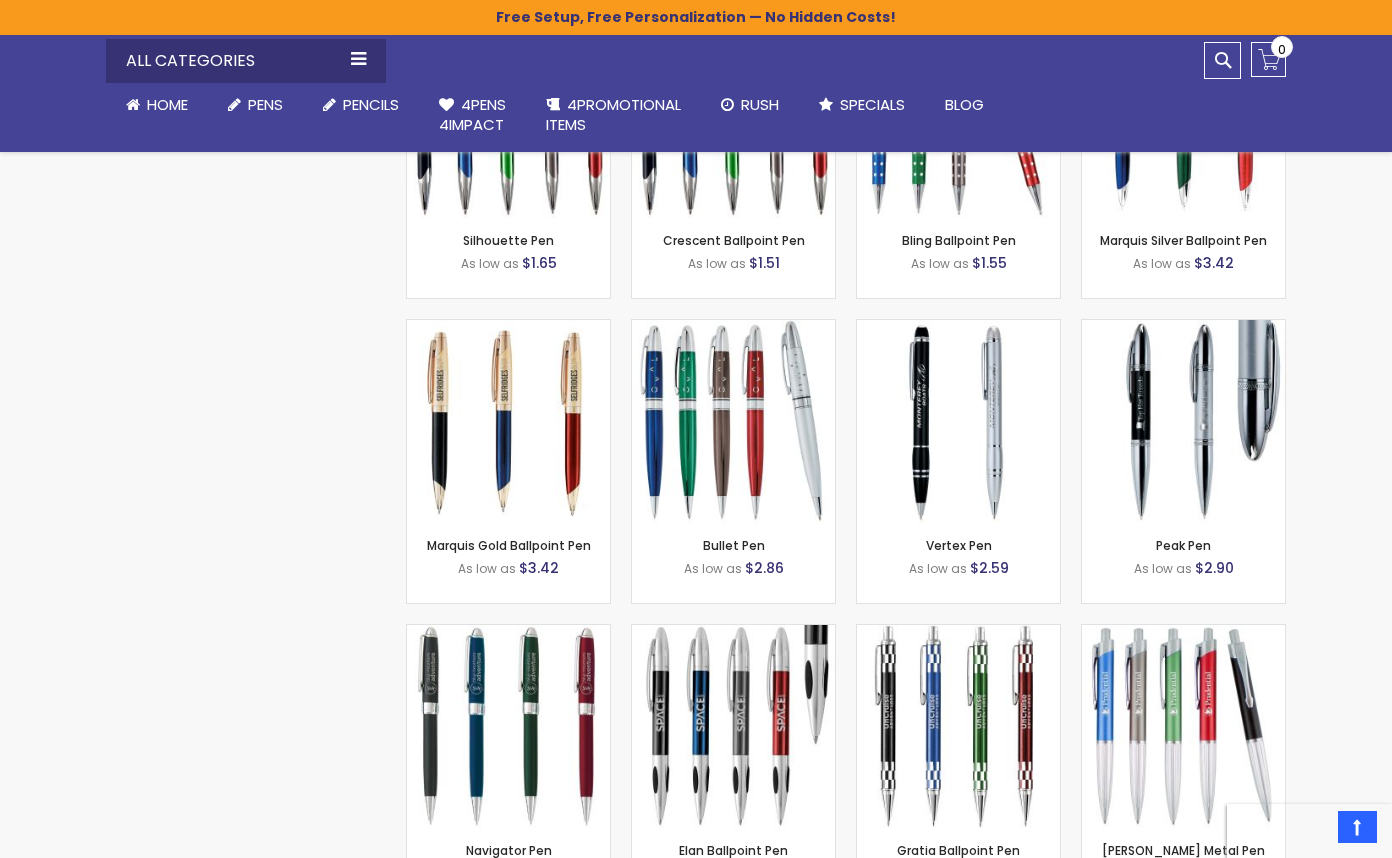 scroll, scrollTop: 3624, scrollLeft: 0, axis: vertical 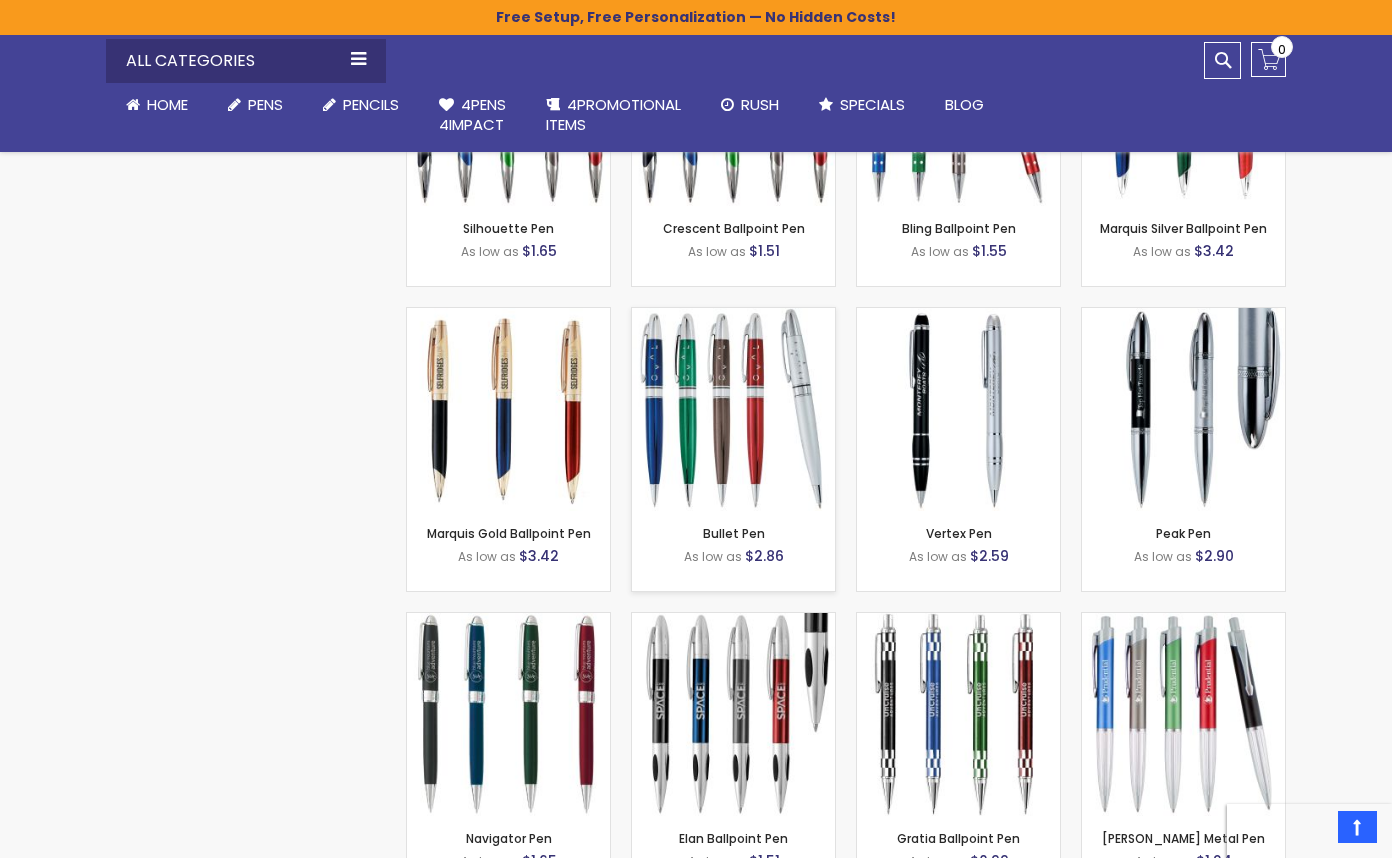 click at bounding box center [733, 409] 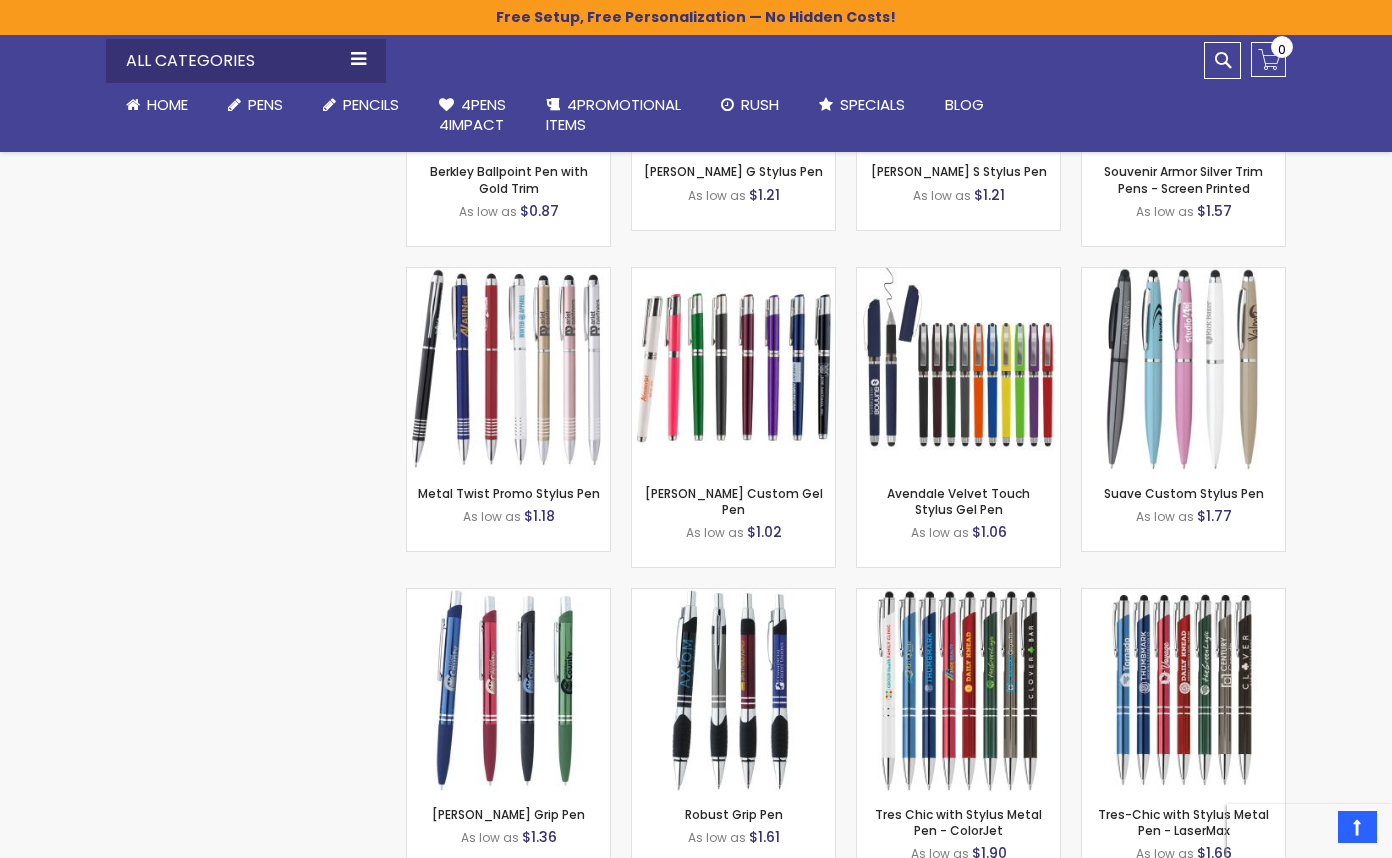 scroll, scrollTop: 5530, scrollLeft: 0, axis: vertical 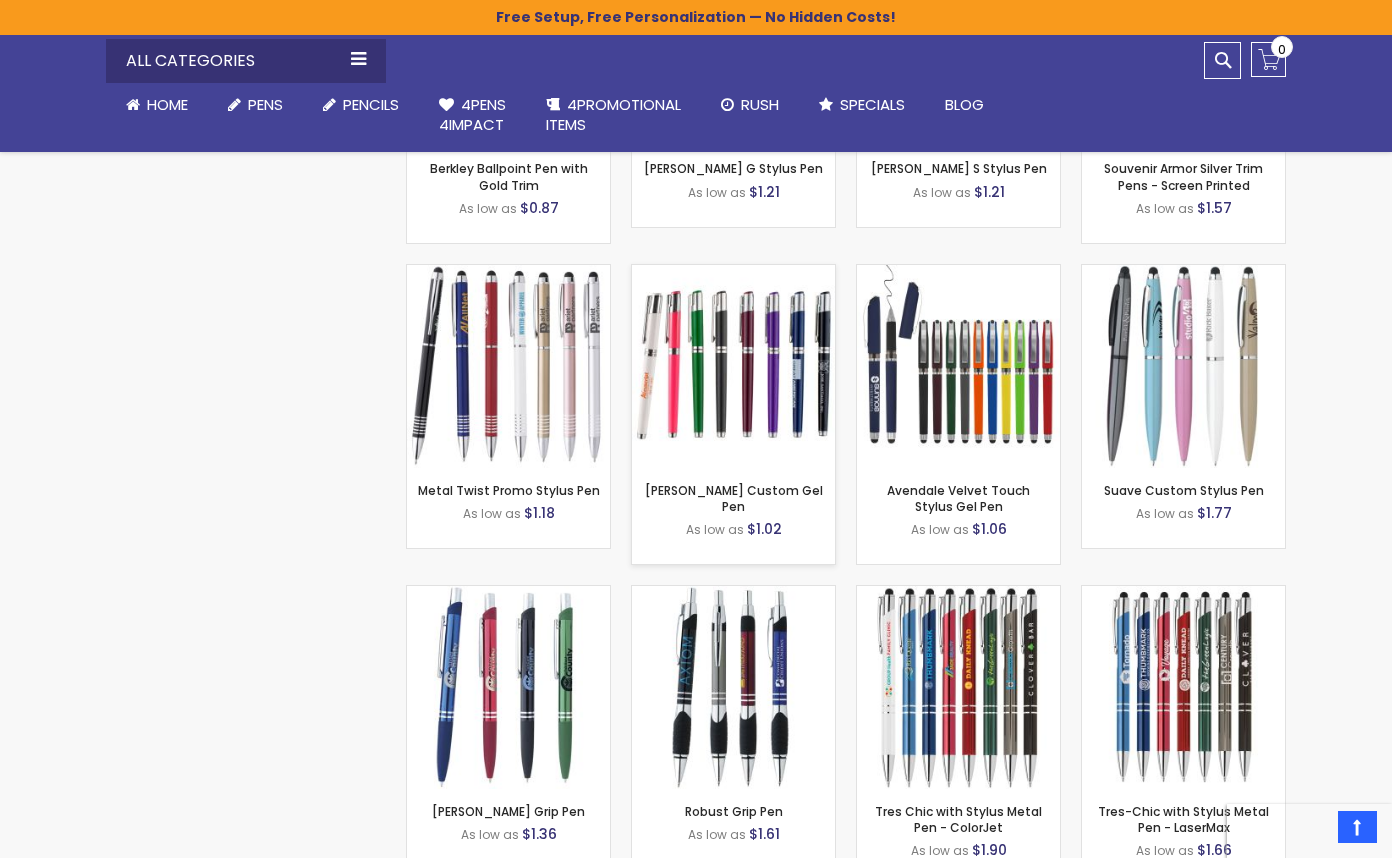 click at bounding box center (733, 366) 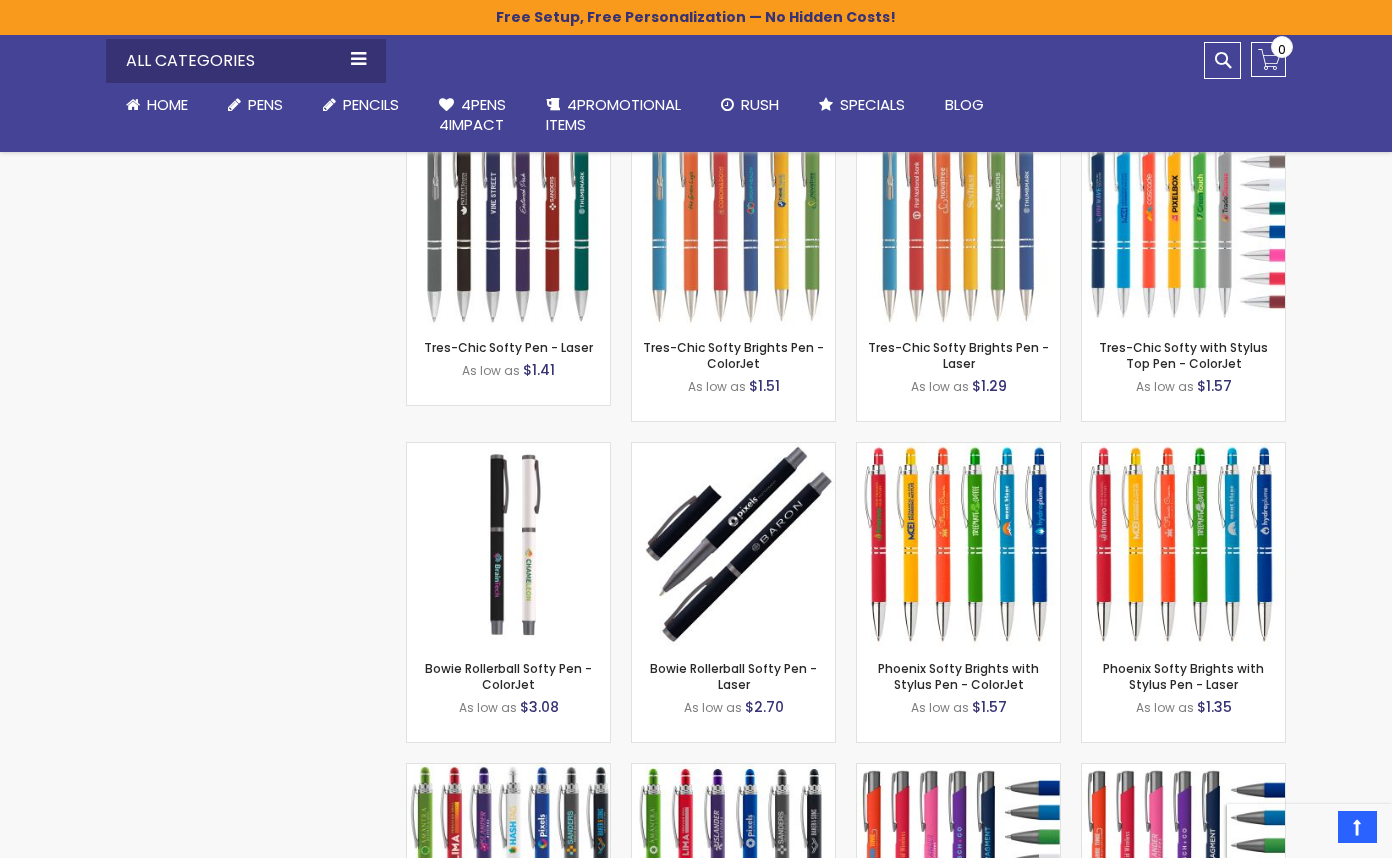 scroll, scrollTop: 7924, scrollLeft: 0, axis: vertical 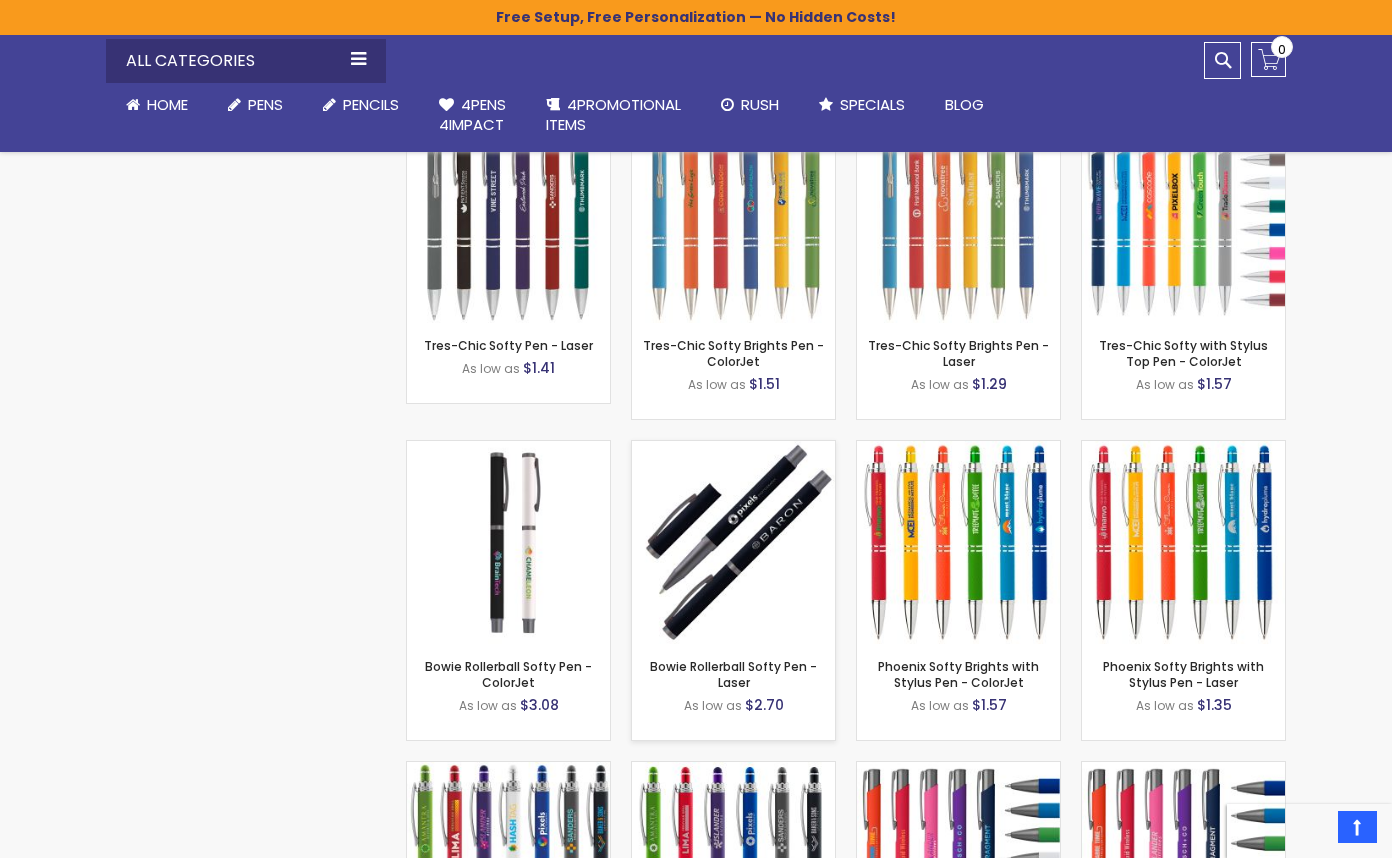 click at bounding box center (733, 542) 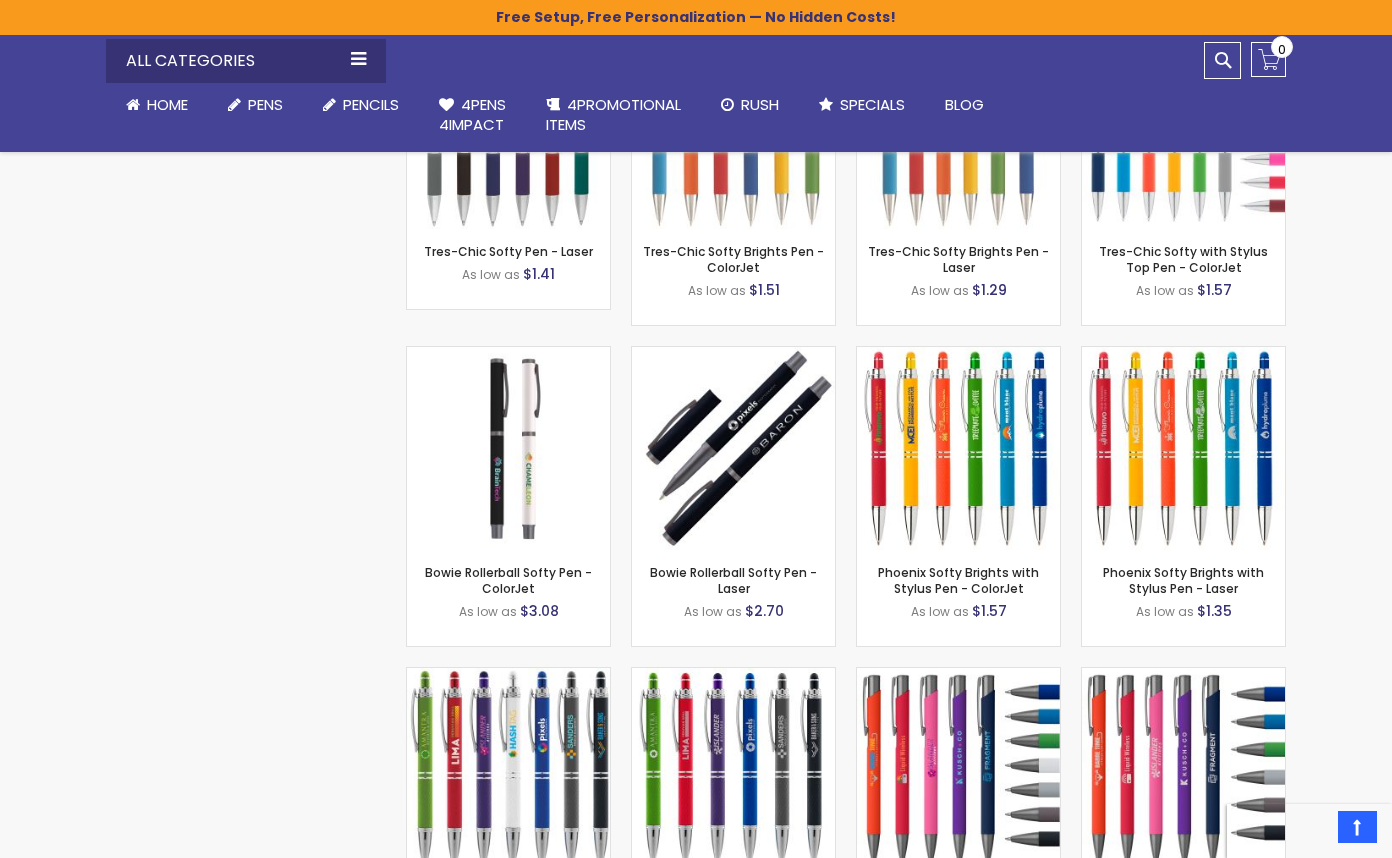 scroll, scrollTop: 8033, scrollLeft: 0, axis: vertical 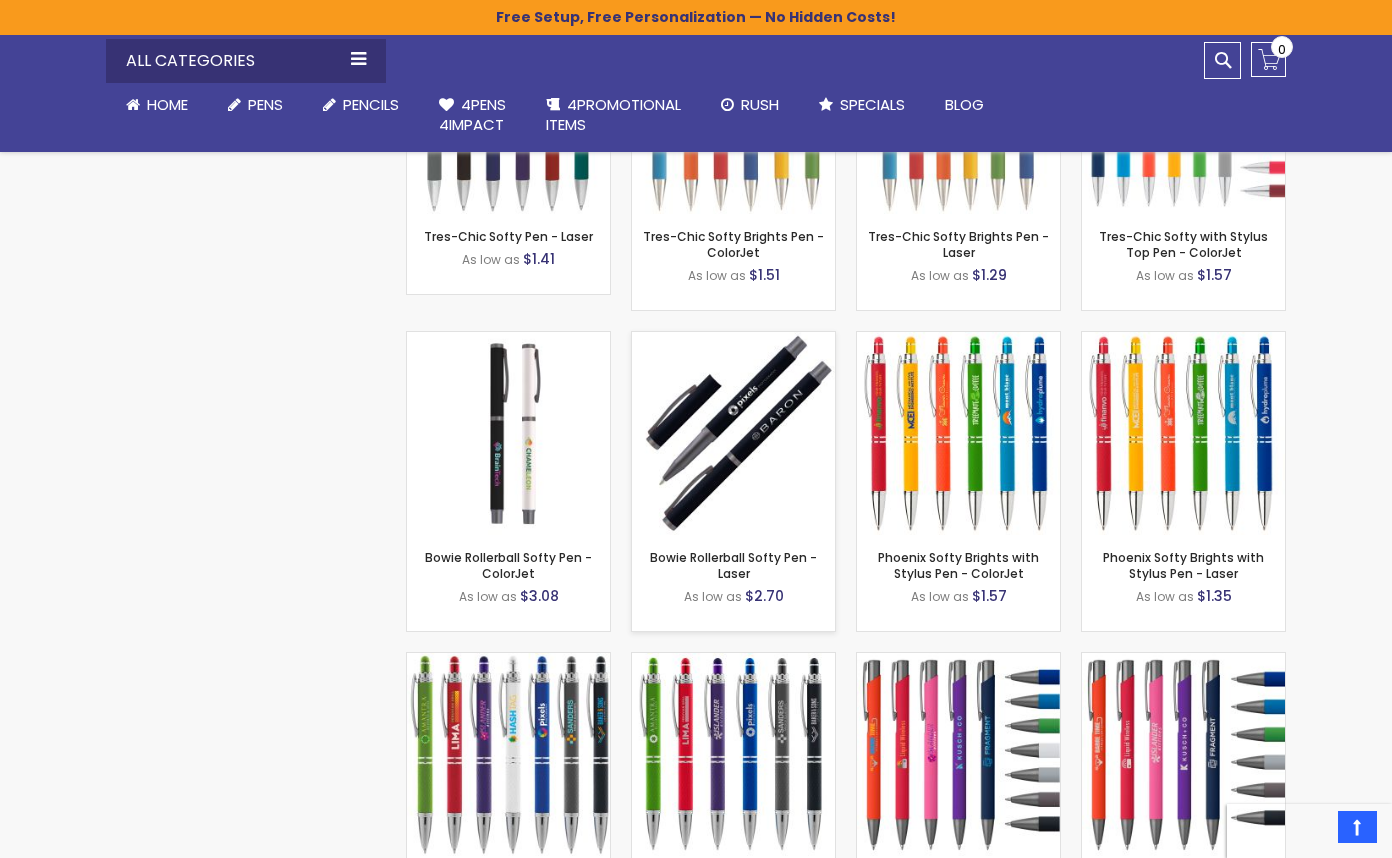 click on "-
***
+
Add to Cart" at bounding box center (733, 502) 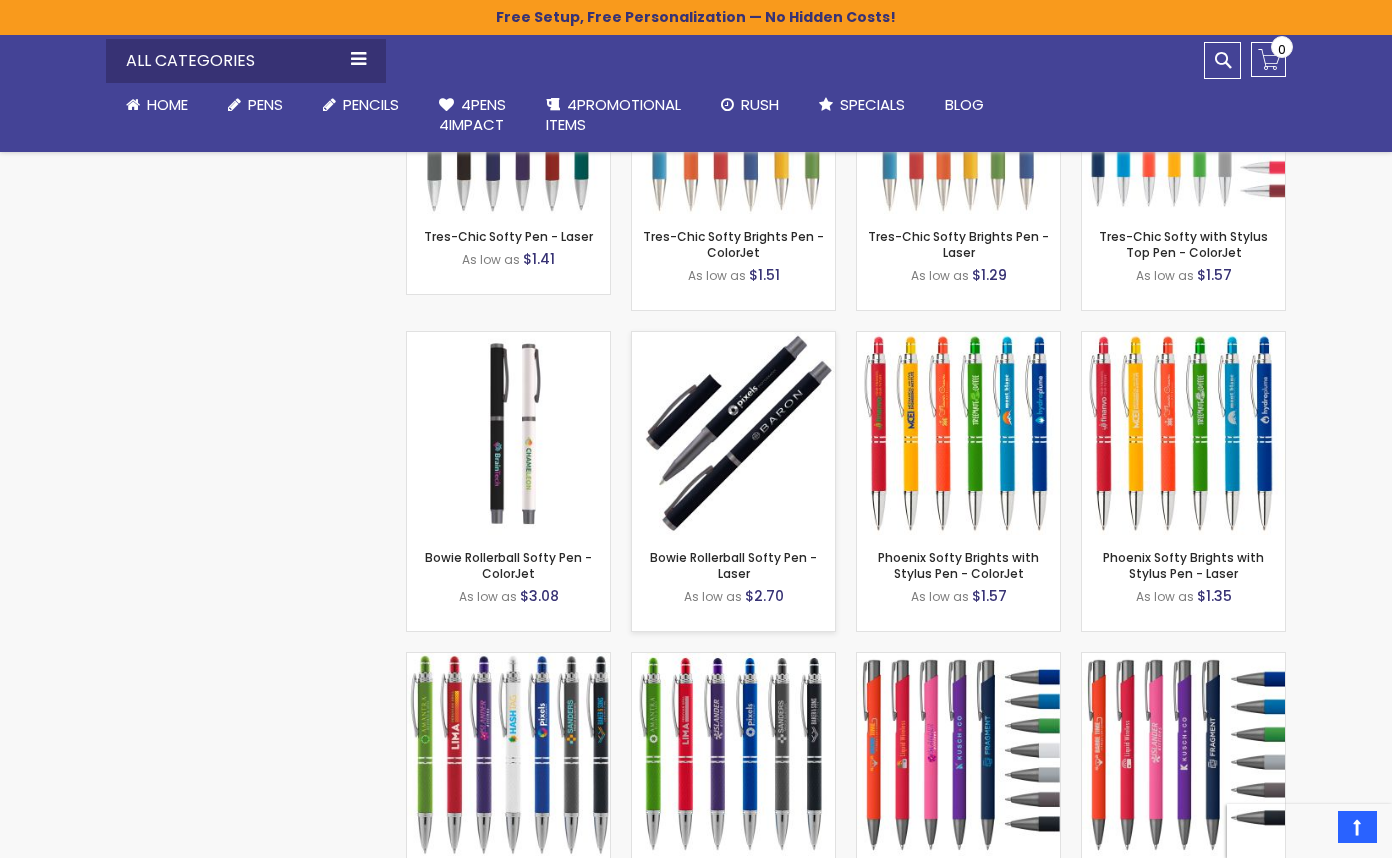 click at bounding box center [733, 433] 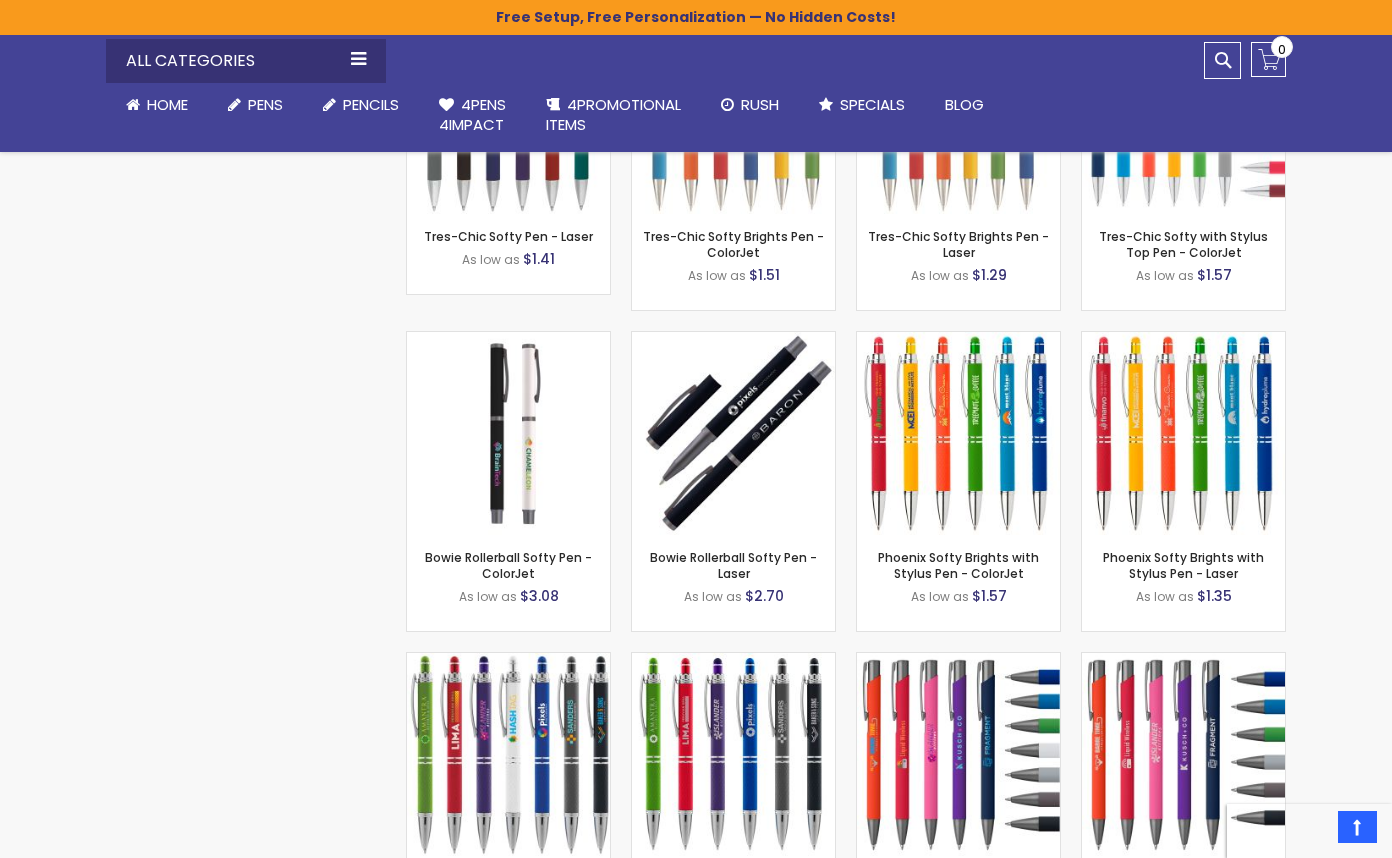 scroll, scrollTop: 8110, scrollLeft: 0, axis: vertical 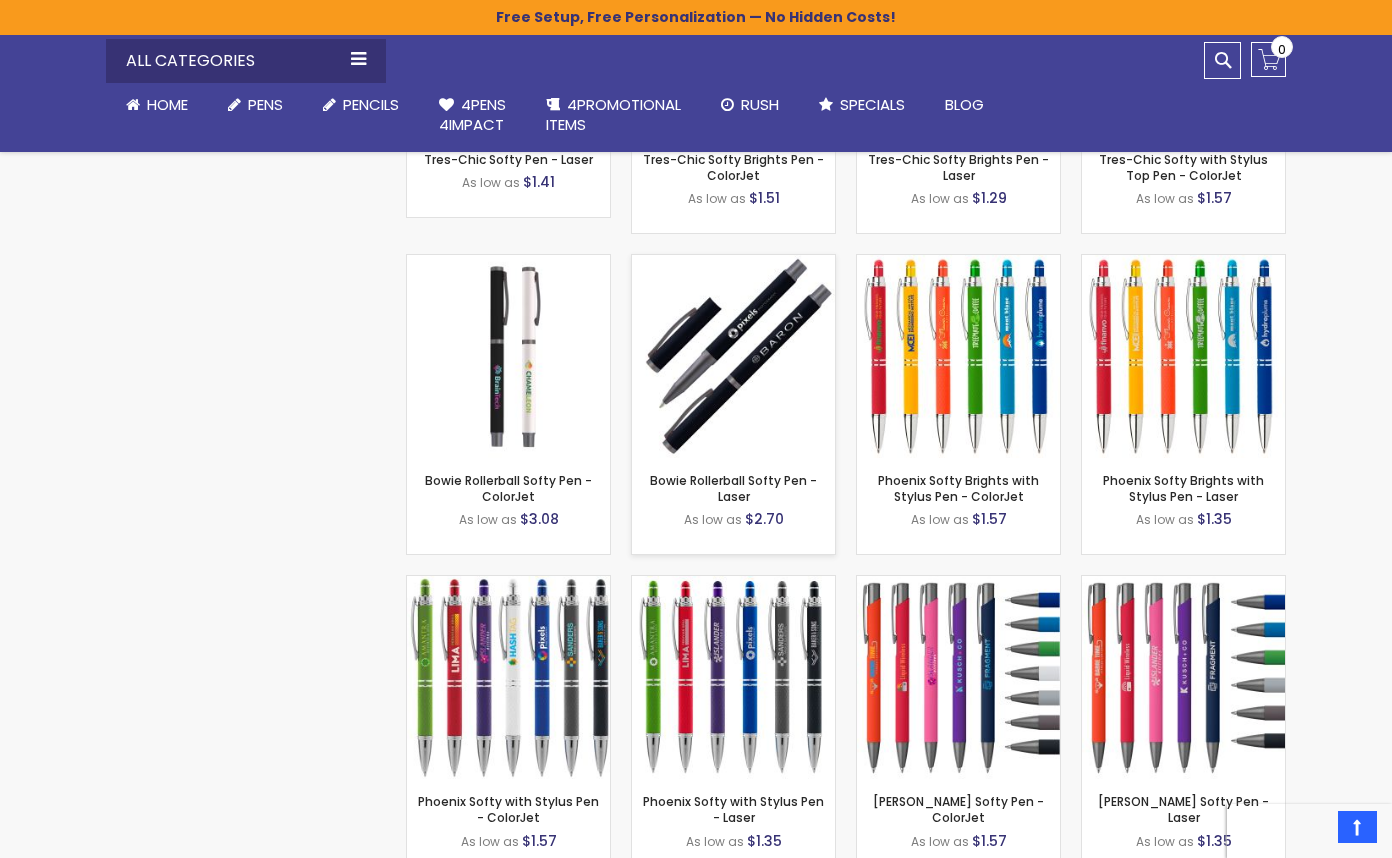 click at bounding box center [733, 356] 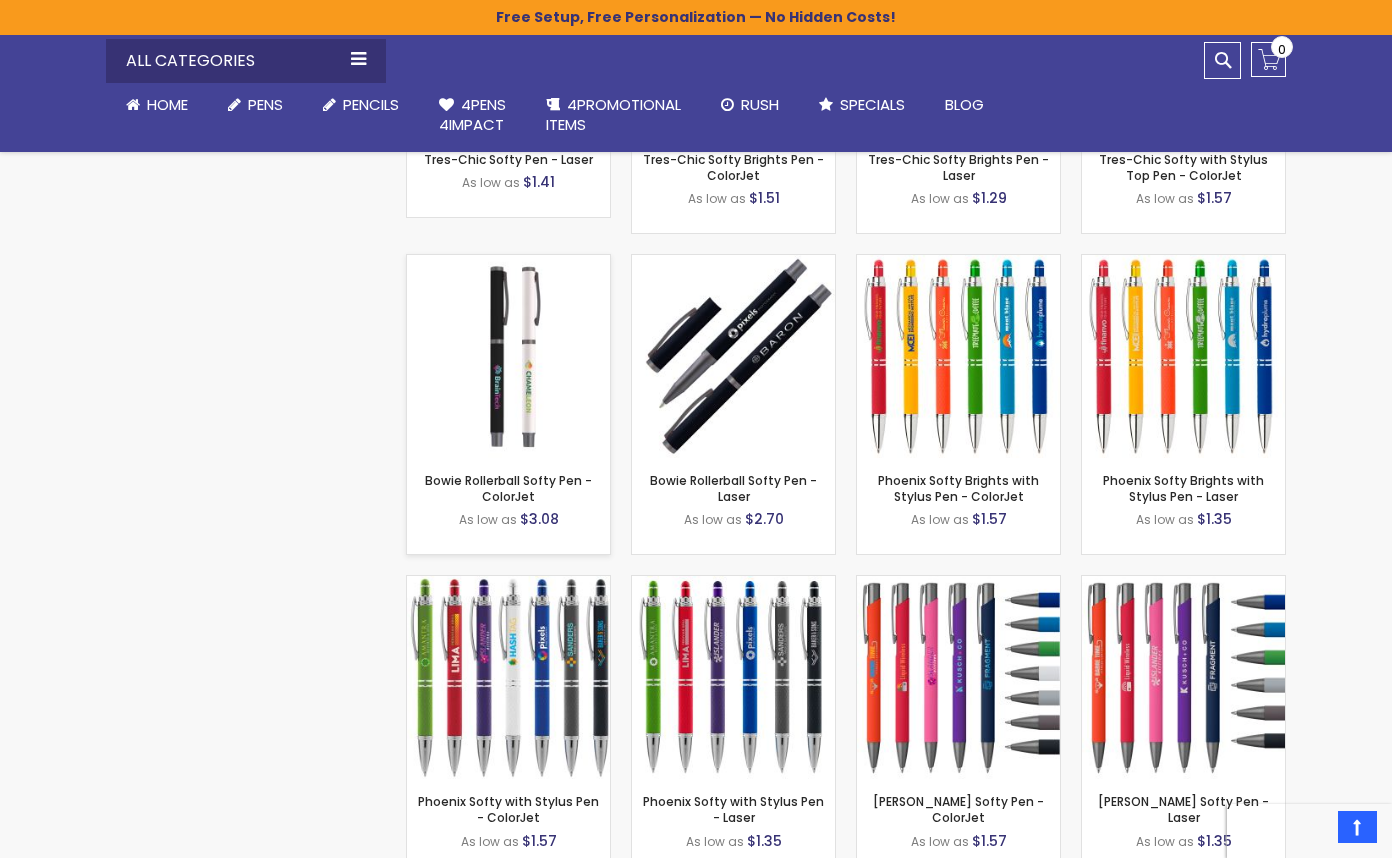 click at bounding box center (508, 356) 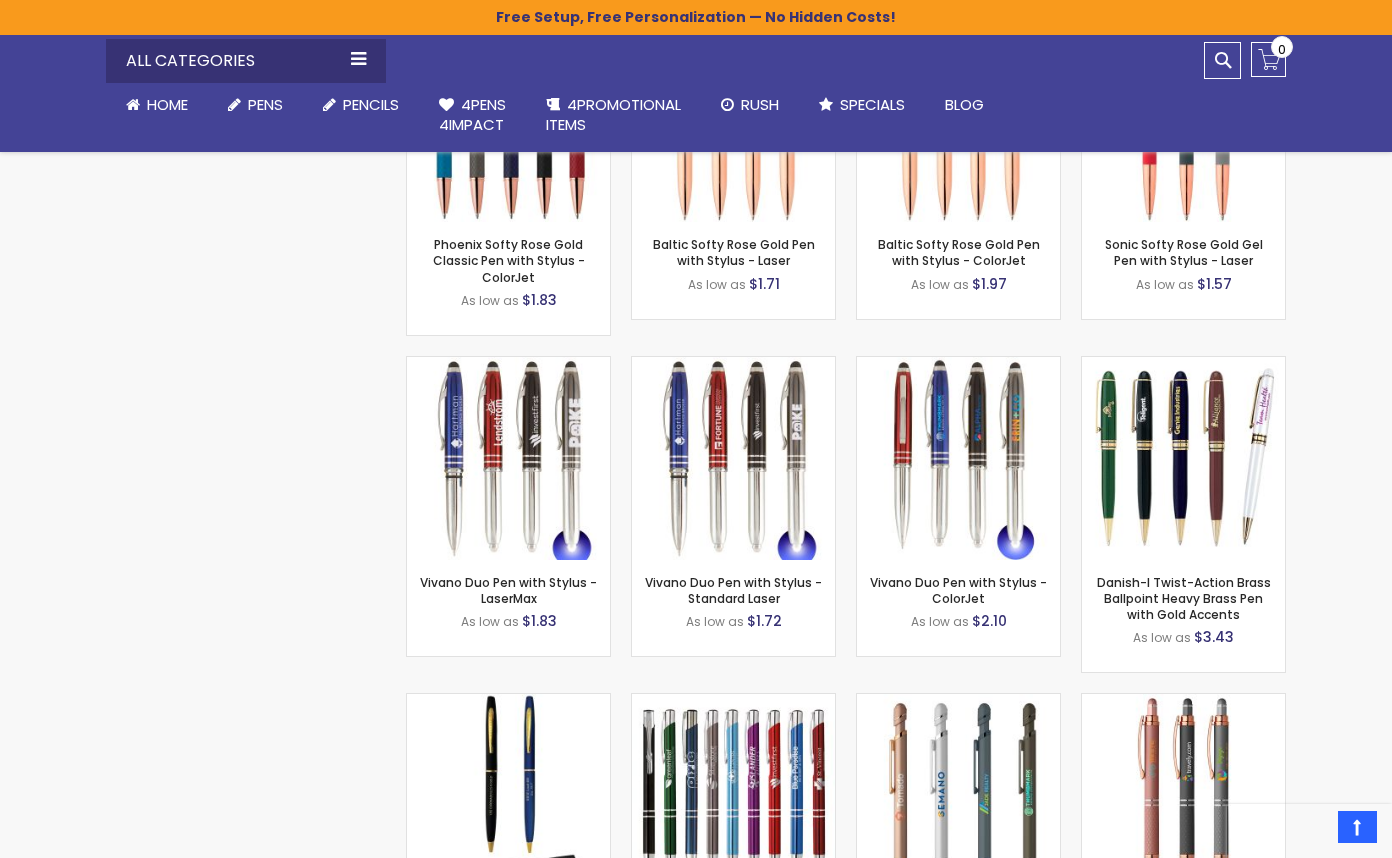 scroll, scrollTop: 10645, scrollLeft: 0, axis: vertical 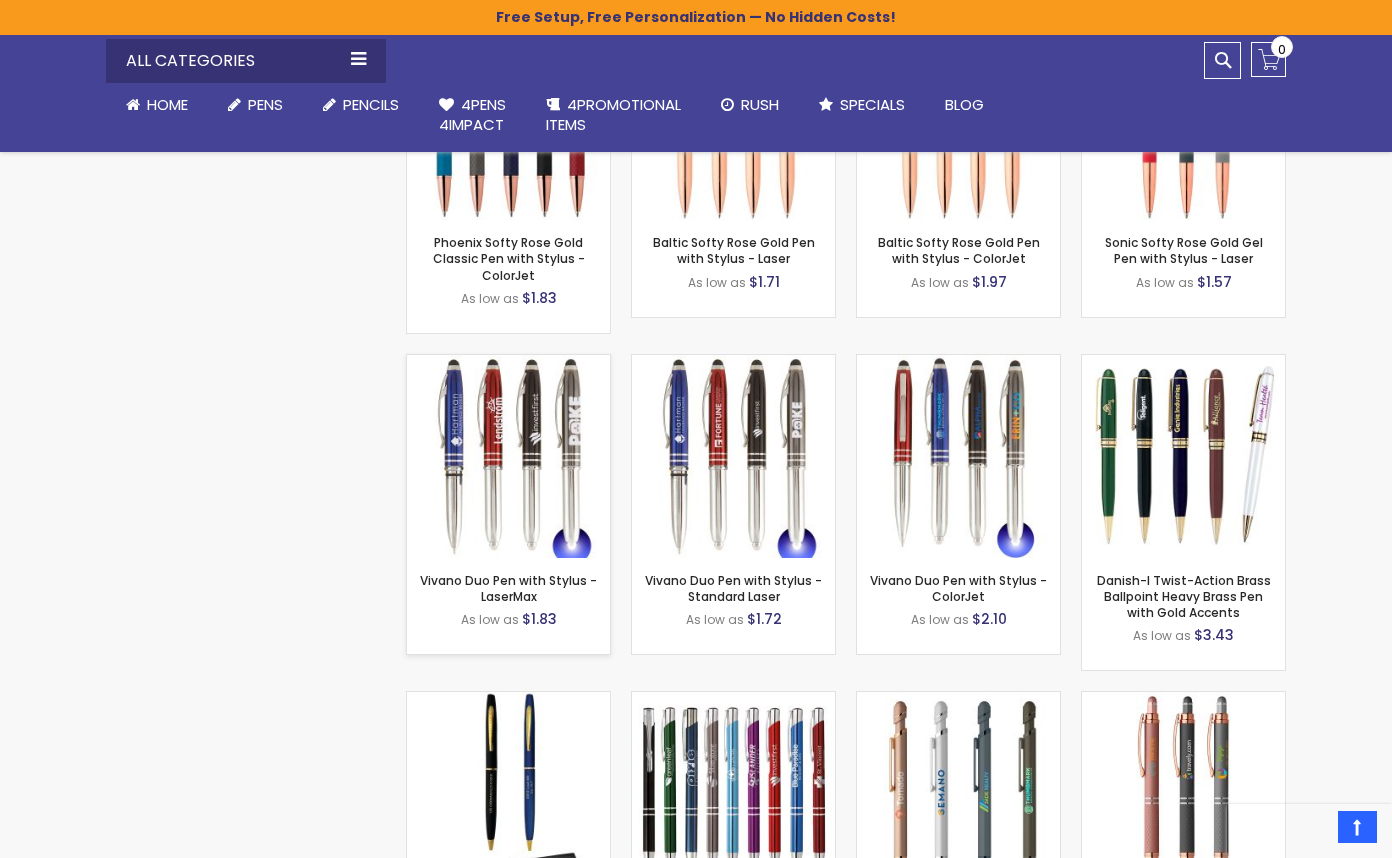 click at bounding box center [508, 456] 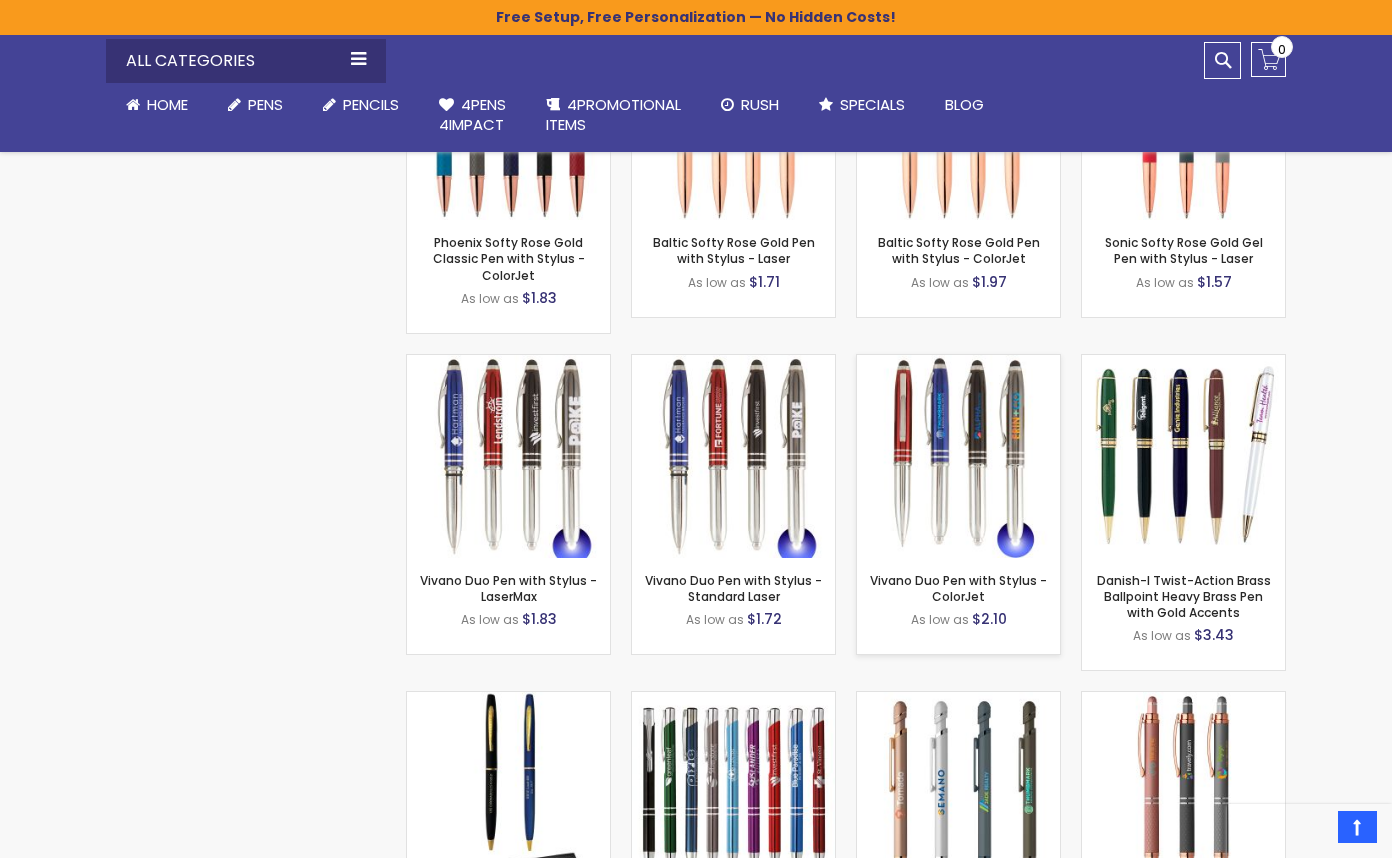 scroll, scrollTop: 10644, scrollLeft: 0, axis: vertical 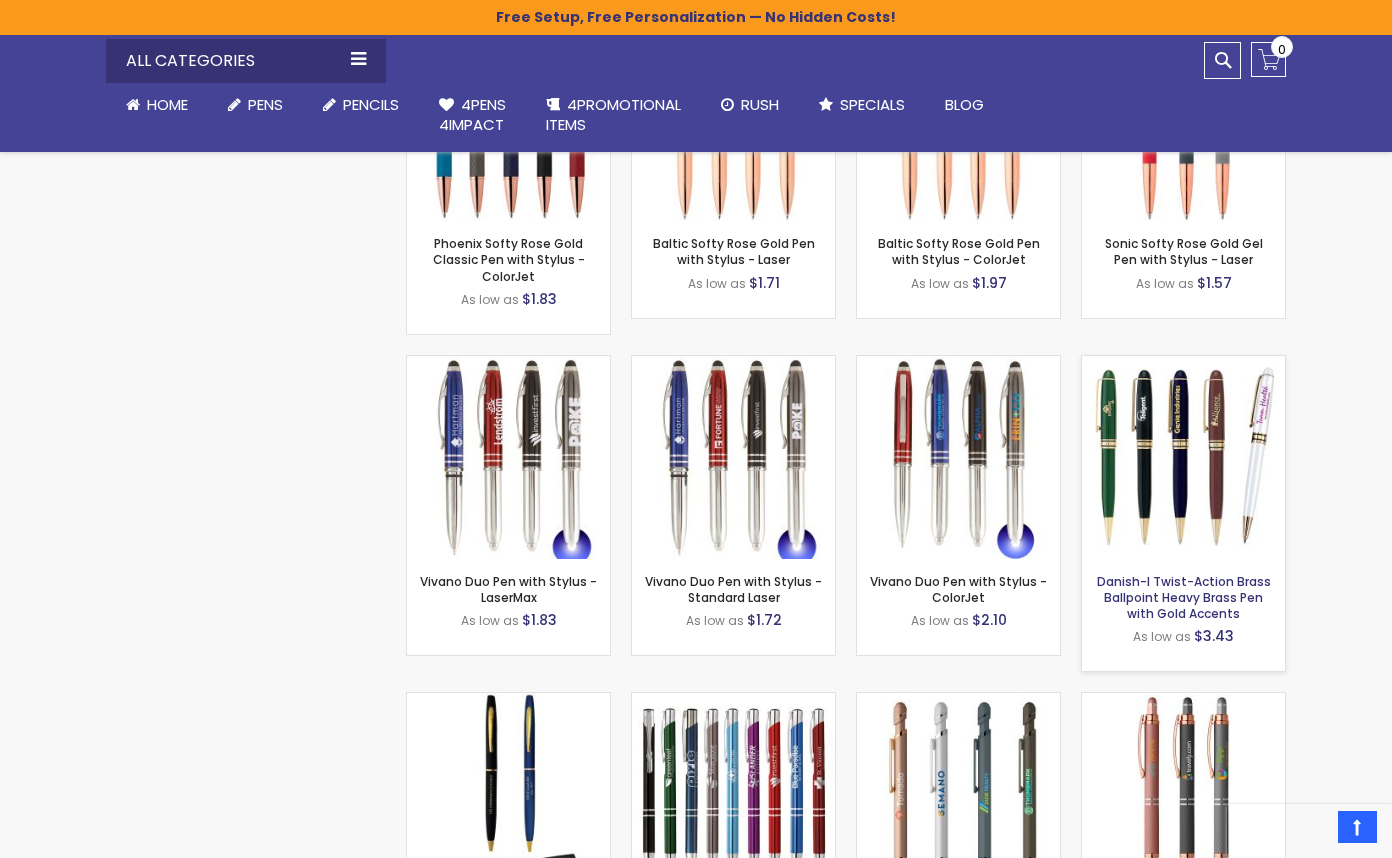 click on "Danish-I Twist-Action Brass Ballpoint Heavy Brass Pen with Gold Accents" at bounding box center [1184, 597] 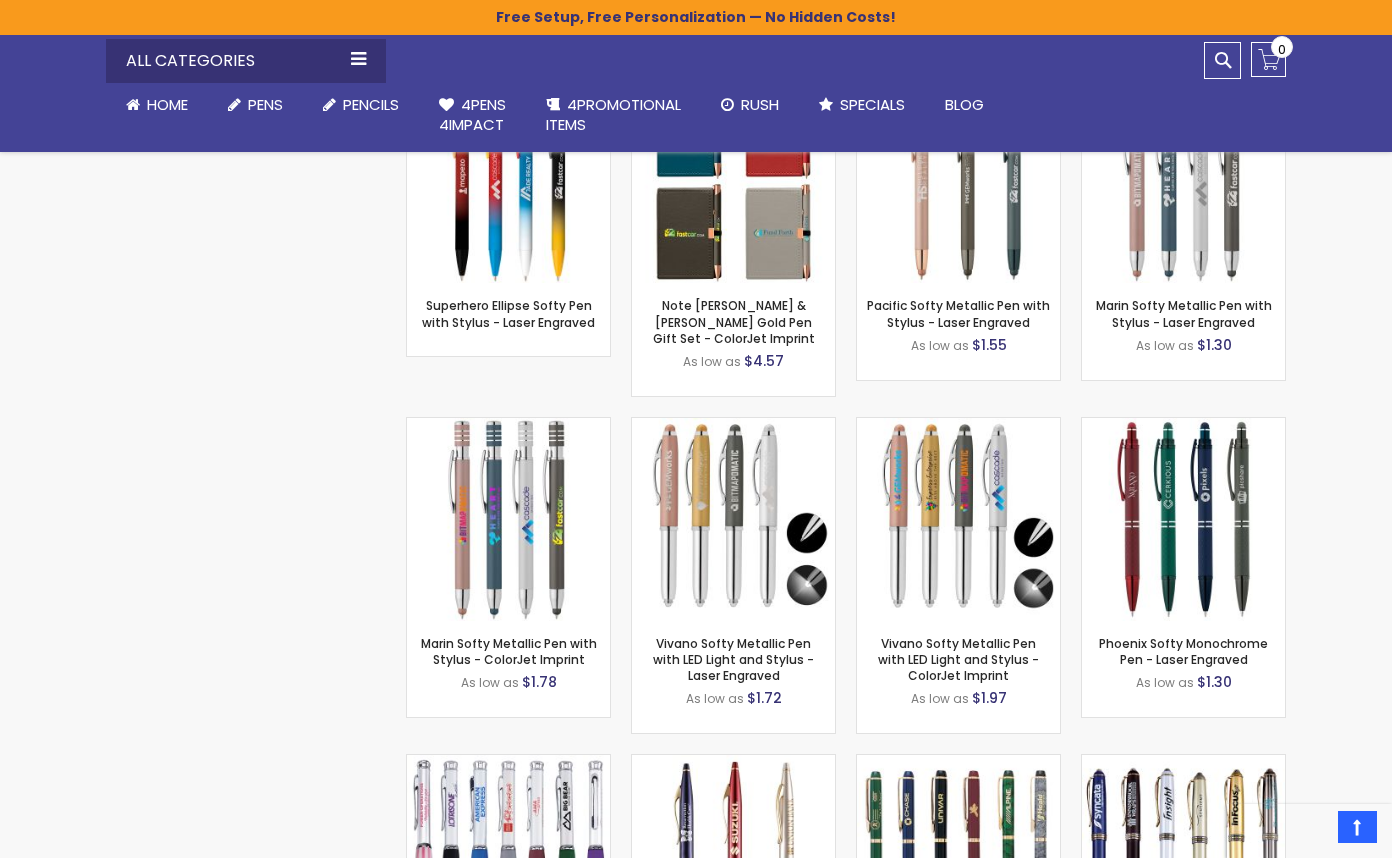 scroll, scrollTop: 14006, scrollLeft: 0, axis: vertical 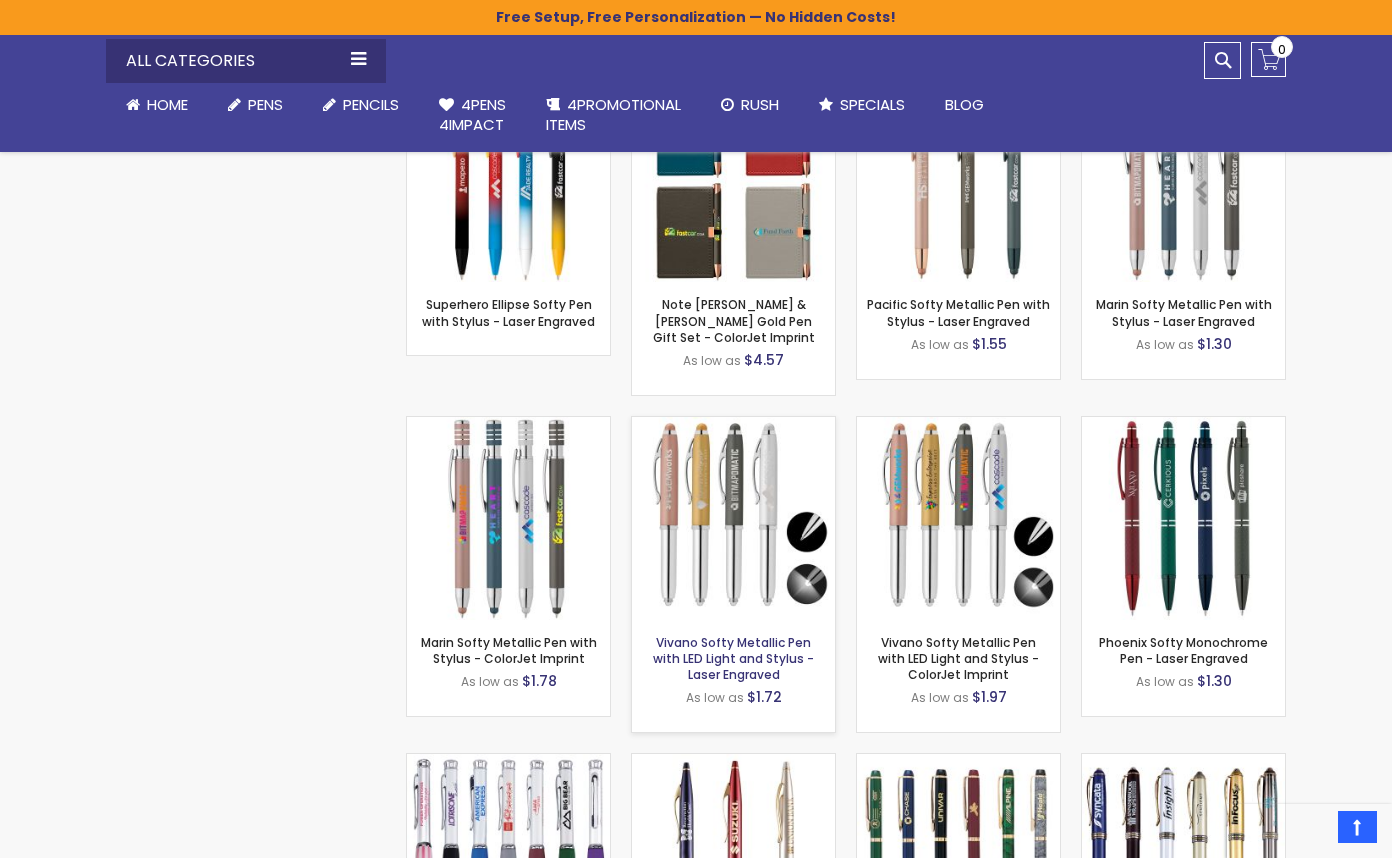 click on "Vivano Softy Metallic Pen with LED Light and Stylus - Laser Engraved" at bounding box center (733, 658) 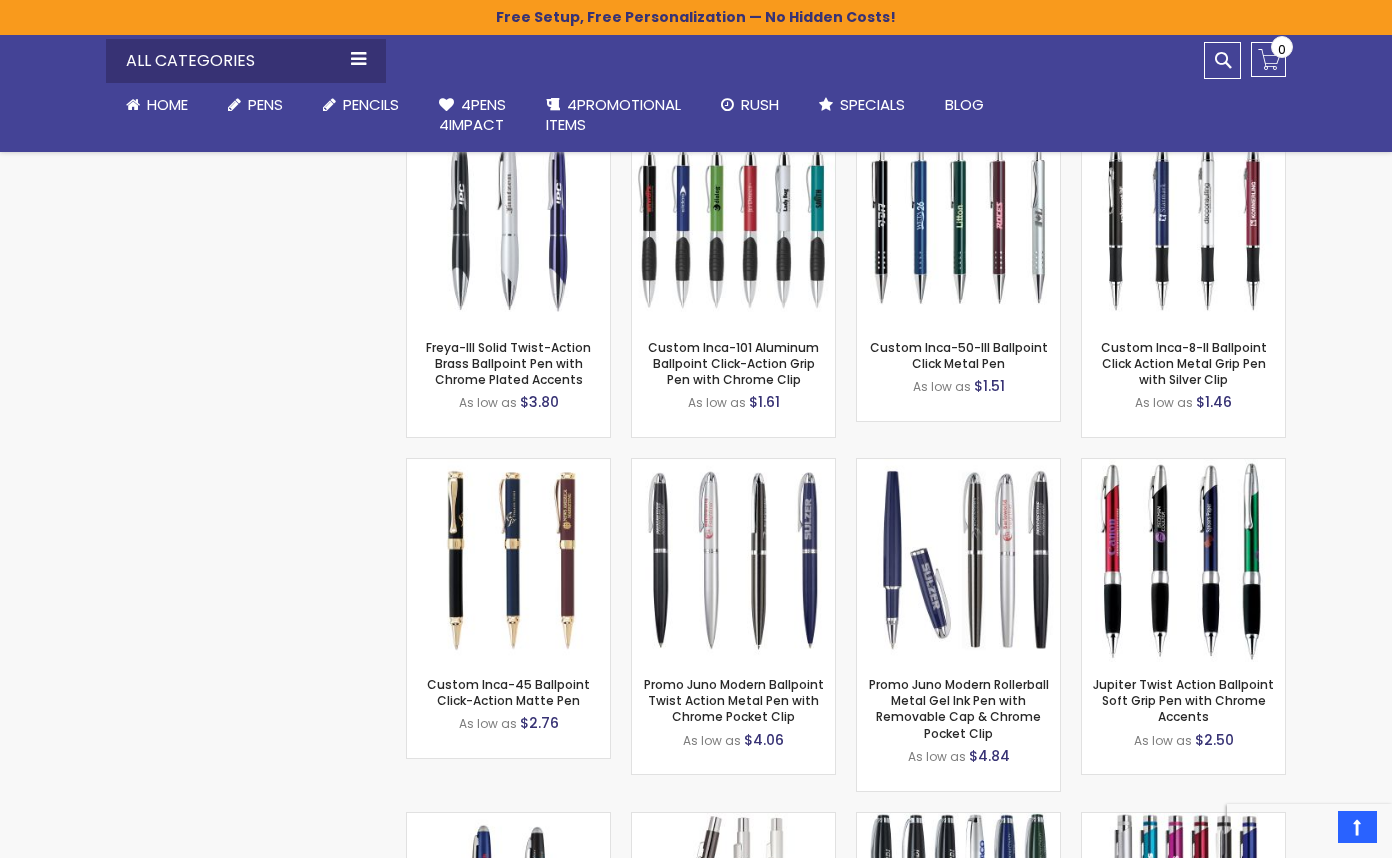 scroll, scrollTop: 16378, scrollLeft: 0, axis: vertical 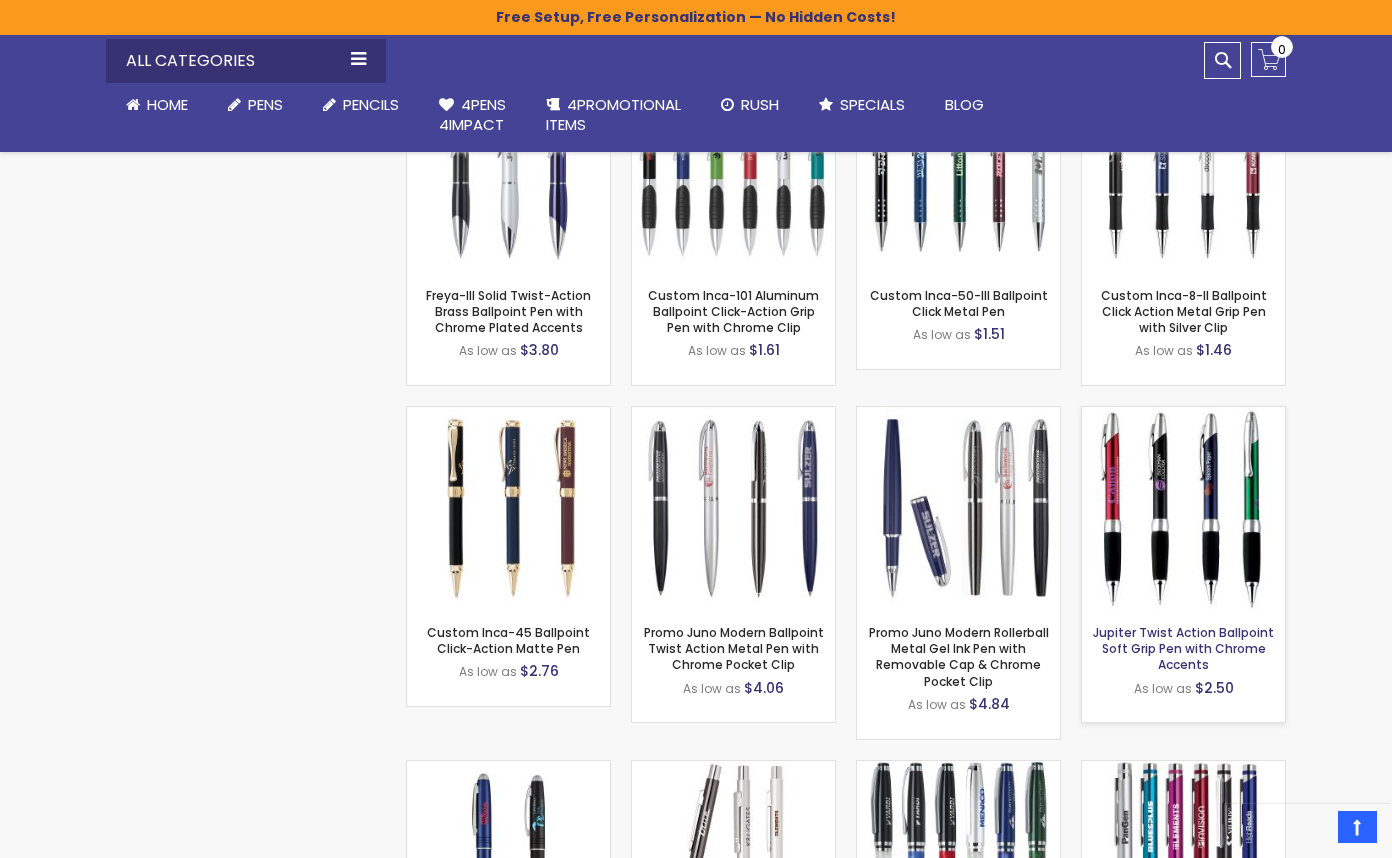 click on "Jupiter Twist Action Ballpoint Soft Grip Pen with Chrome Accents" at bounding box center [1183, 648] 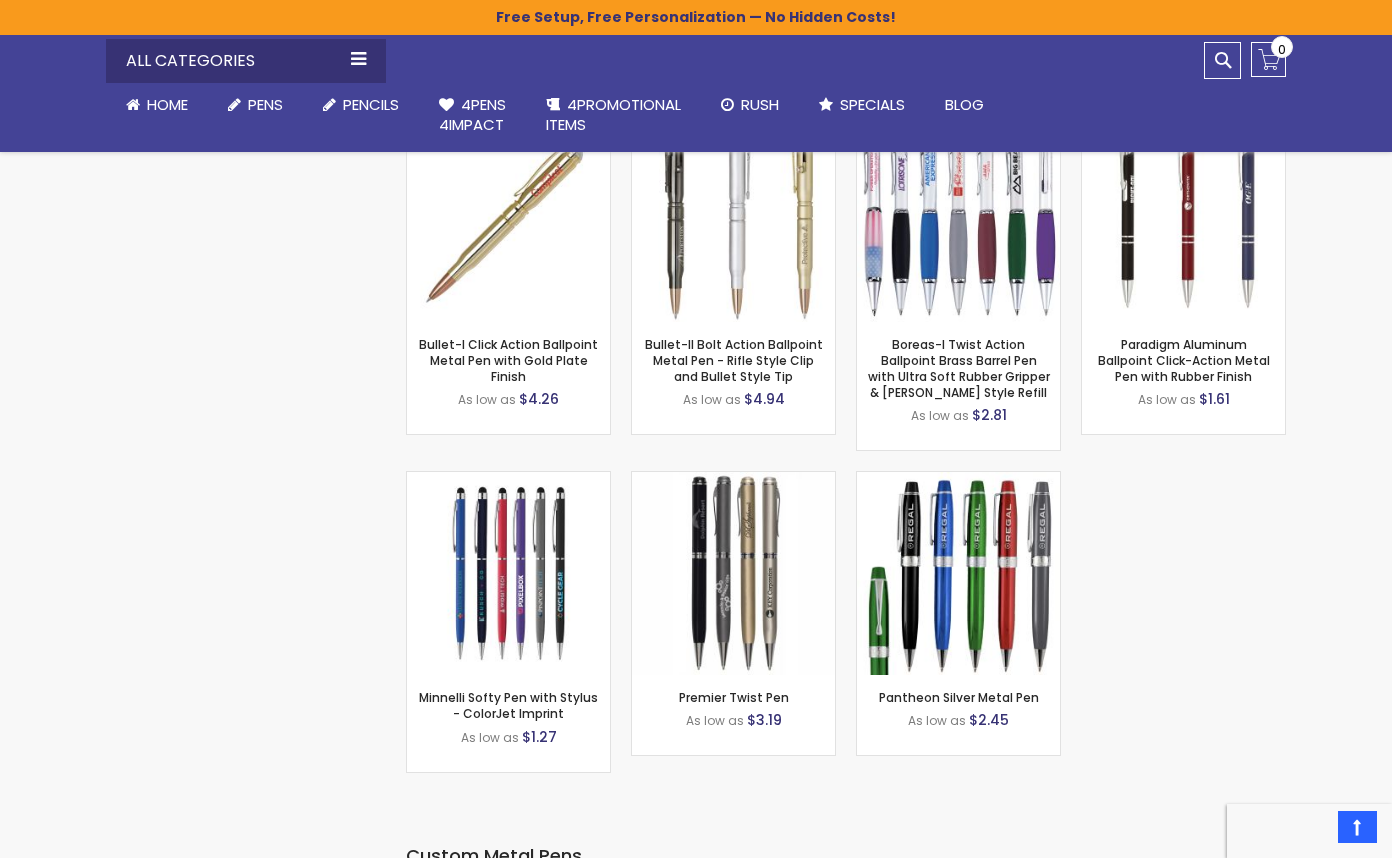 scroll, scrollTop: 18395, scrollLeft: 0, axis: vertical 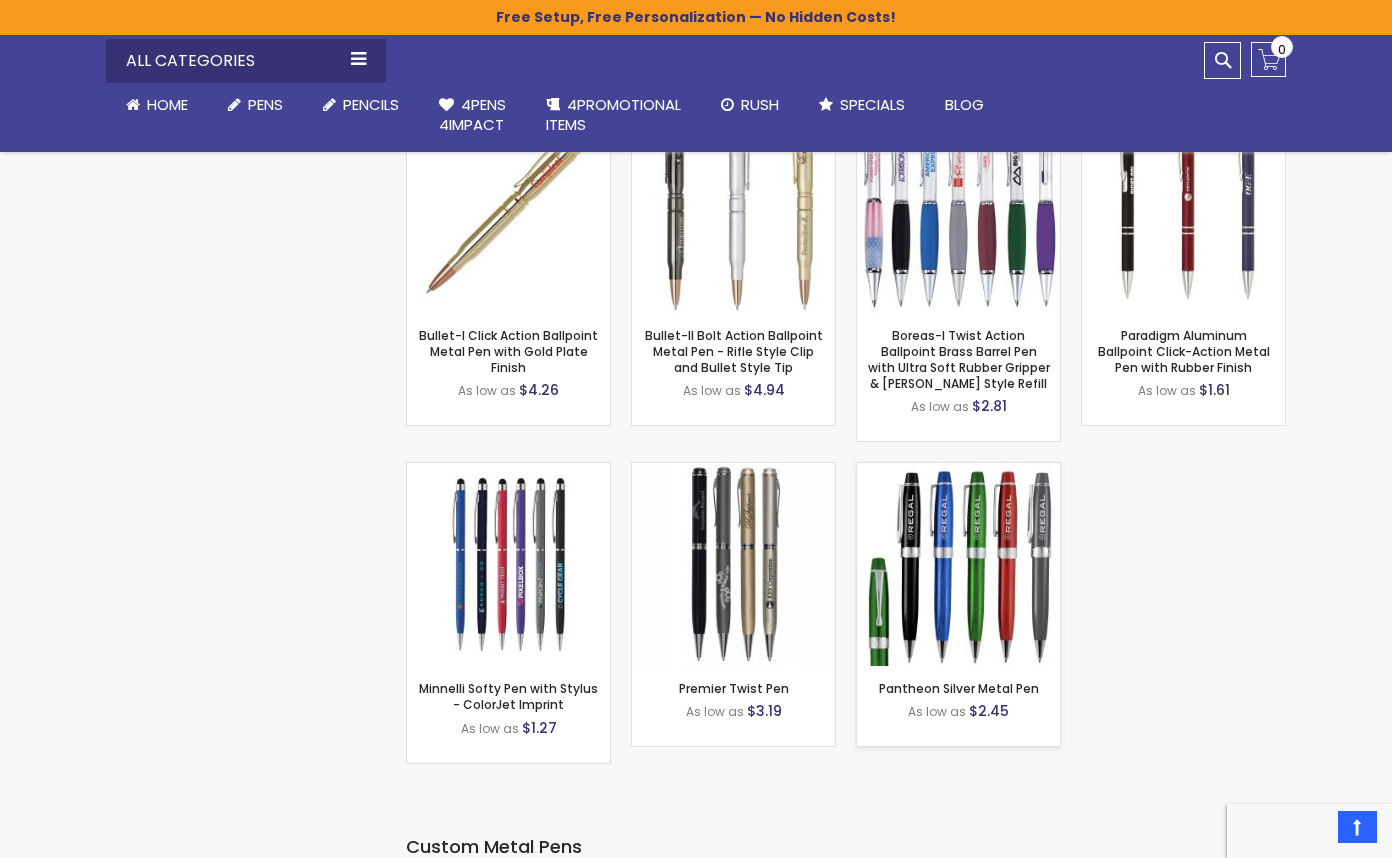 click at bounding box center [958, 564] 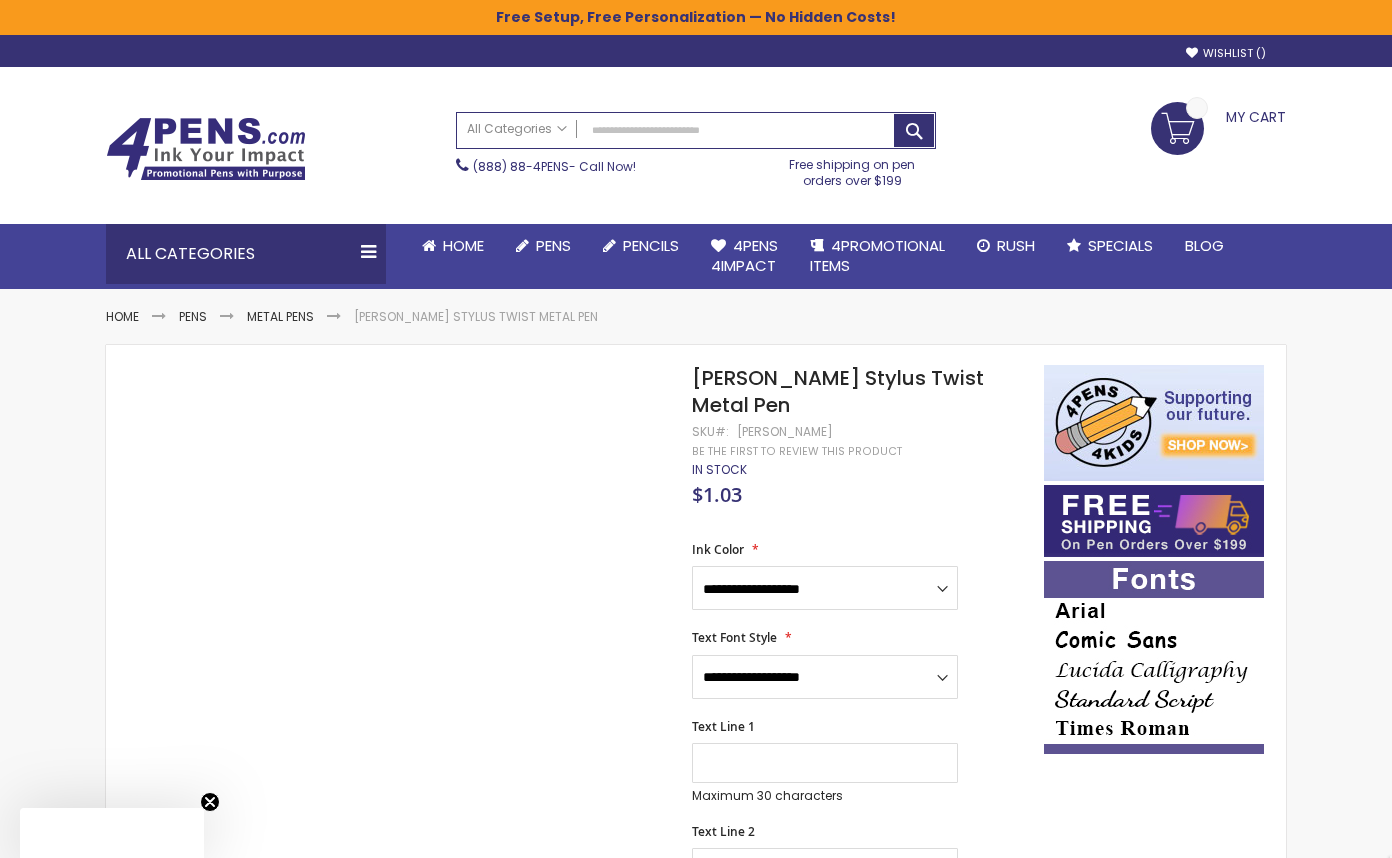 scroll, scrollTop: 0, scrollLeft: 0, axis: both 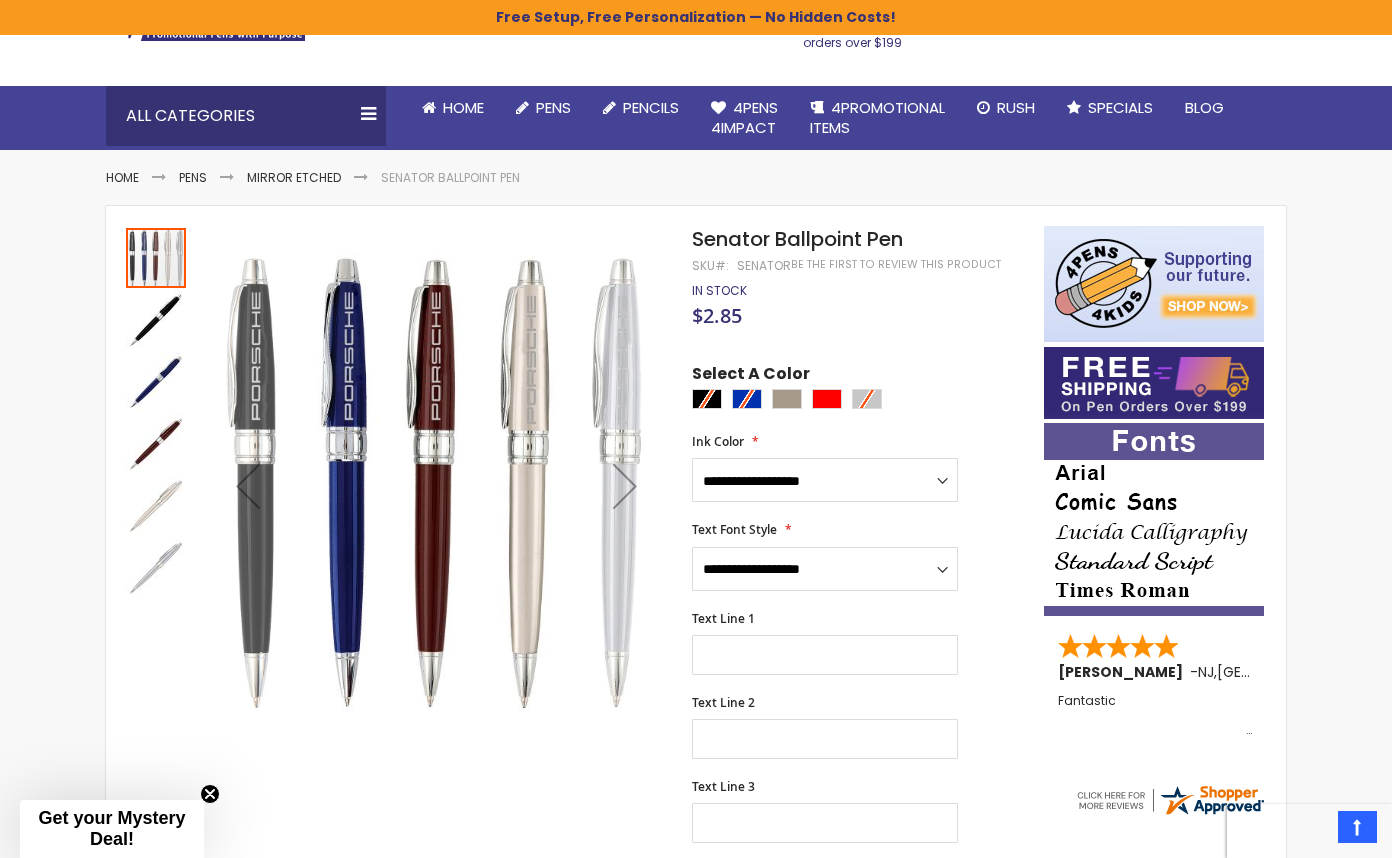 click at bounding box center (156, 320) 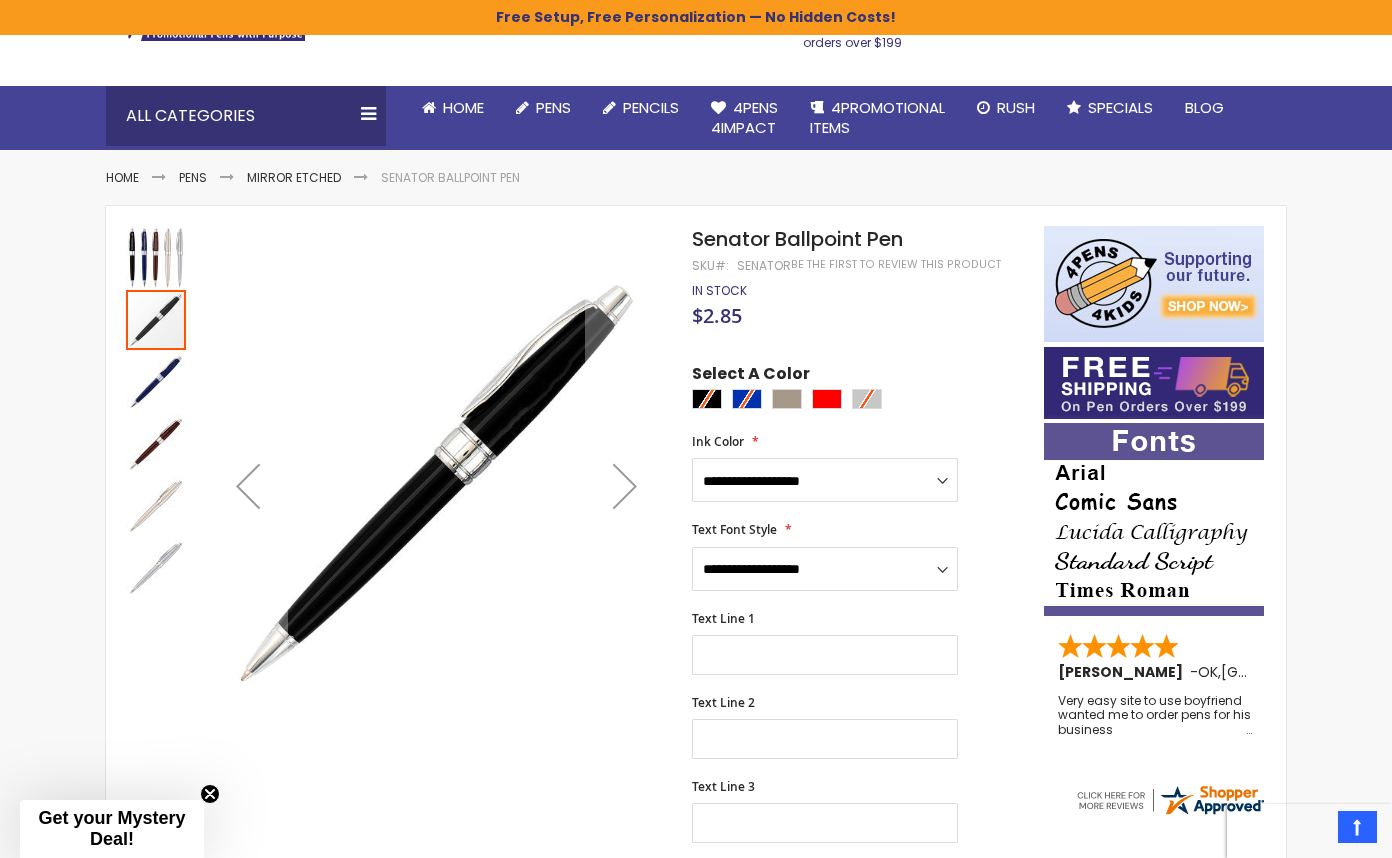 click at bounding box center (156, 382) 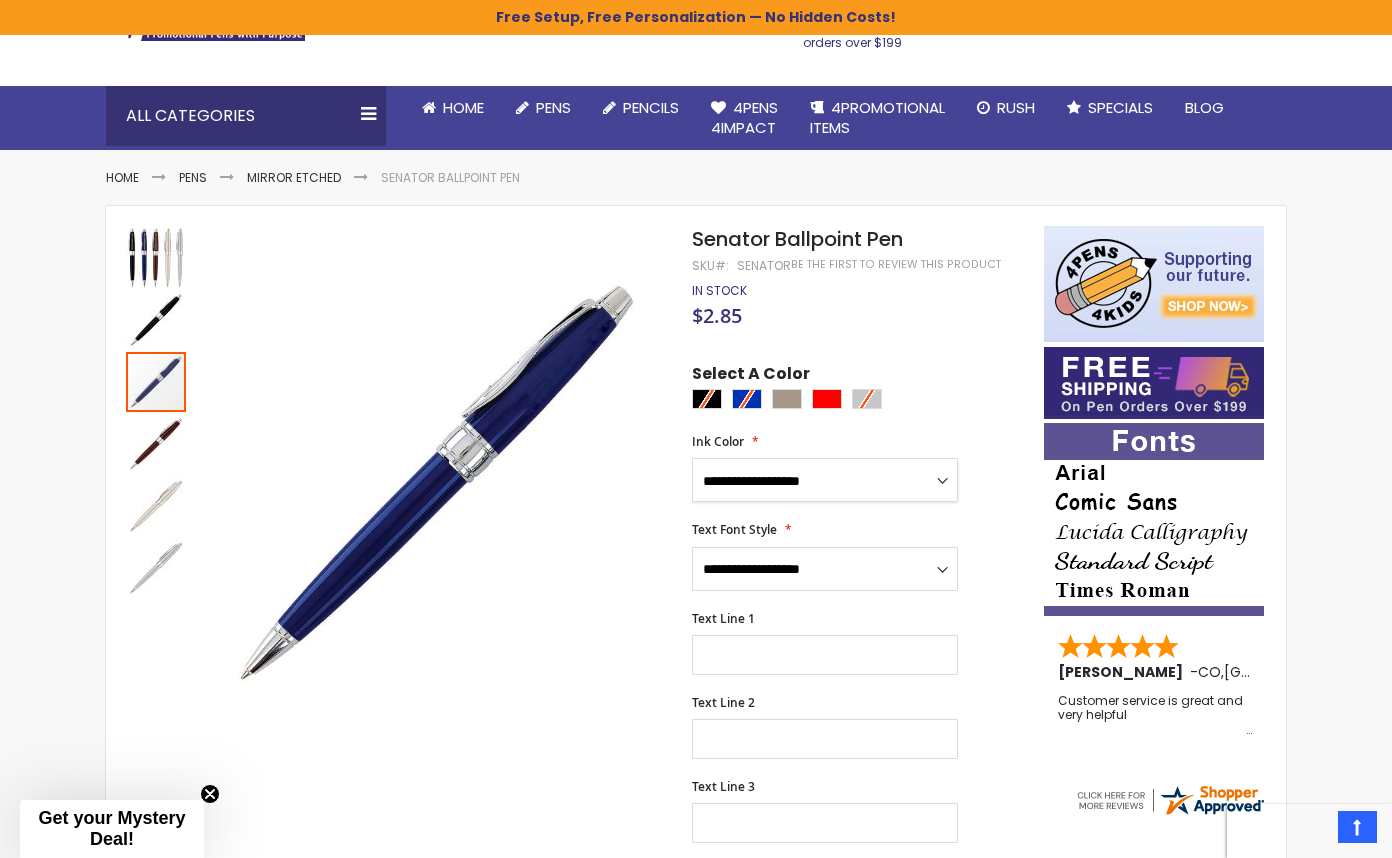 scroll, scrollTop: 139, scrollLeft: 1, axis: both 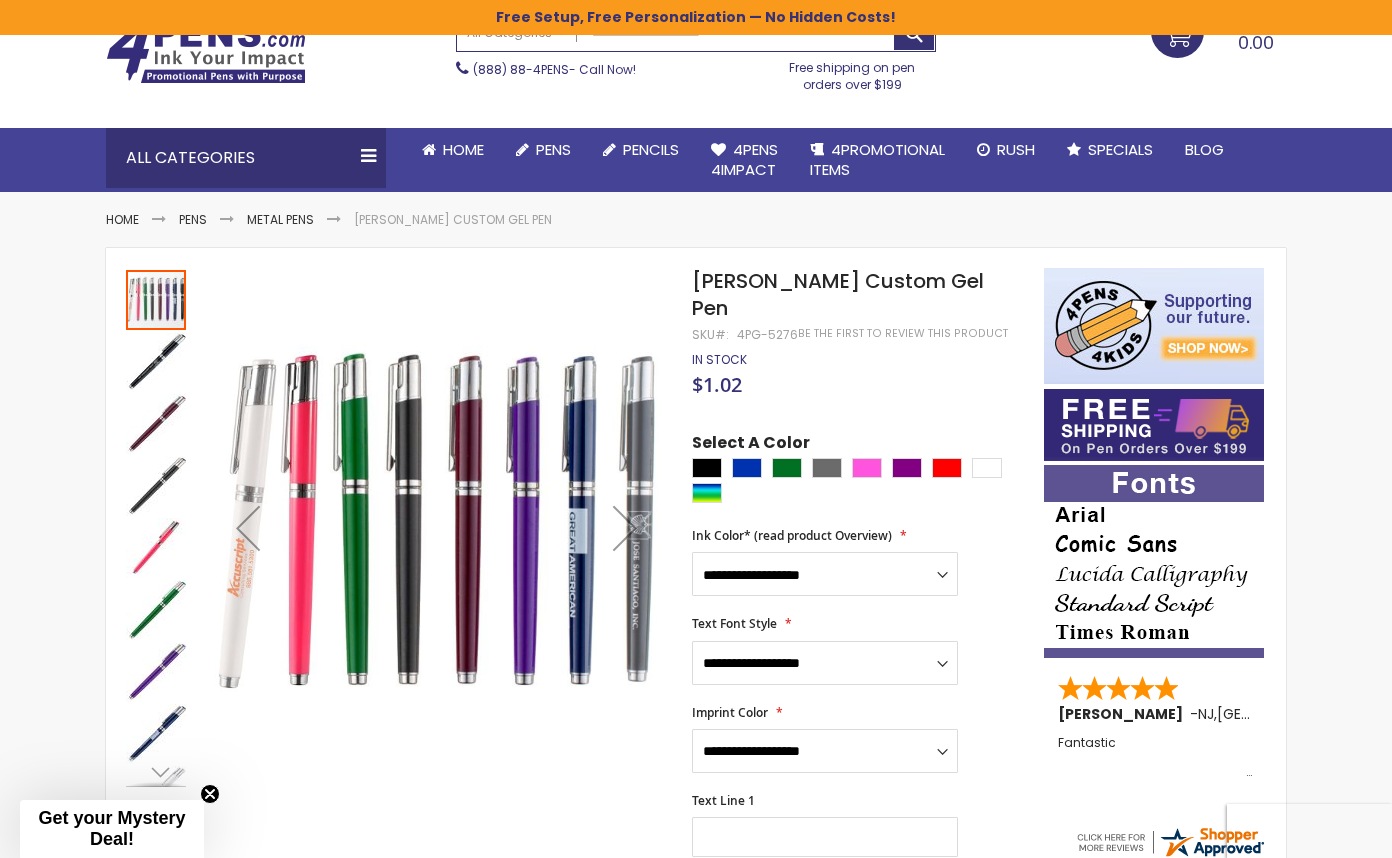 click at bounding box center [156, 362] 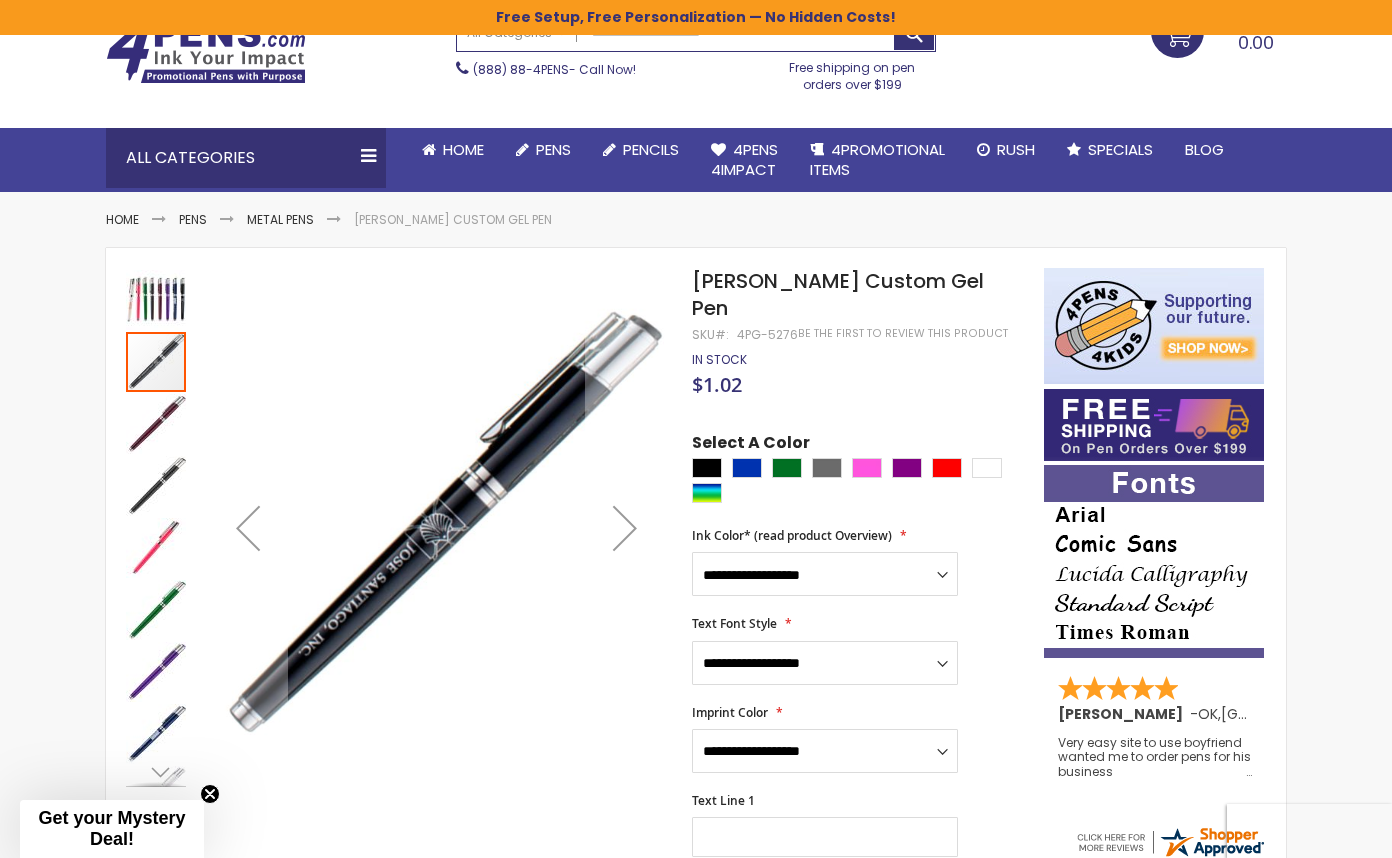 click at bounding box center [156, 424] 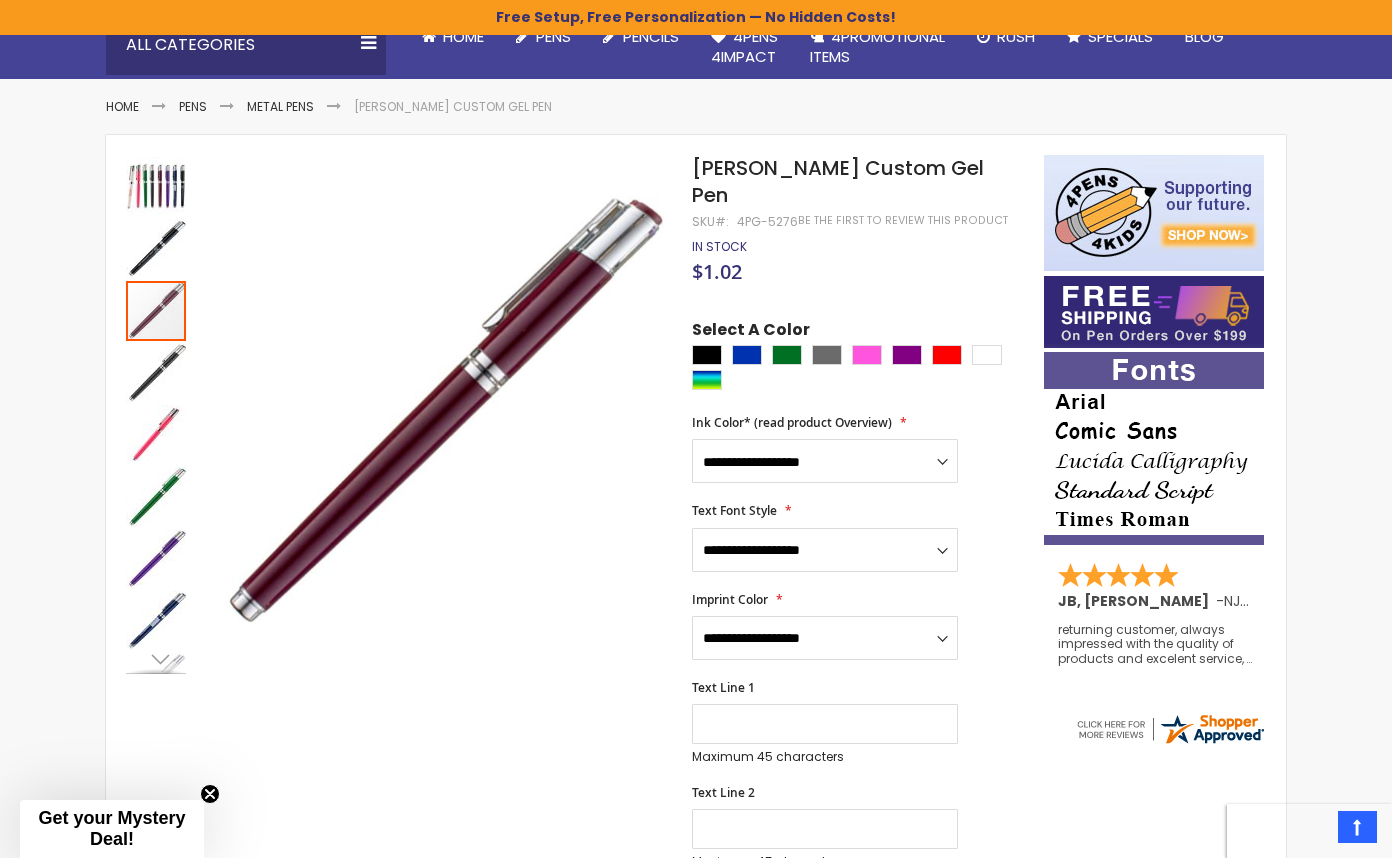 scroll, scrollTop: 206, scrollLeft: 0, axis: vertical 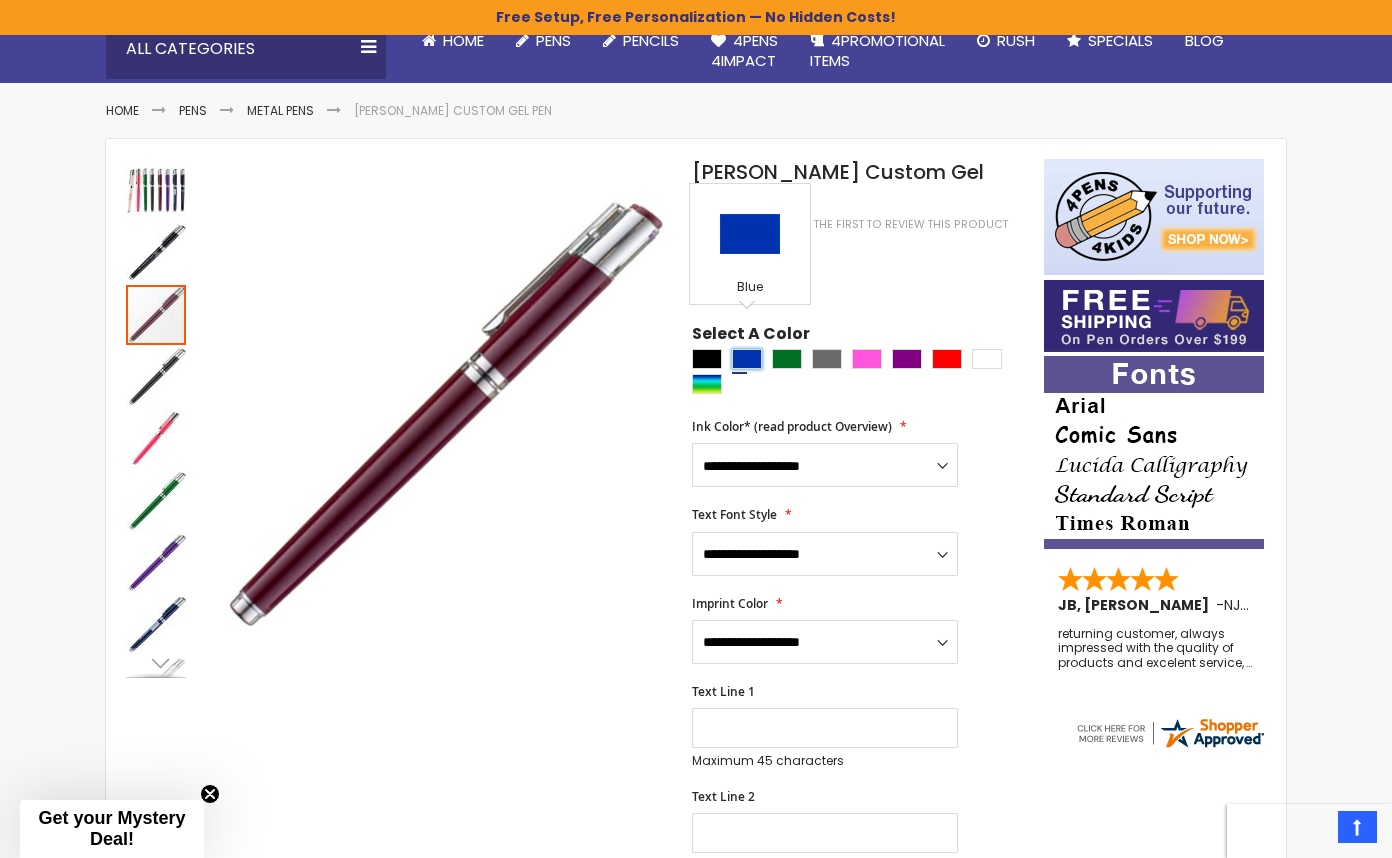 click at bounding box center (747, 359) 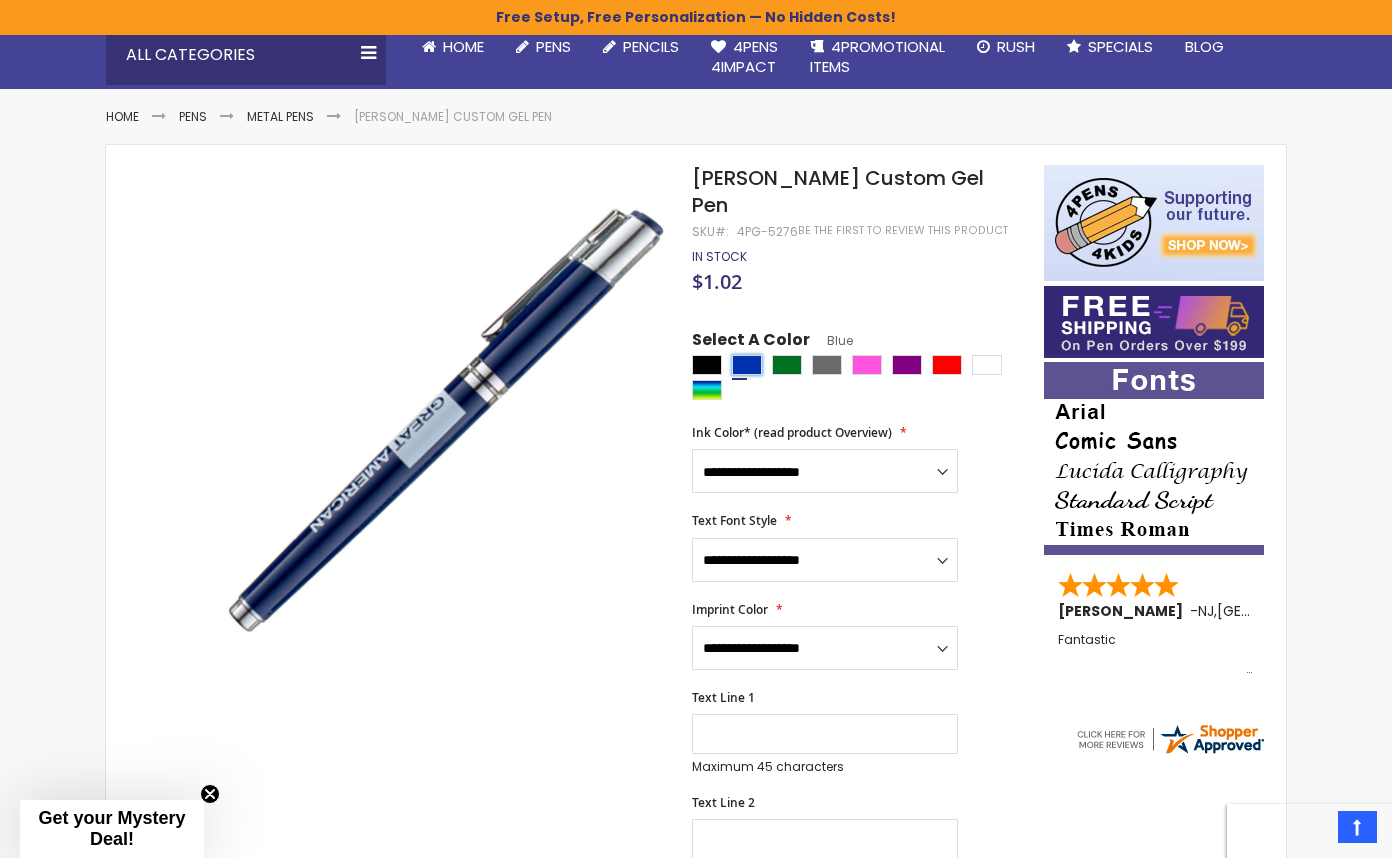 scroll, scrollTop: 198, scrollLeft: 1, axis: both 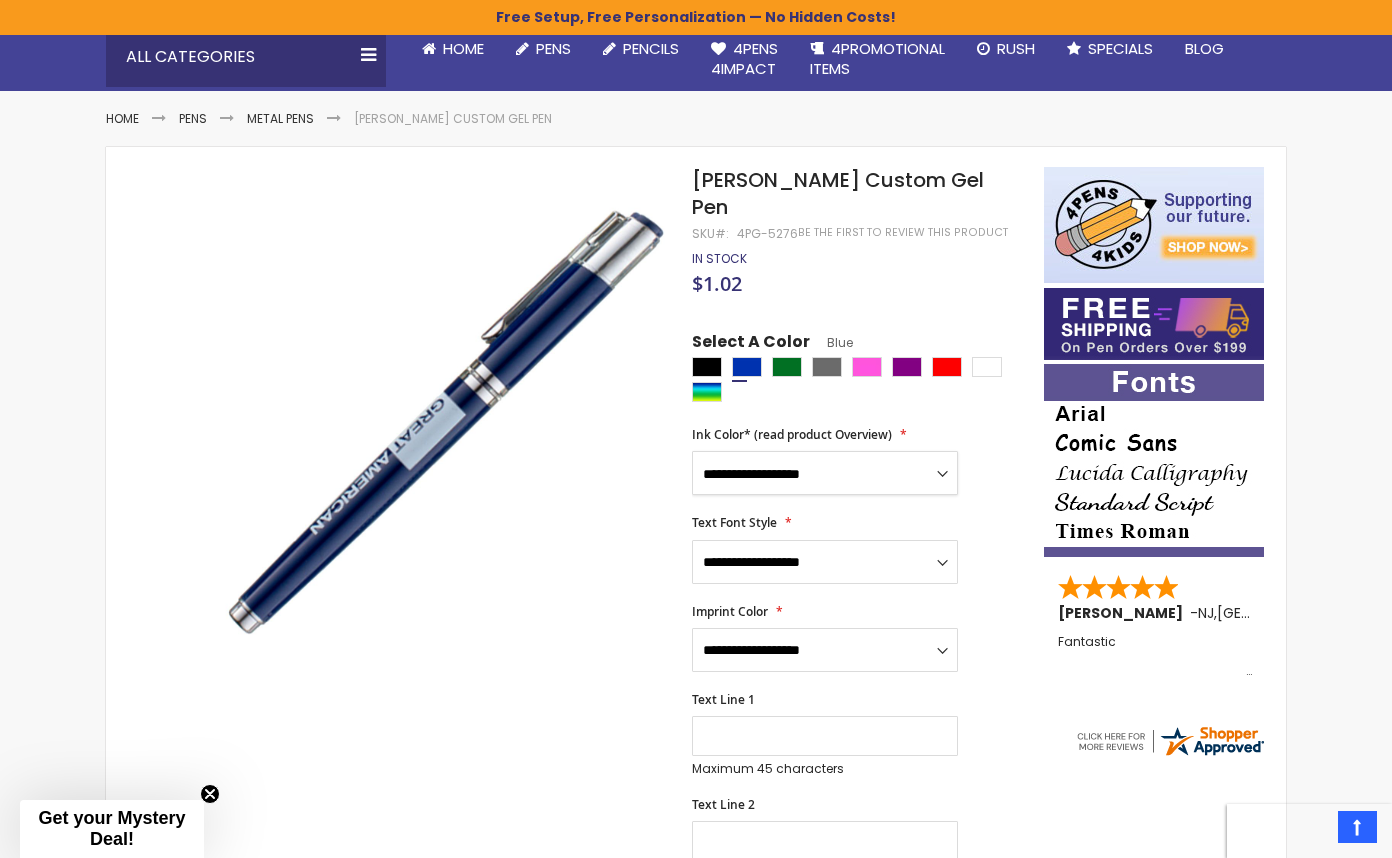 select on "*****" 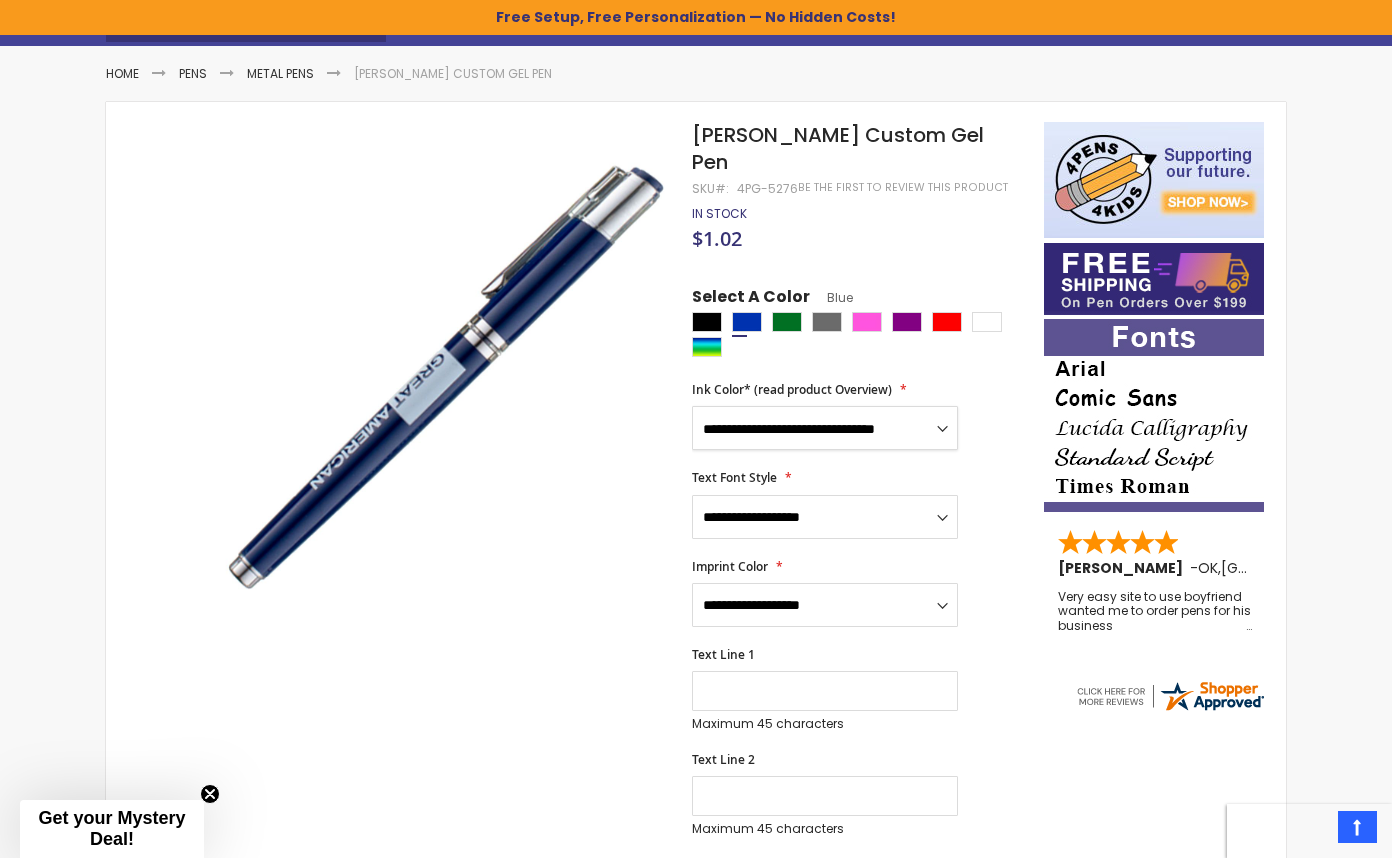 scroll, scrollTop: 248, scrollLeft: 0, axis: vertical 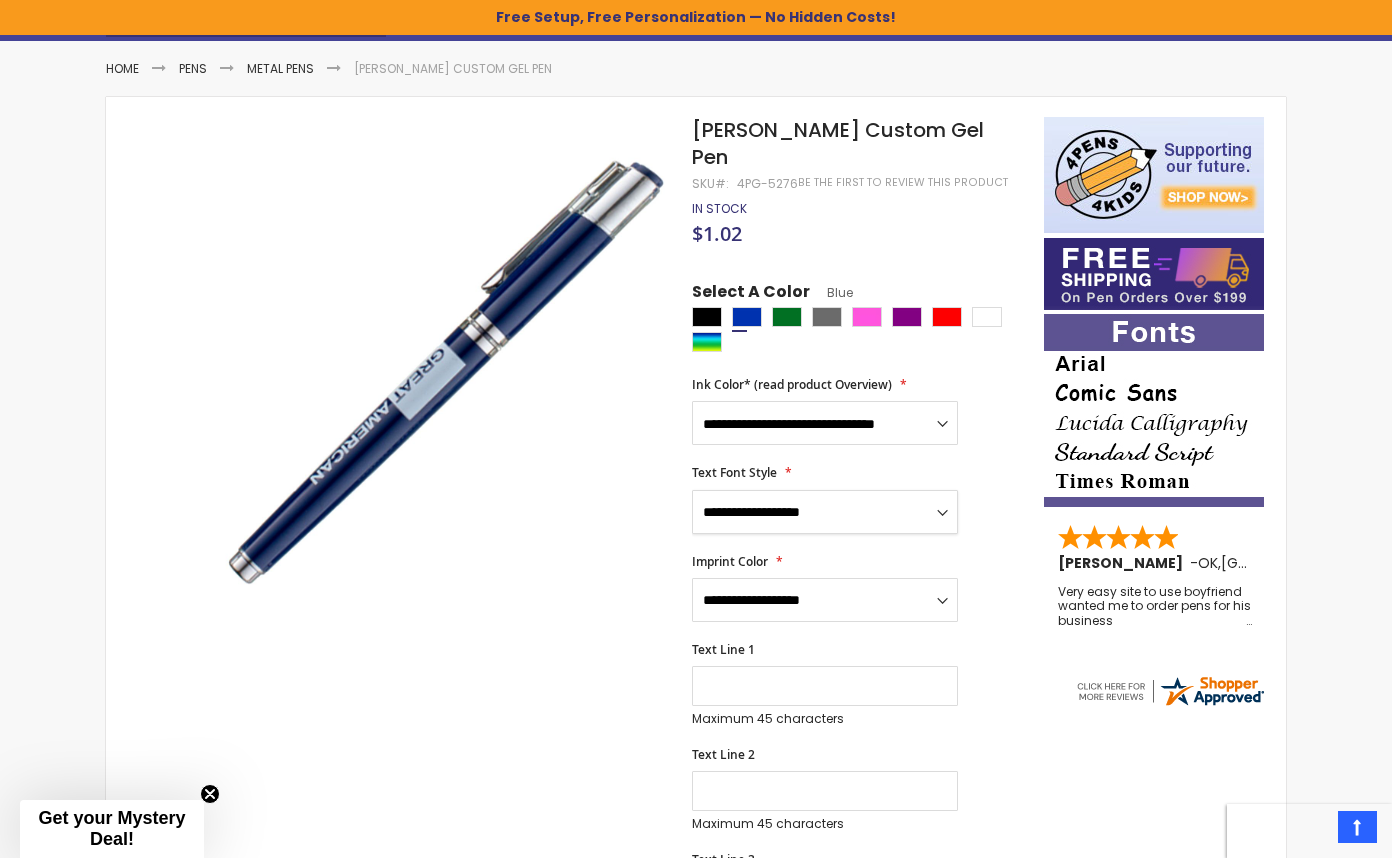 select on "****" 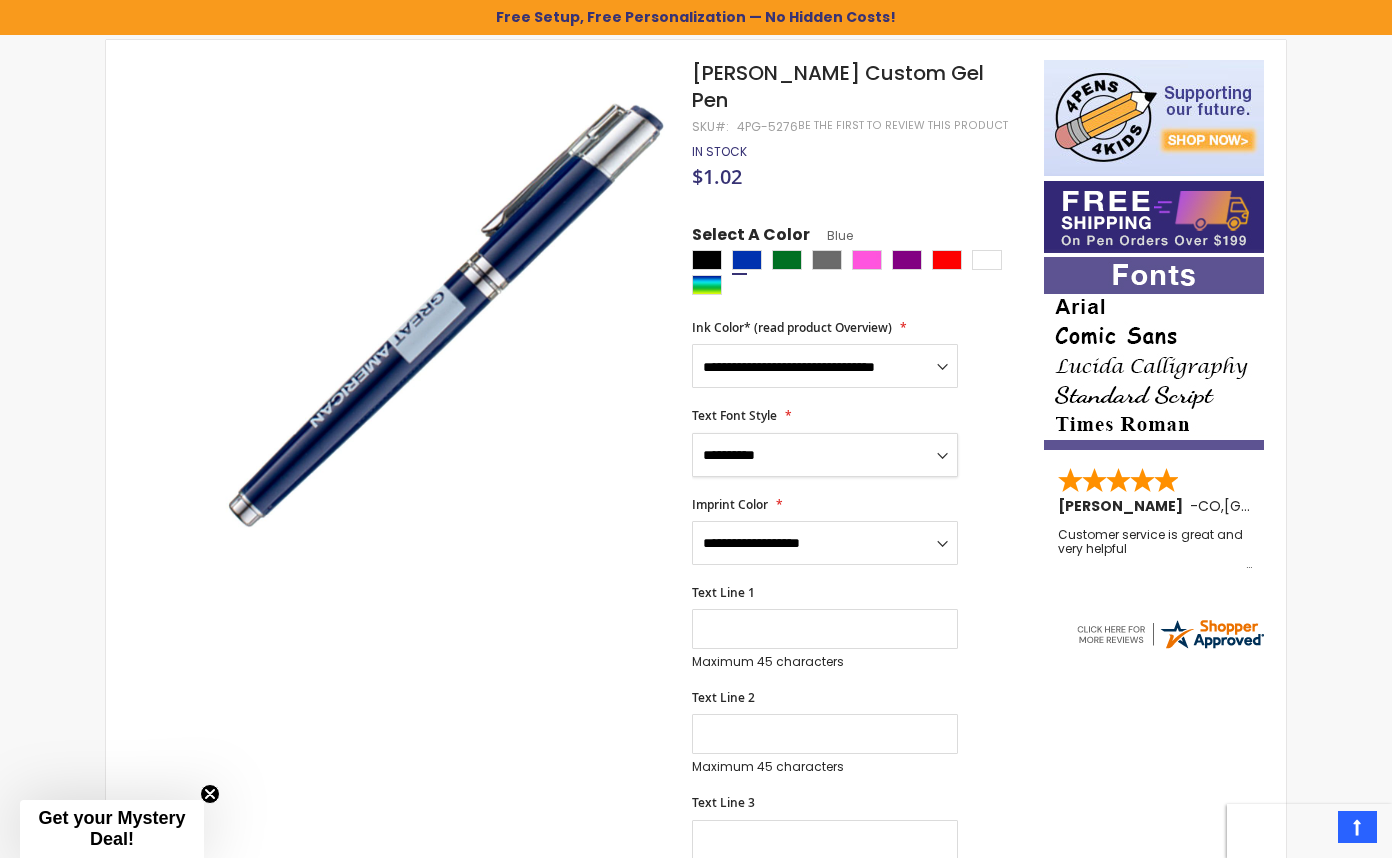 scroll, scrollTop: 318, scrollLeft: 0, axis: vertical 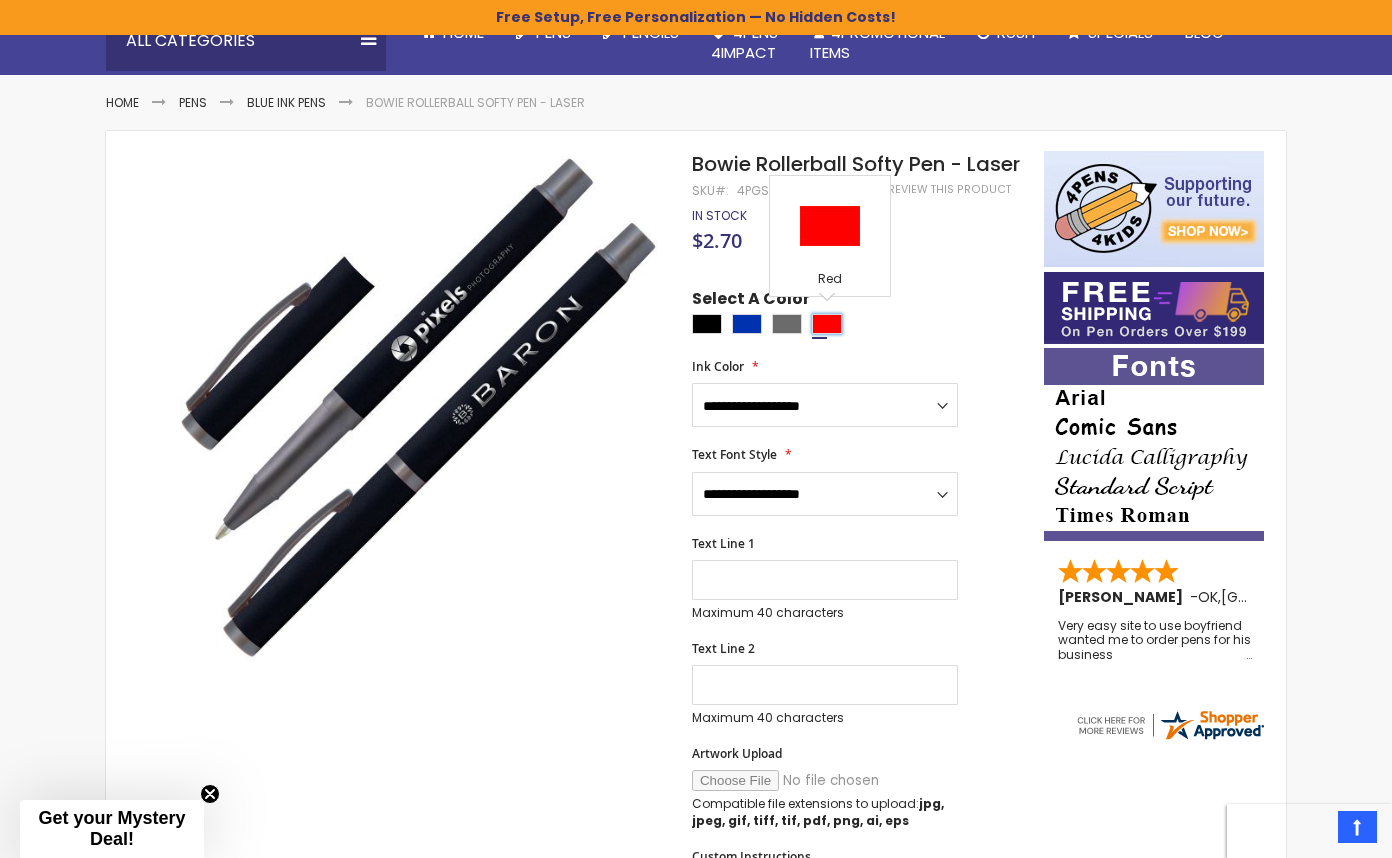 click at bounding box center [827, 324] 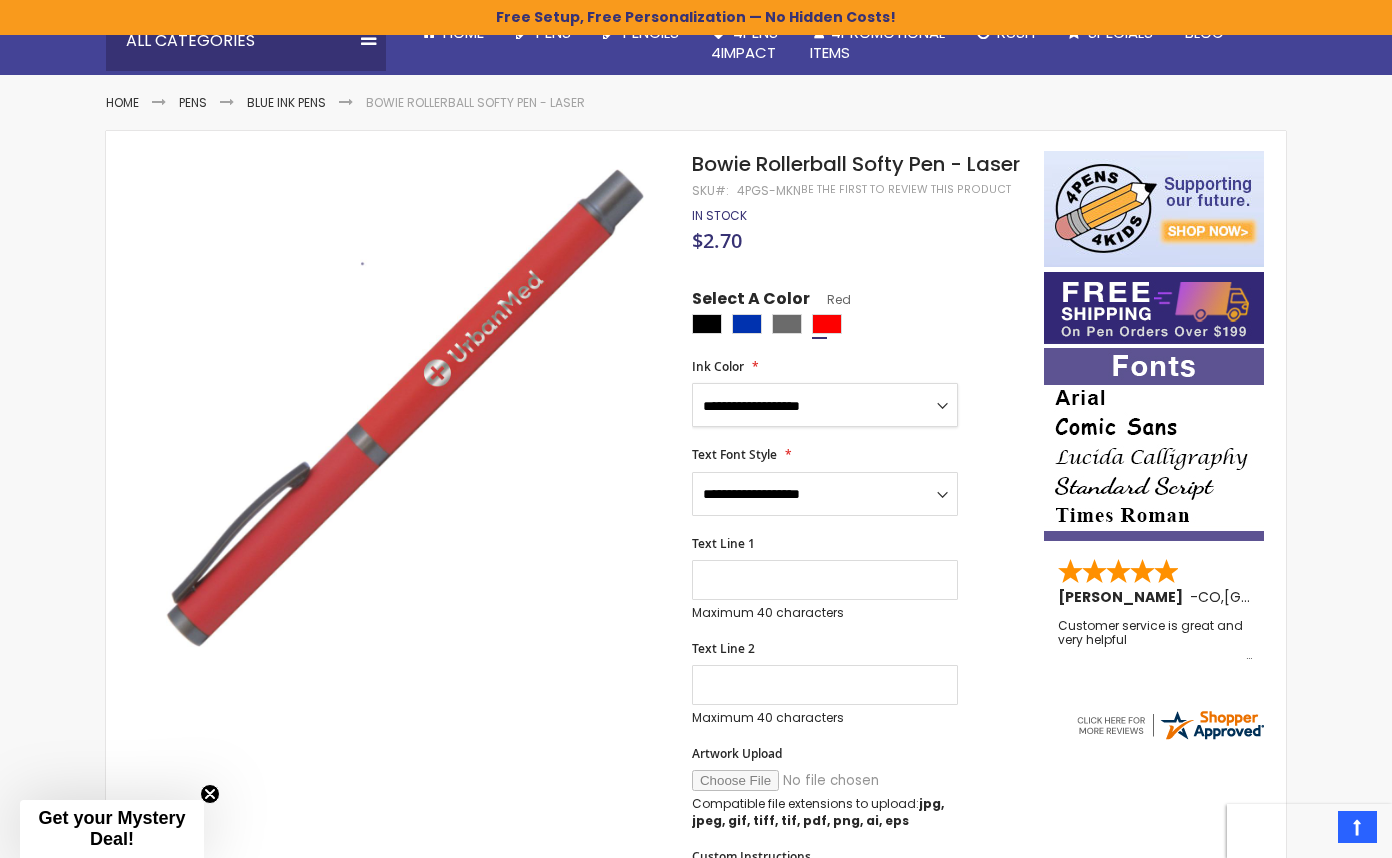 select on "****" 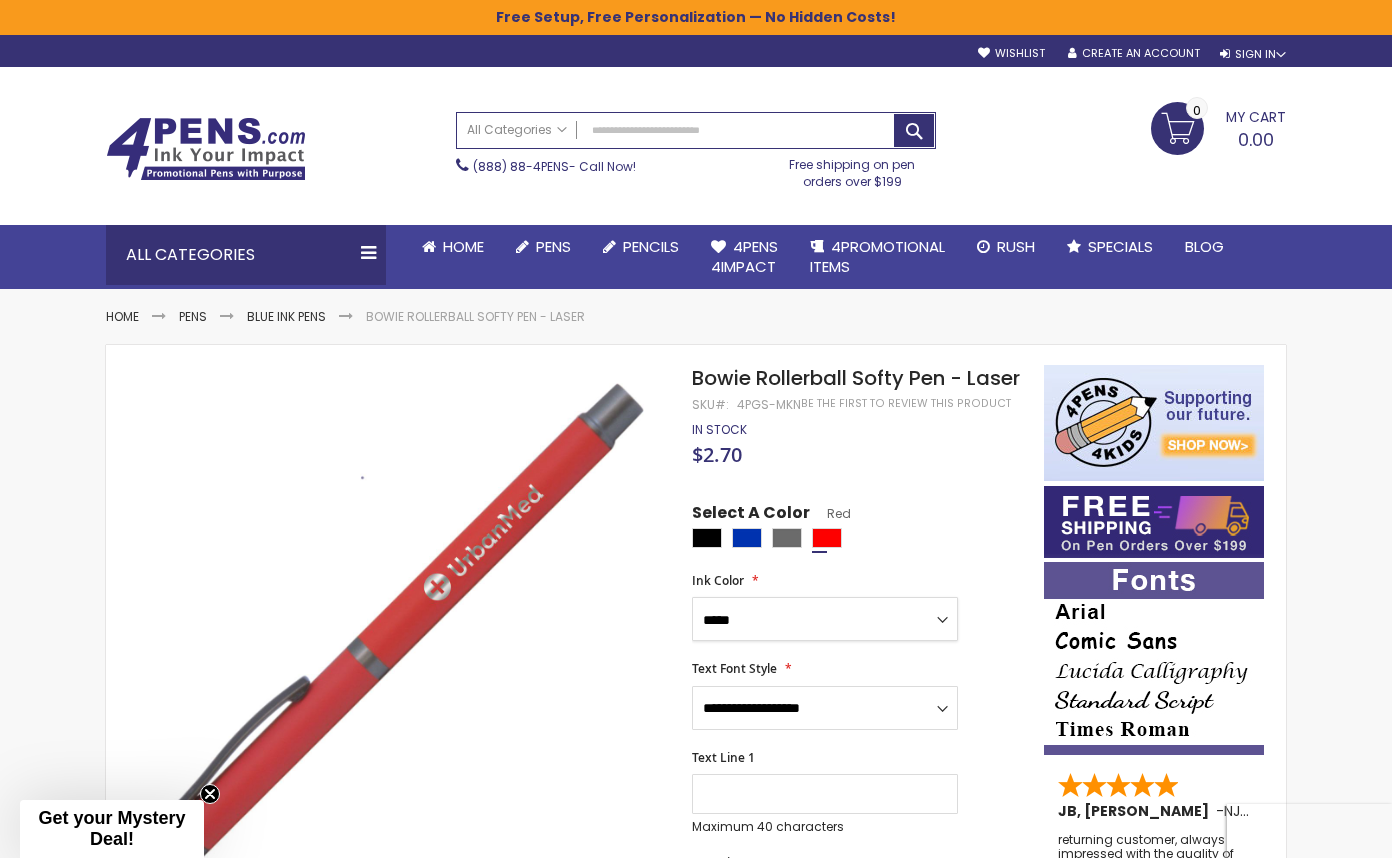 scroll, scrollTop: 0, scrollLeft: 0, axis: both 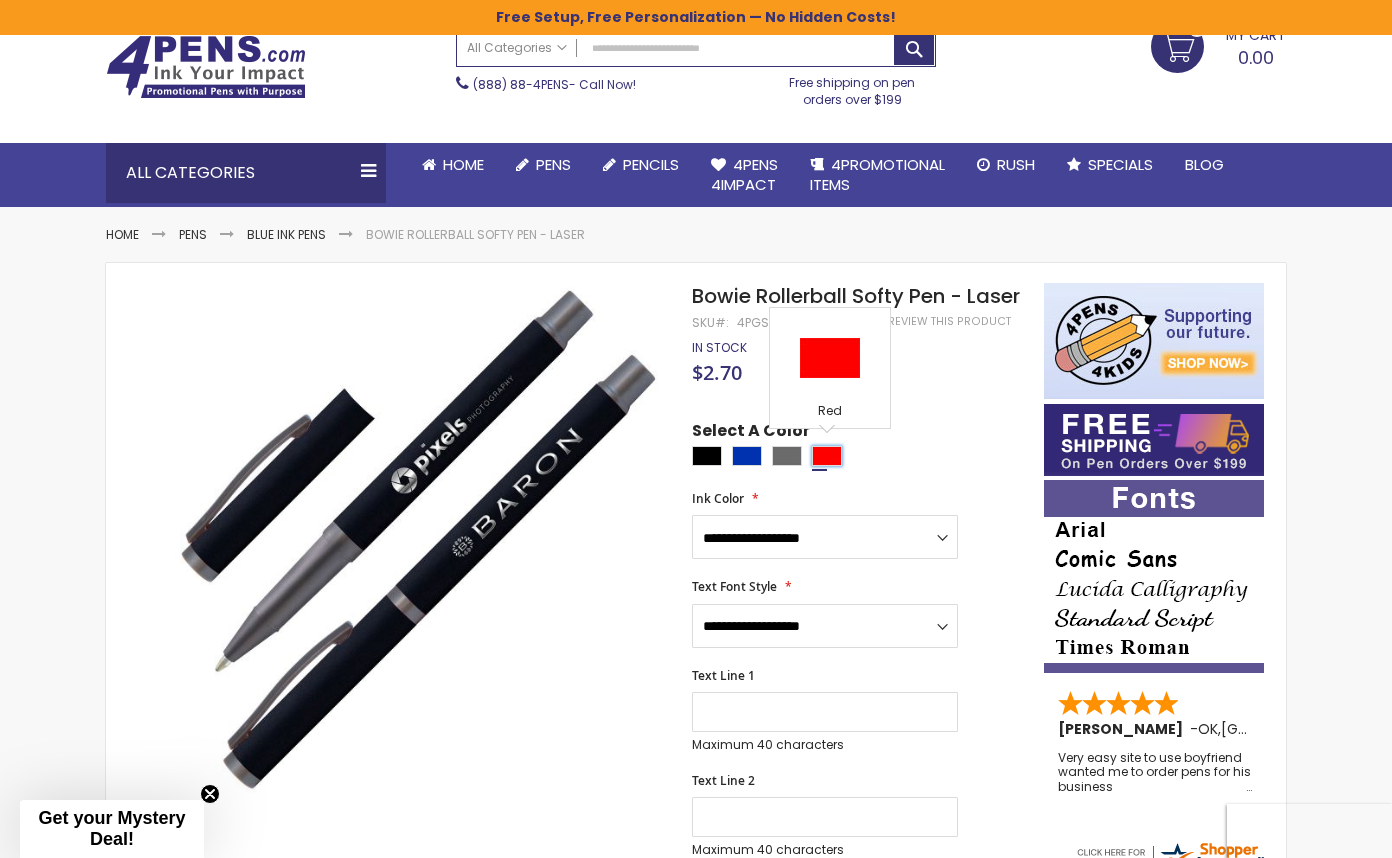 click at bounding box center (827, 456) 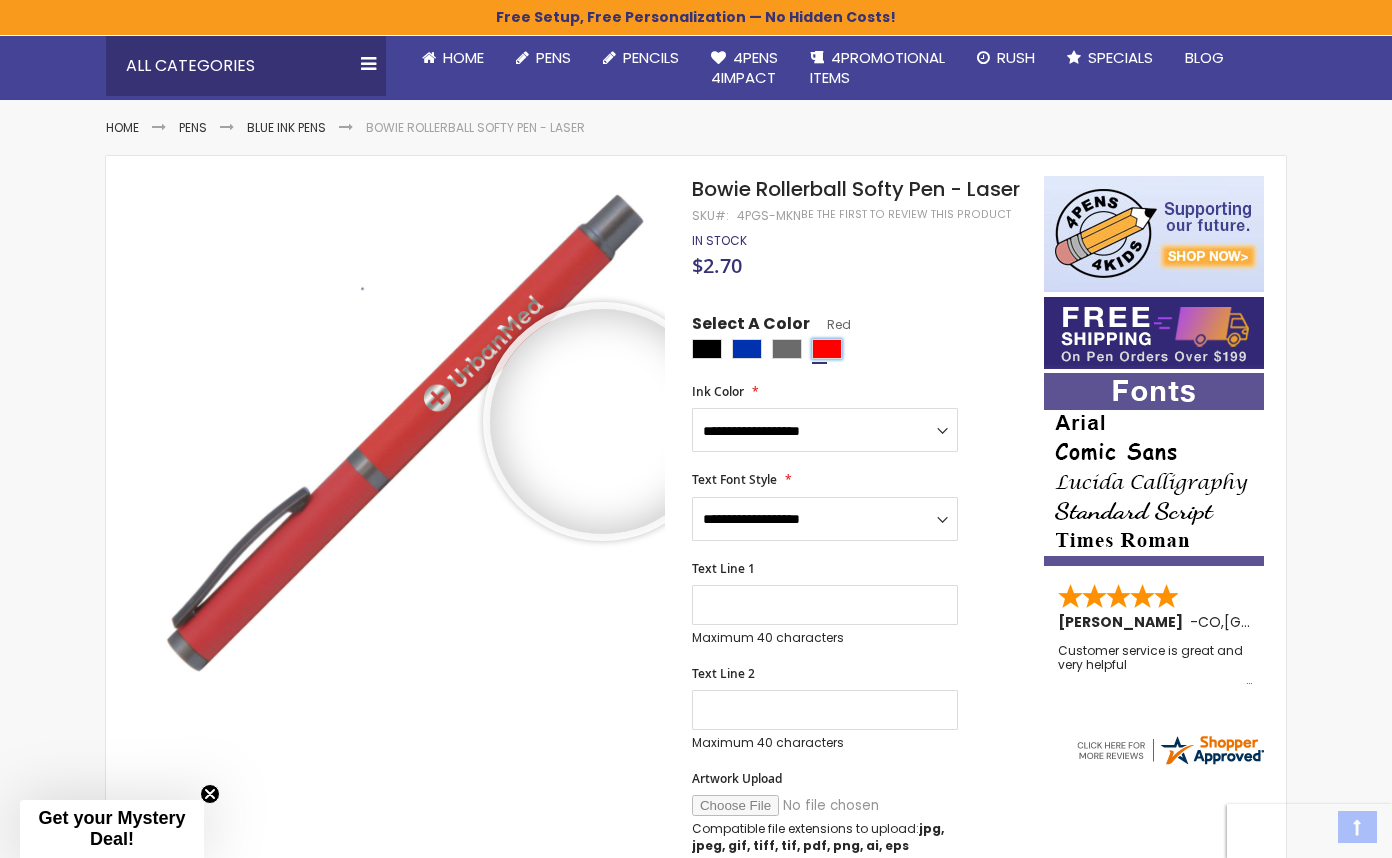 scroll, scrollTop: 220, scrollLeft: 0, axis: vertical 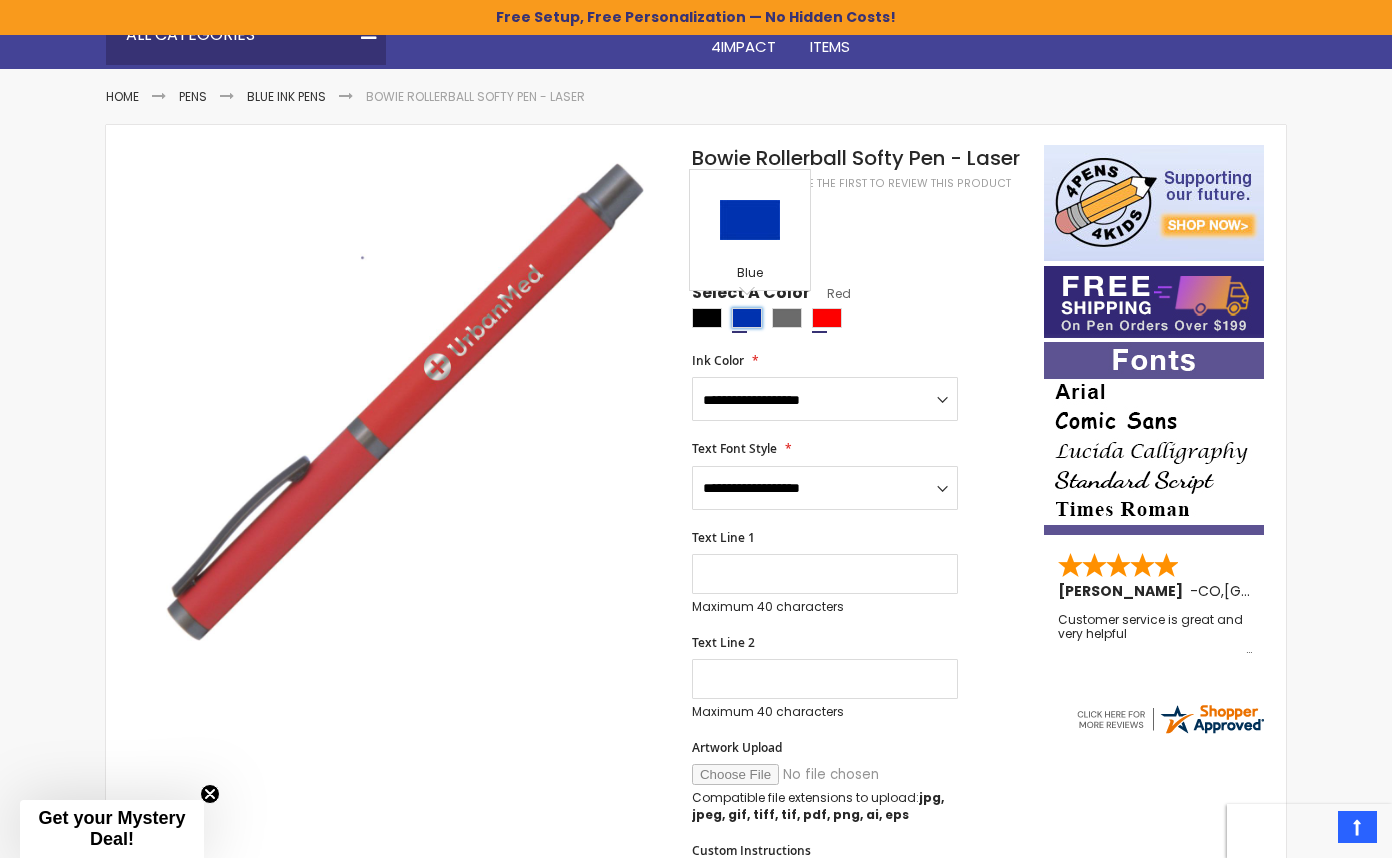 click at bounding box center [747, 318] 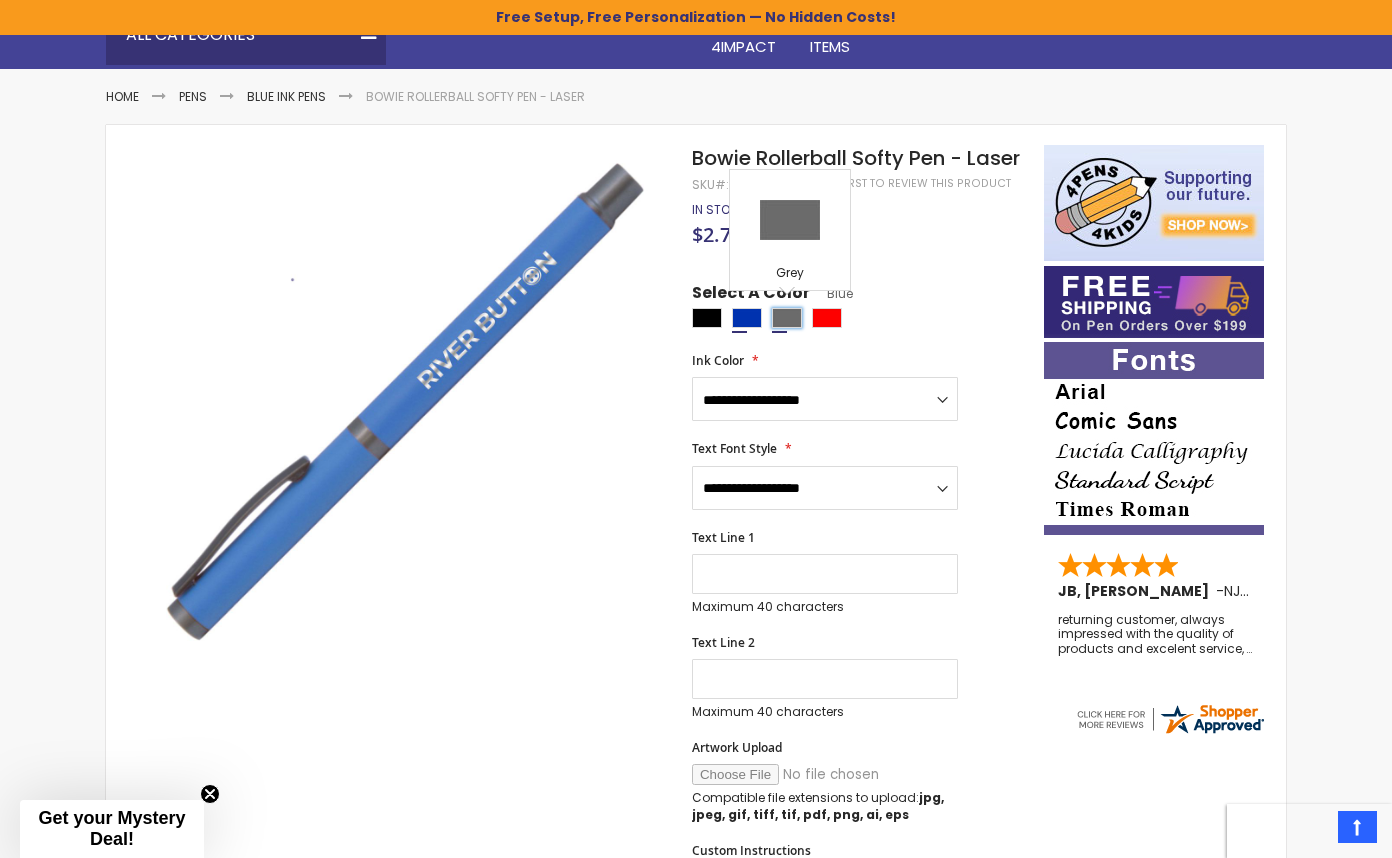 click at bounding box center (787, 318) 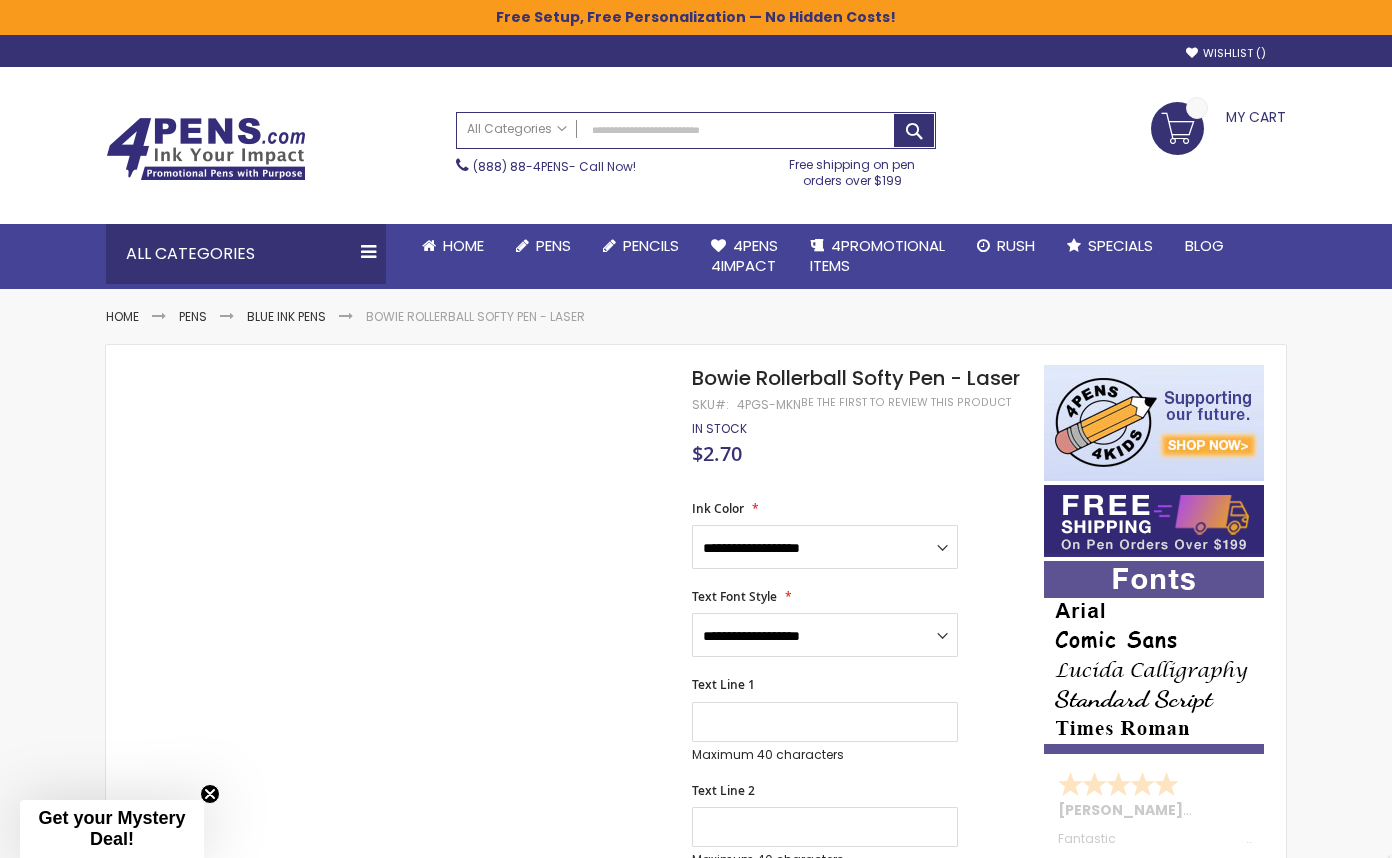 scroll, scrollTop: 0, scrollLeft: 0, axis: both 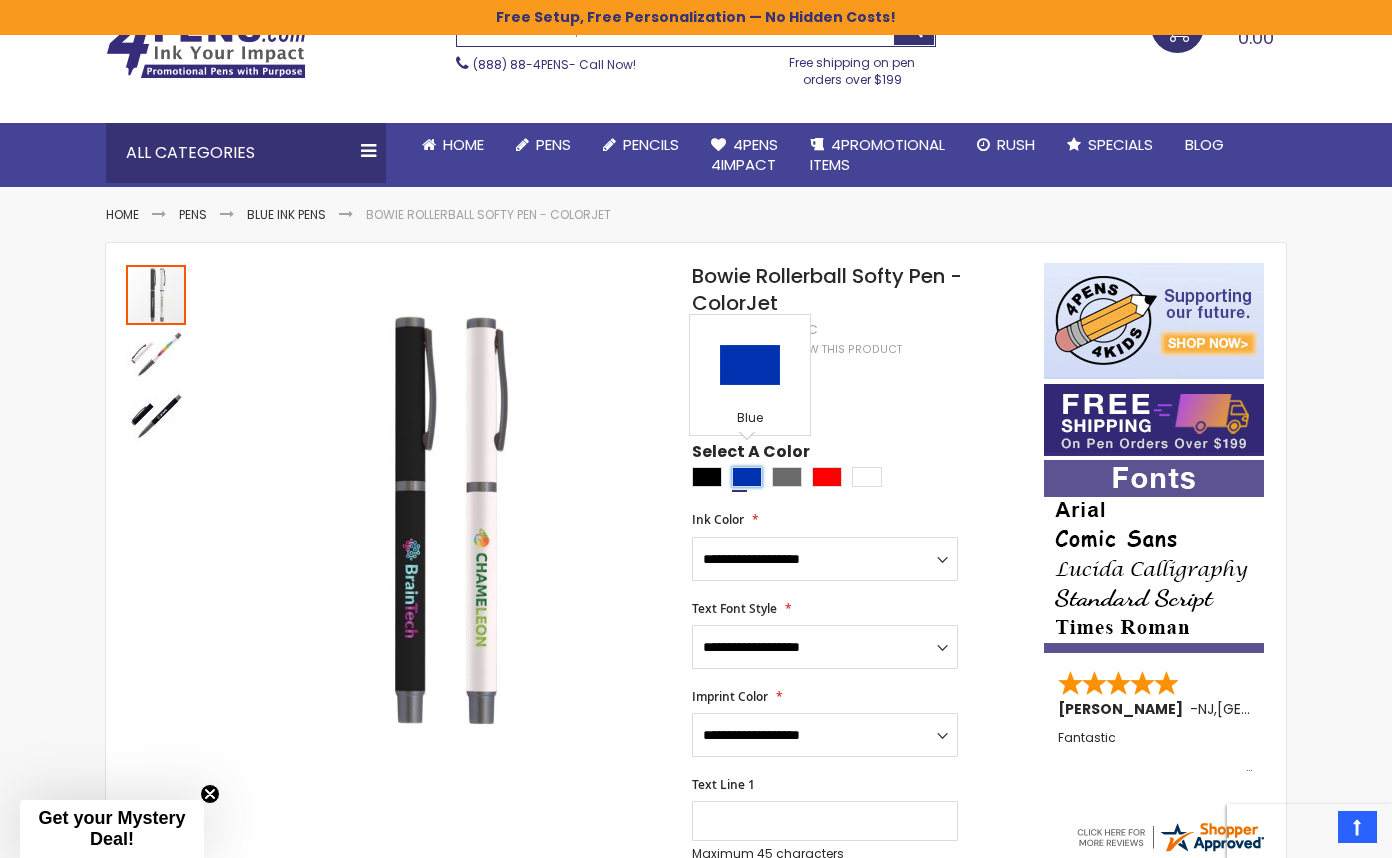 click at bounding box center [747, 477] 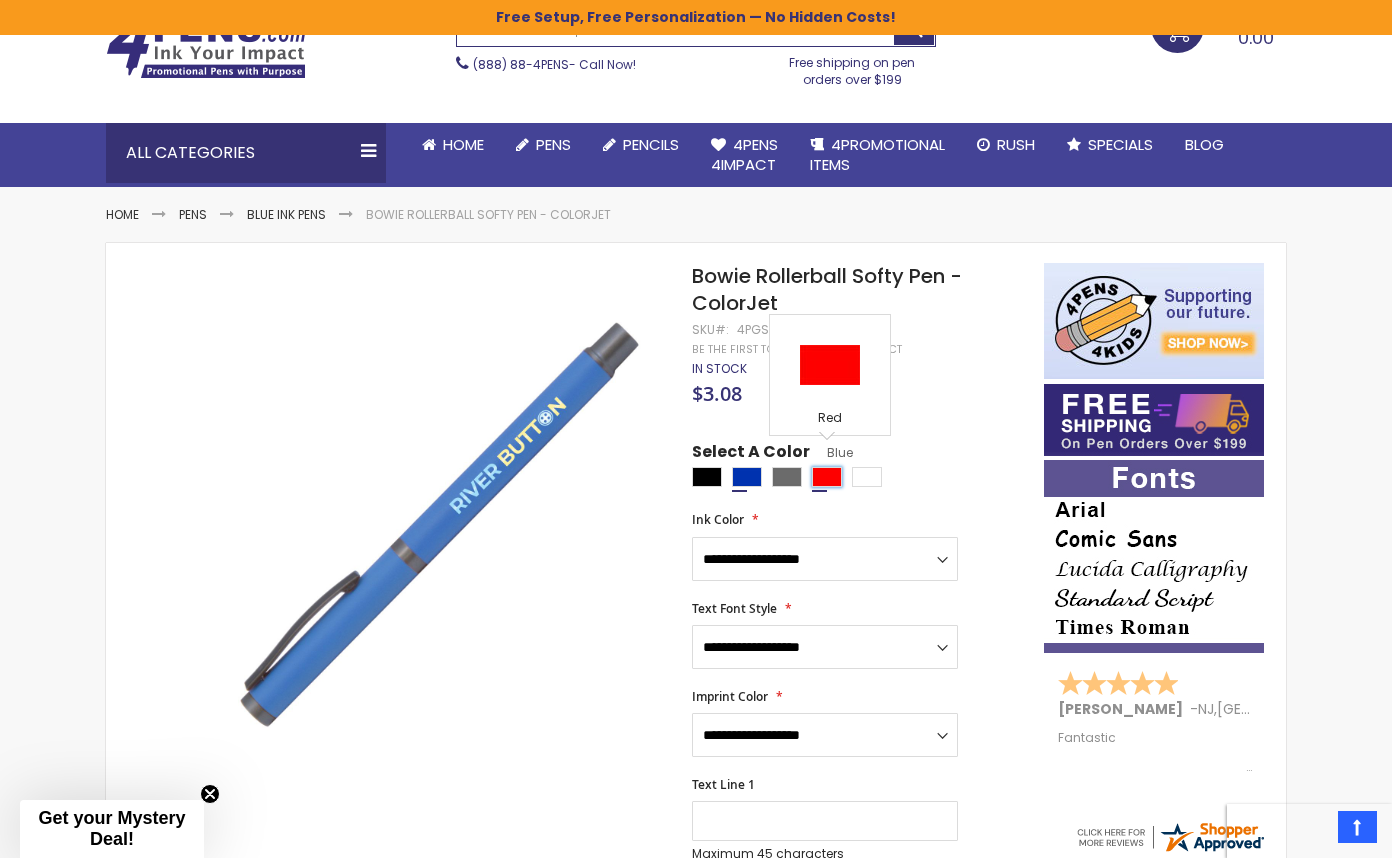 click at bounding box center [827, 477] 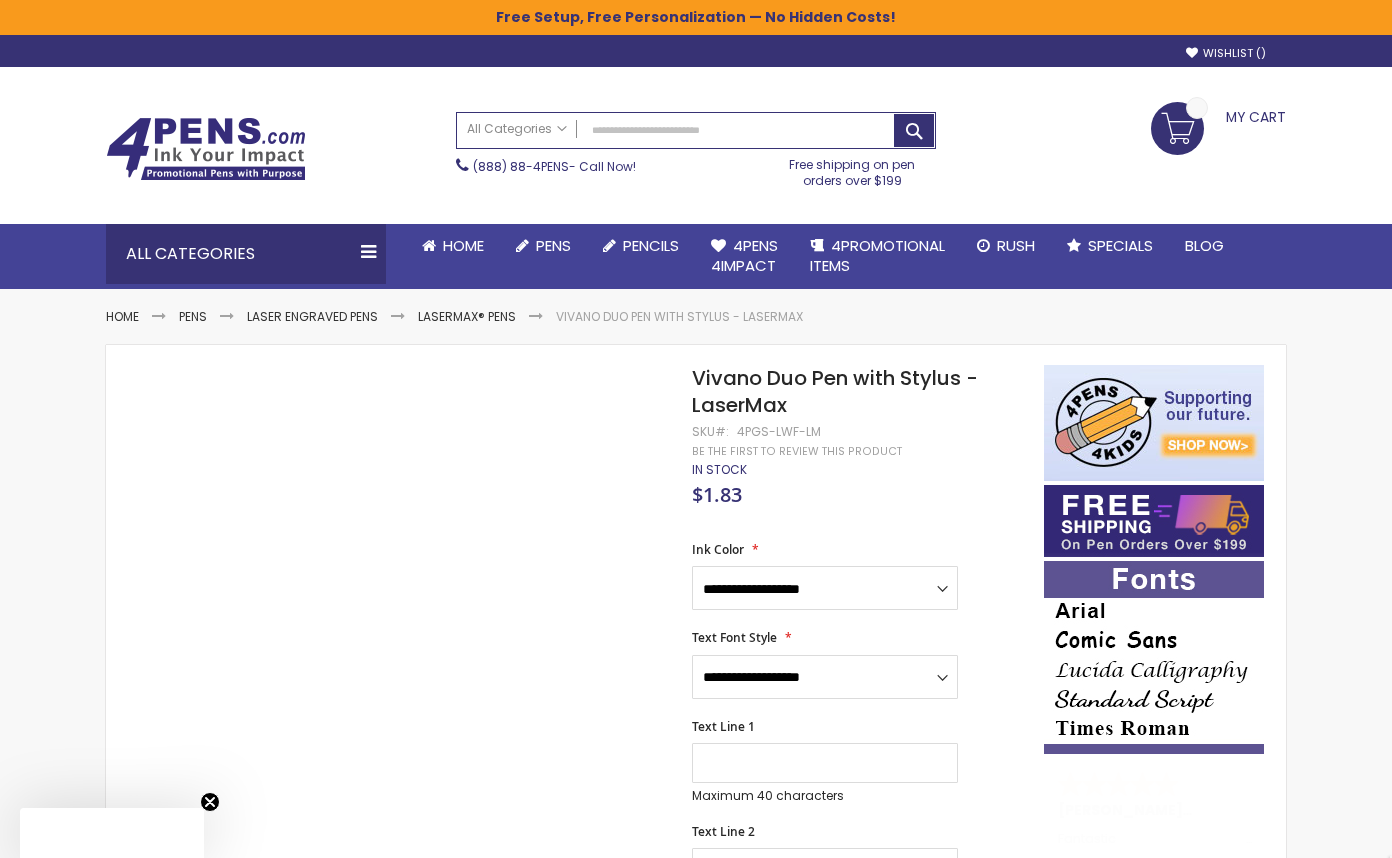 scroll, scrollTop: 0, scrollLeft: 0, axis: both 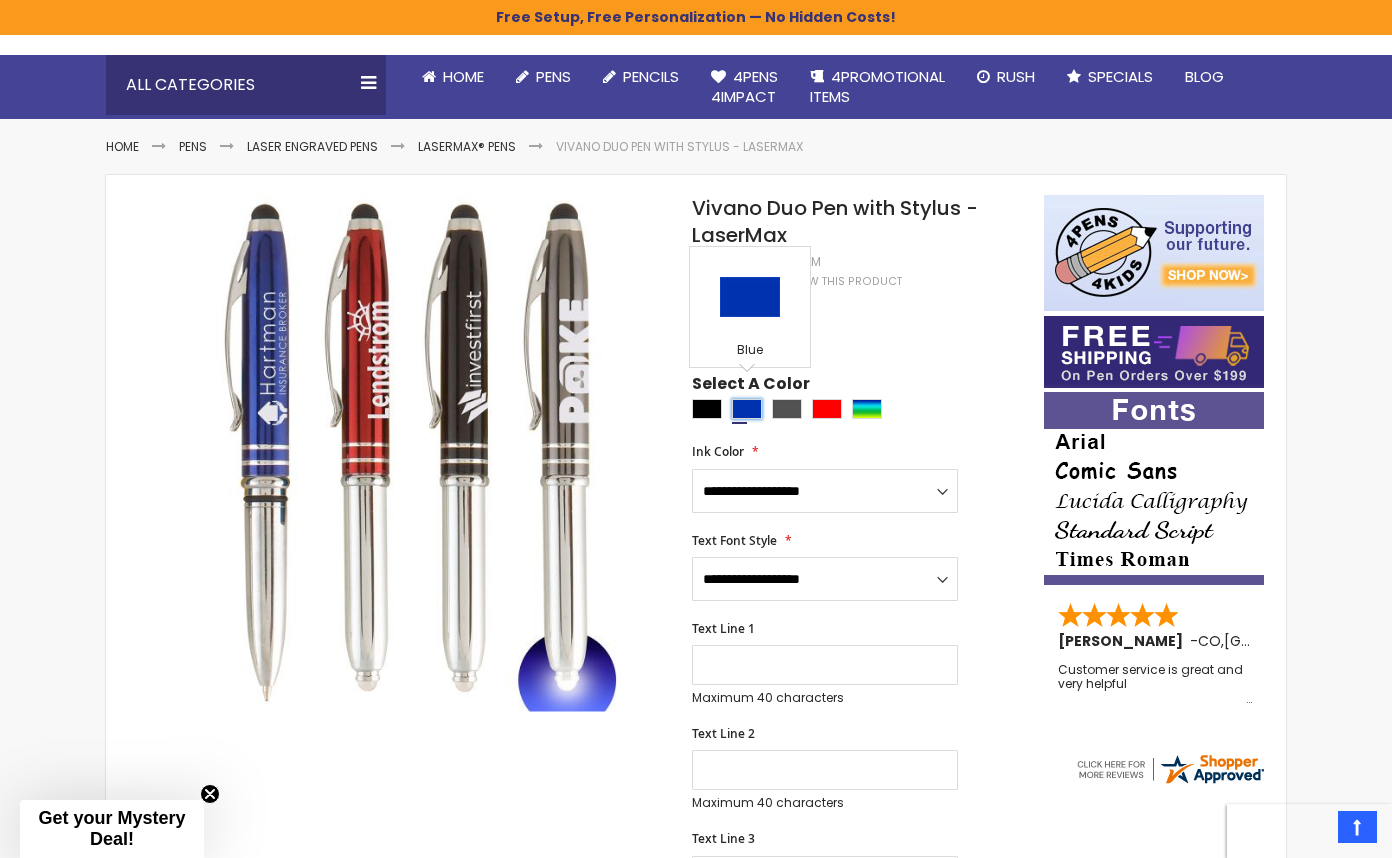 click at bounding box center (747, 409) 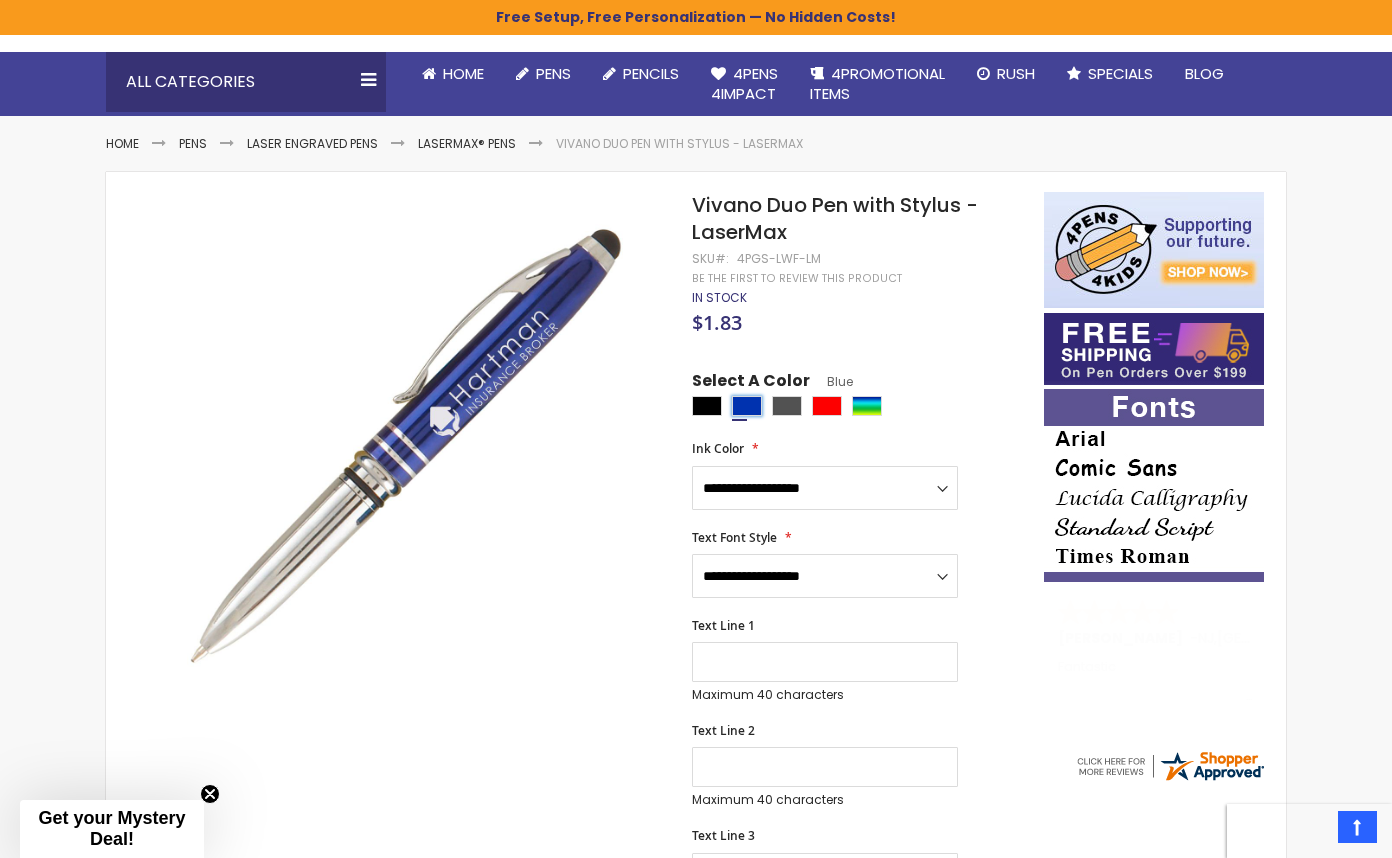 scroll, scrollTop: 173, scrollLeft: 5, axis: both 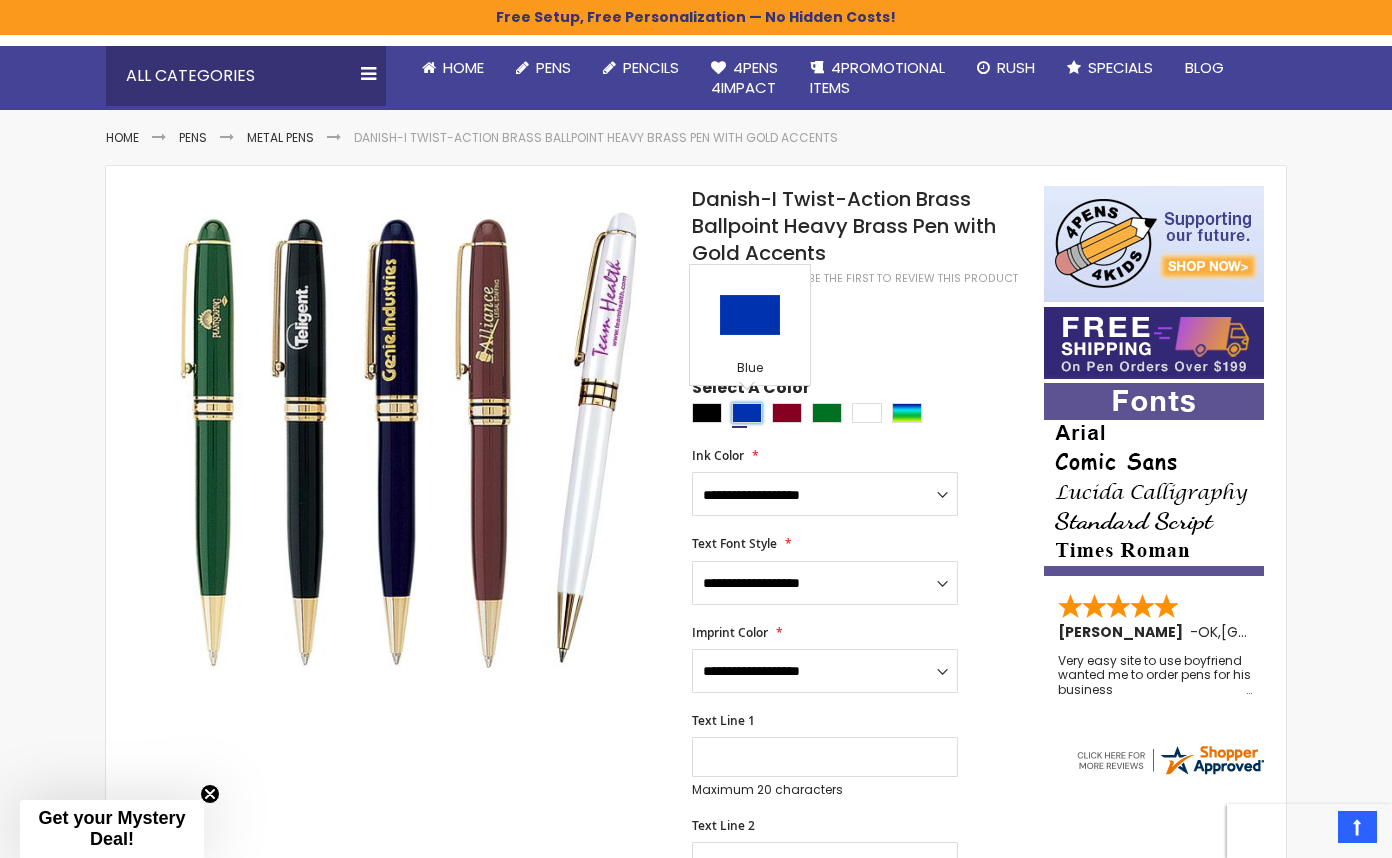 click at bounding box center (747, 413) 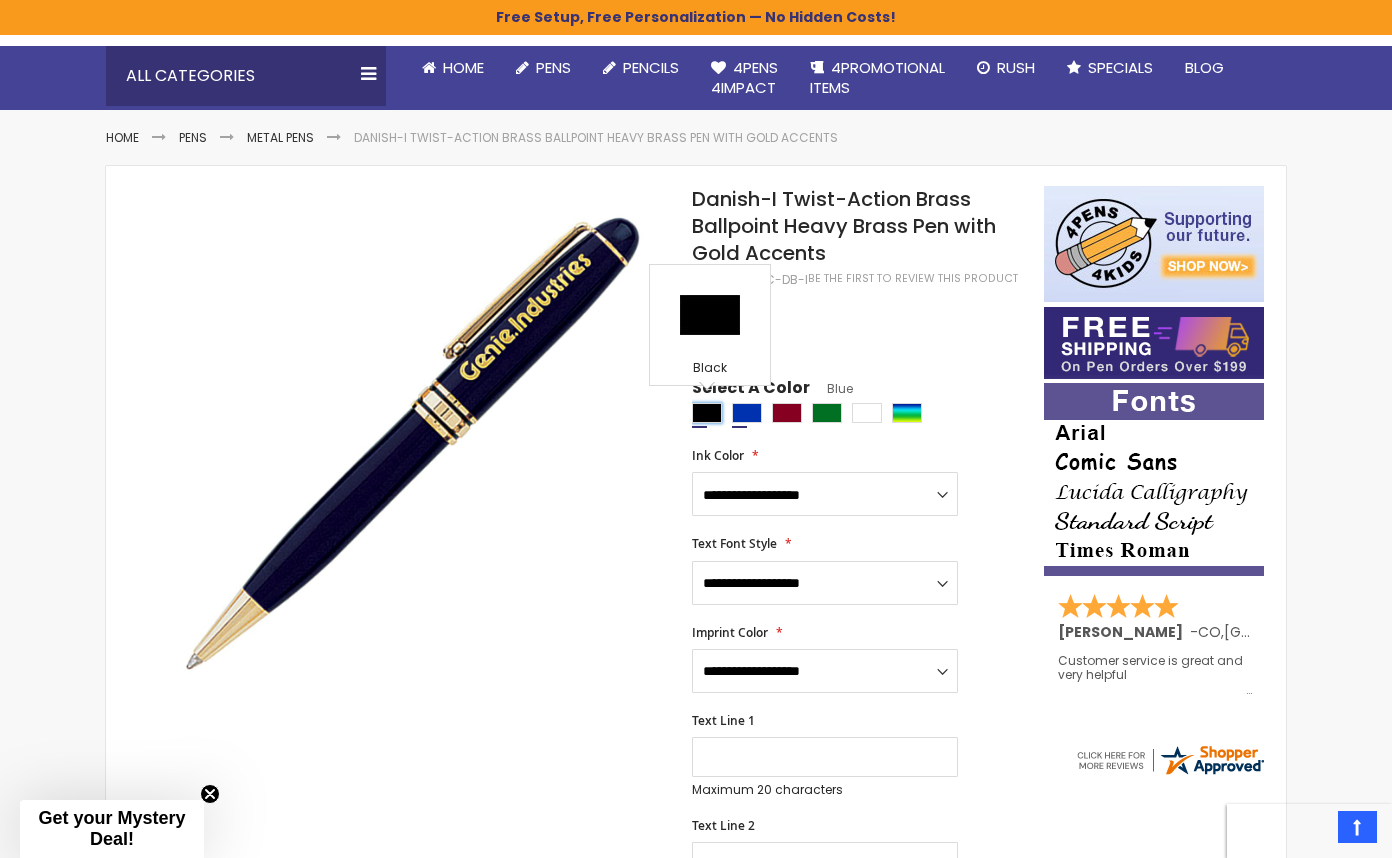 scroll, scrollTop: 184, scrollLeft: 1, axis: both 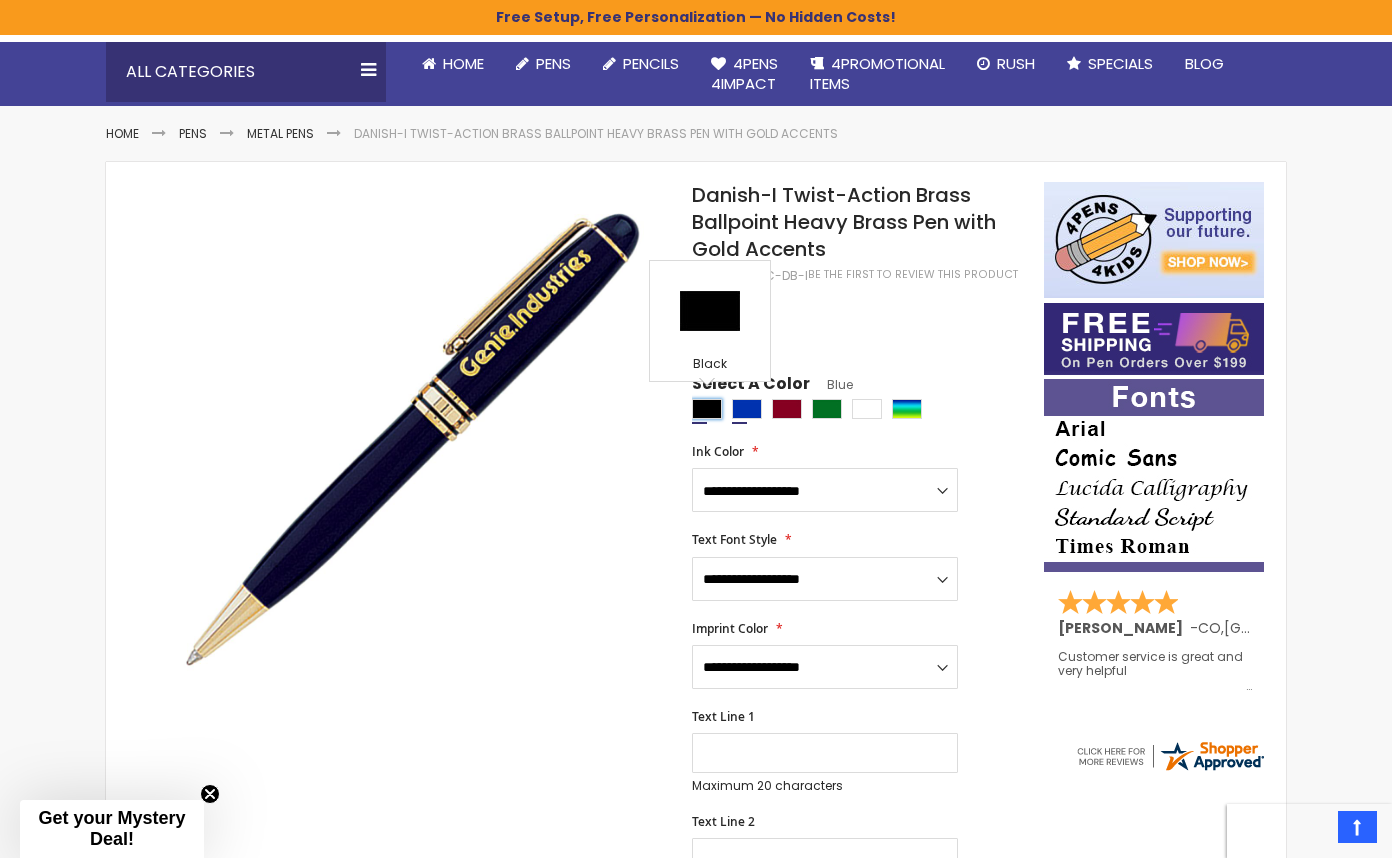 click at bounding box center (707, 409) 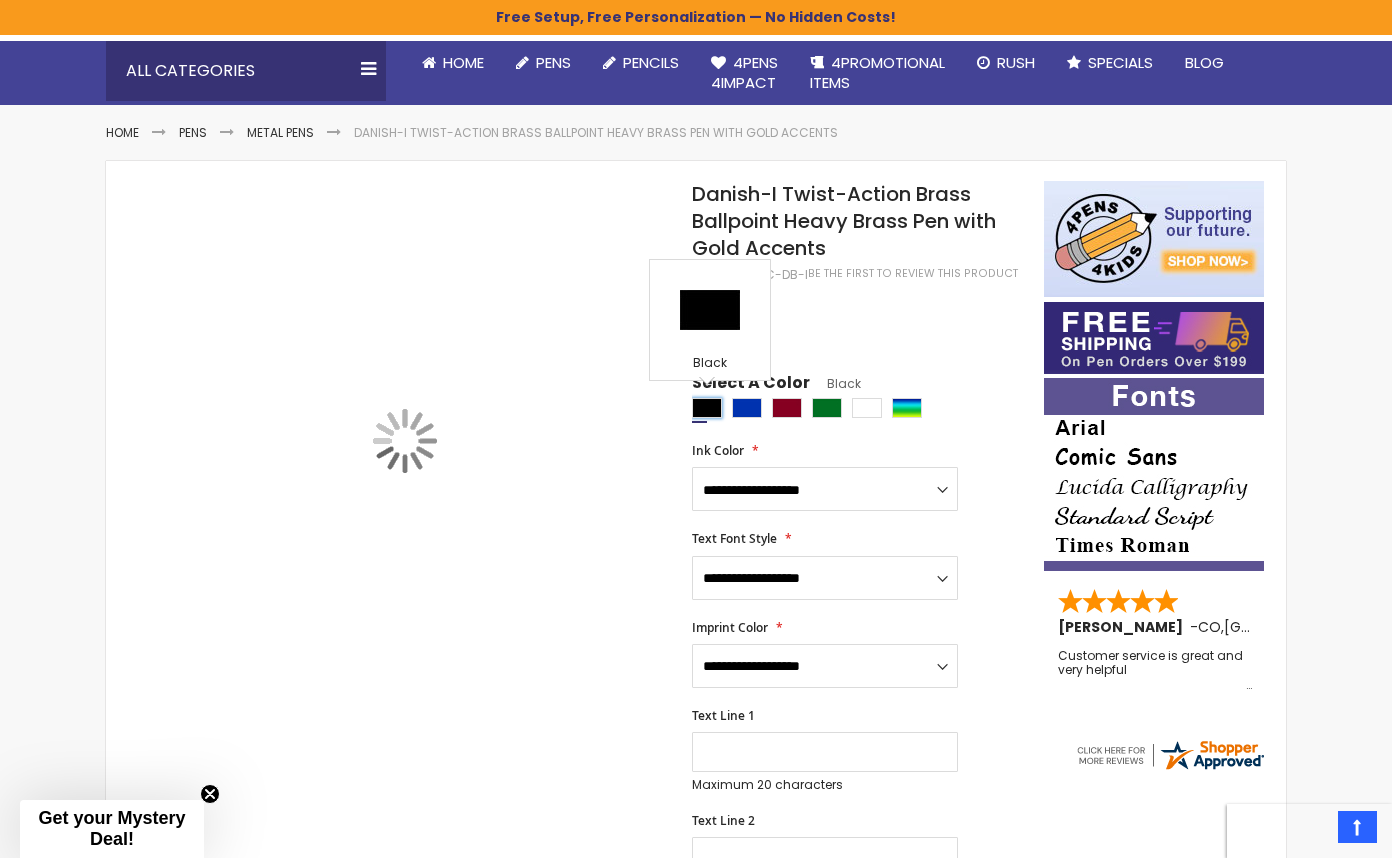 scroll, scrollTop: 184, scrollLeft: 0, axis: vertical 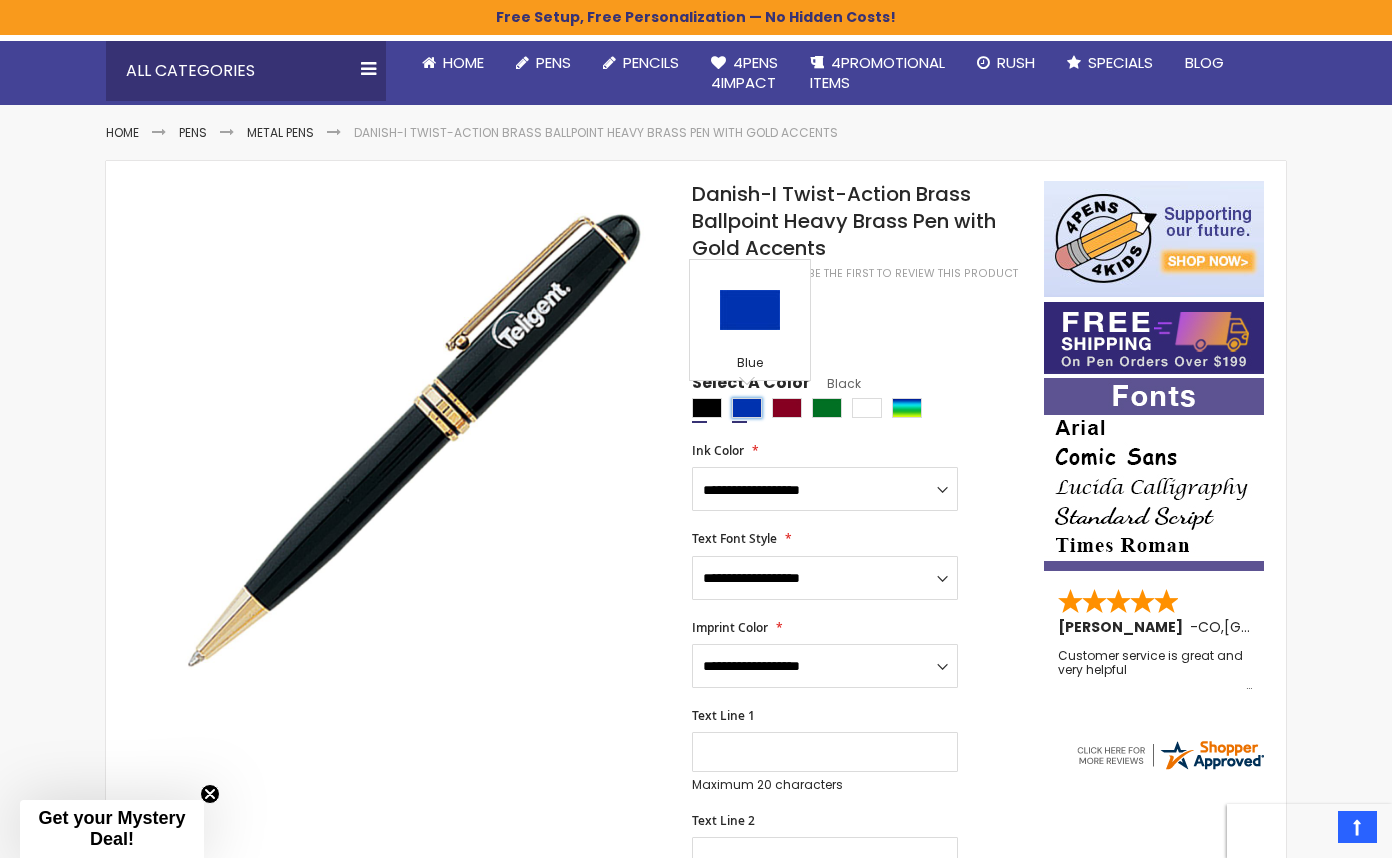 click at bounding box center [747, 408] 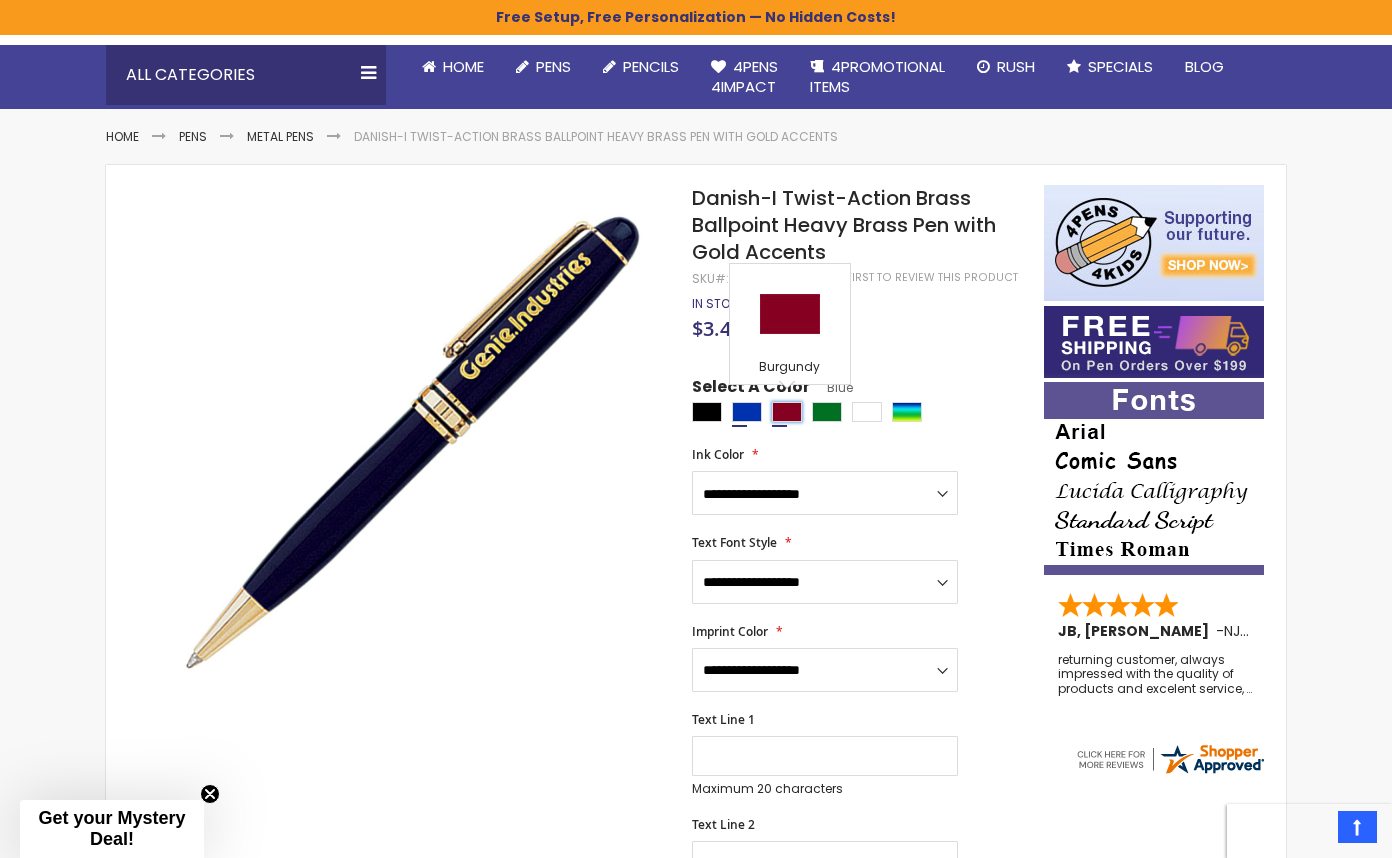 click at bounding box center (787, 412) 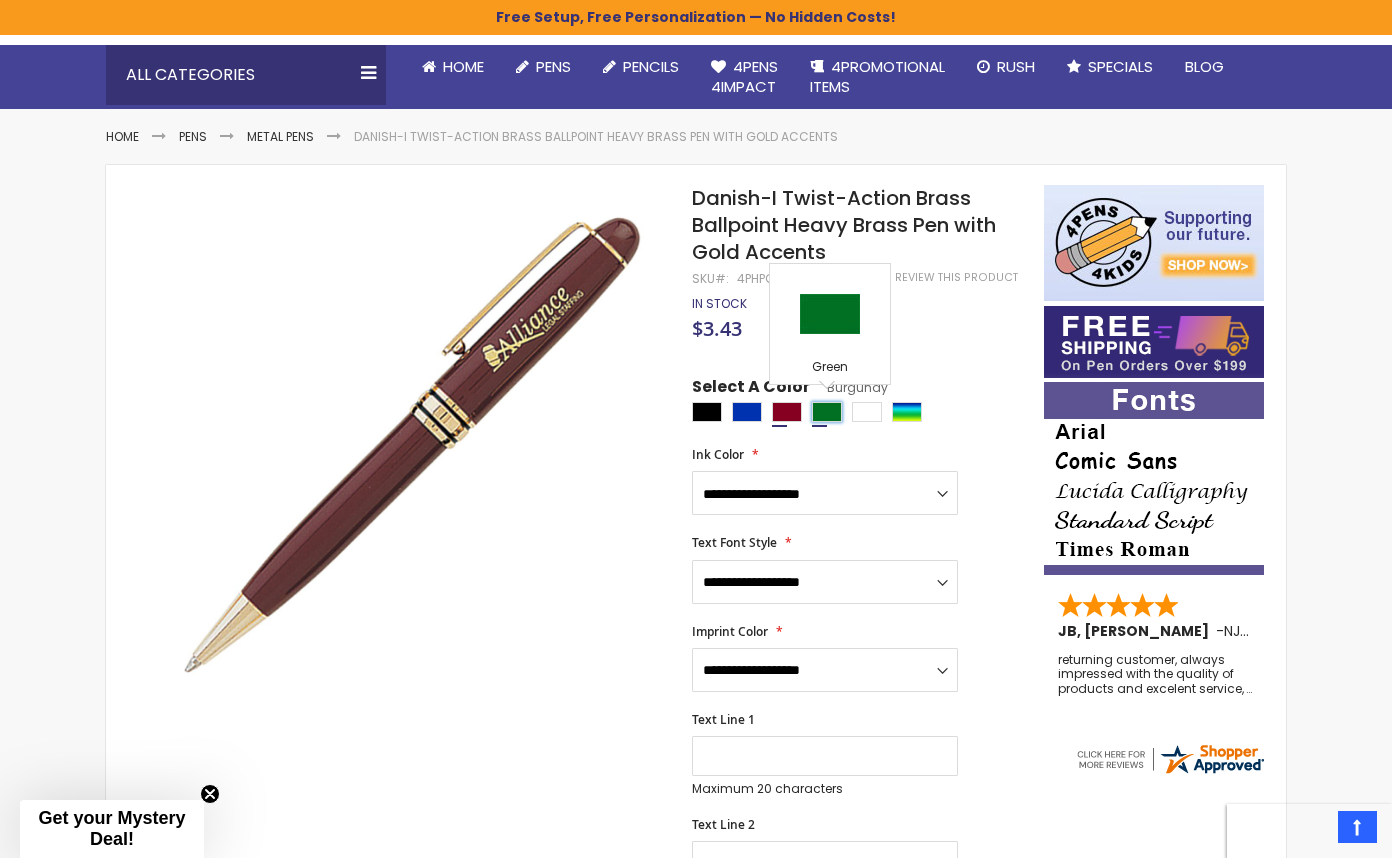 click at bounding box center [827, 412] 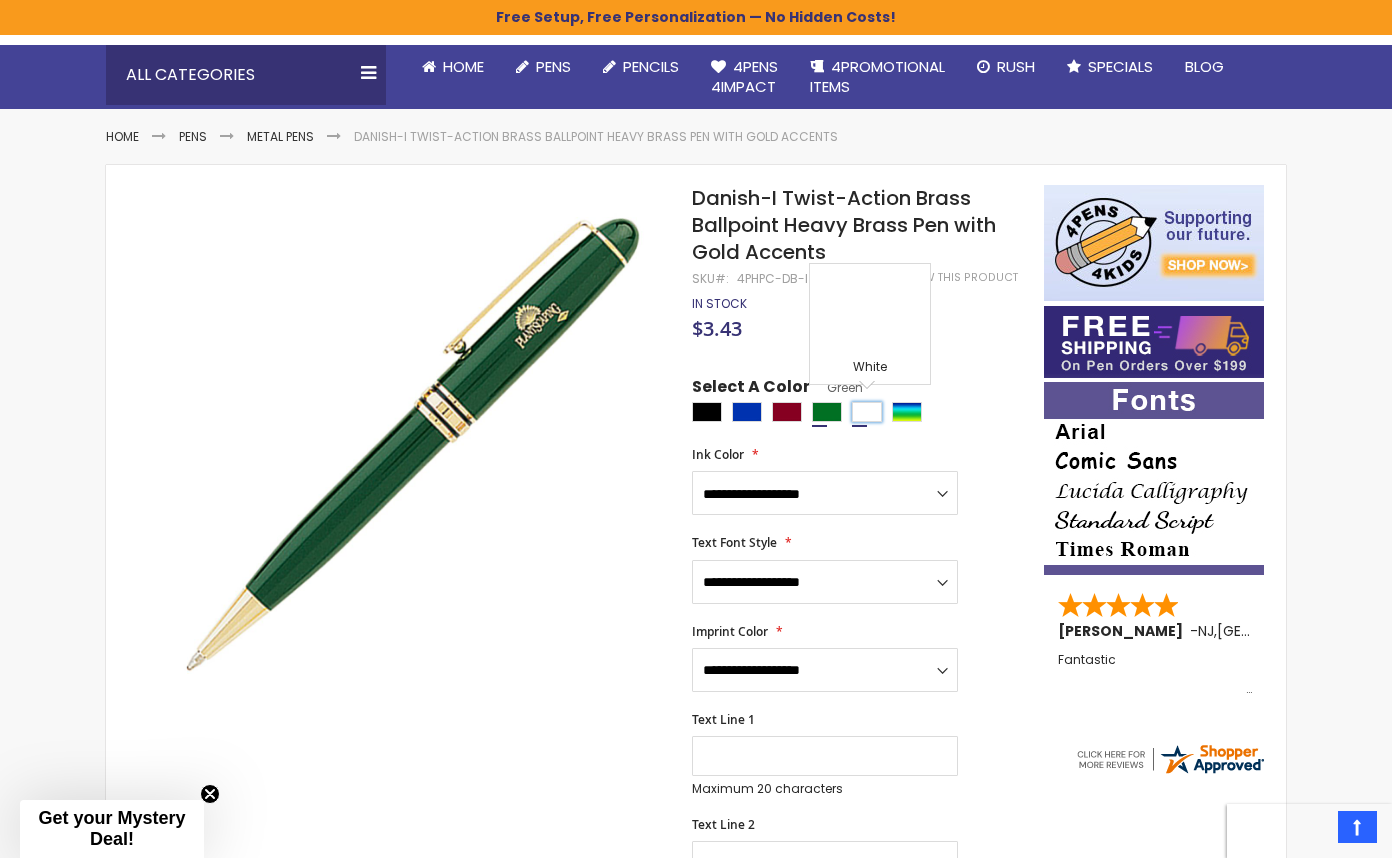 click at bounding box center [867, 412] 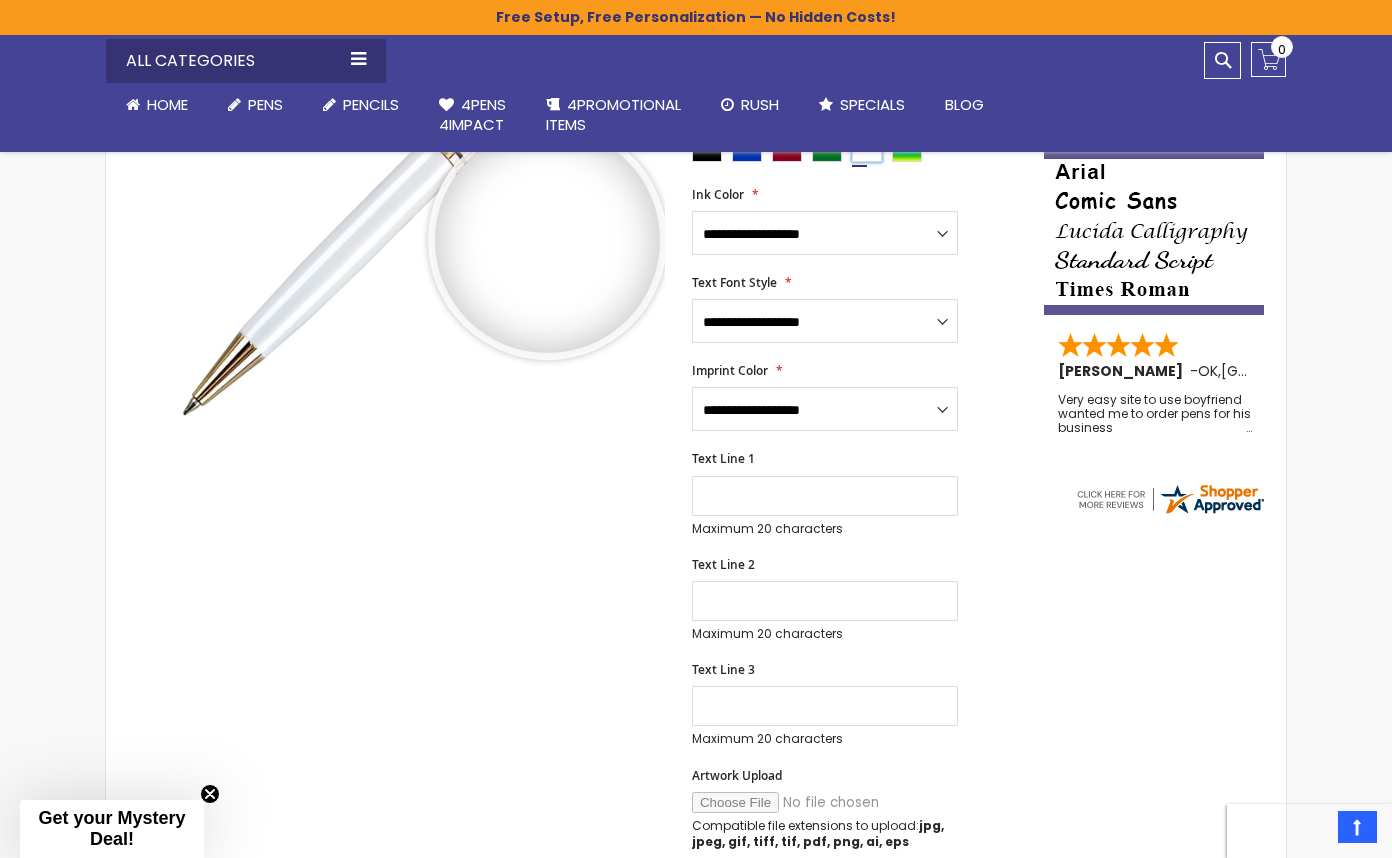 scroll, scrollTop: 431, scrollLeft: 0, axis: vertical 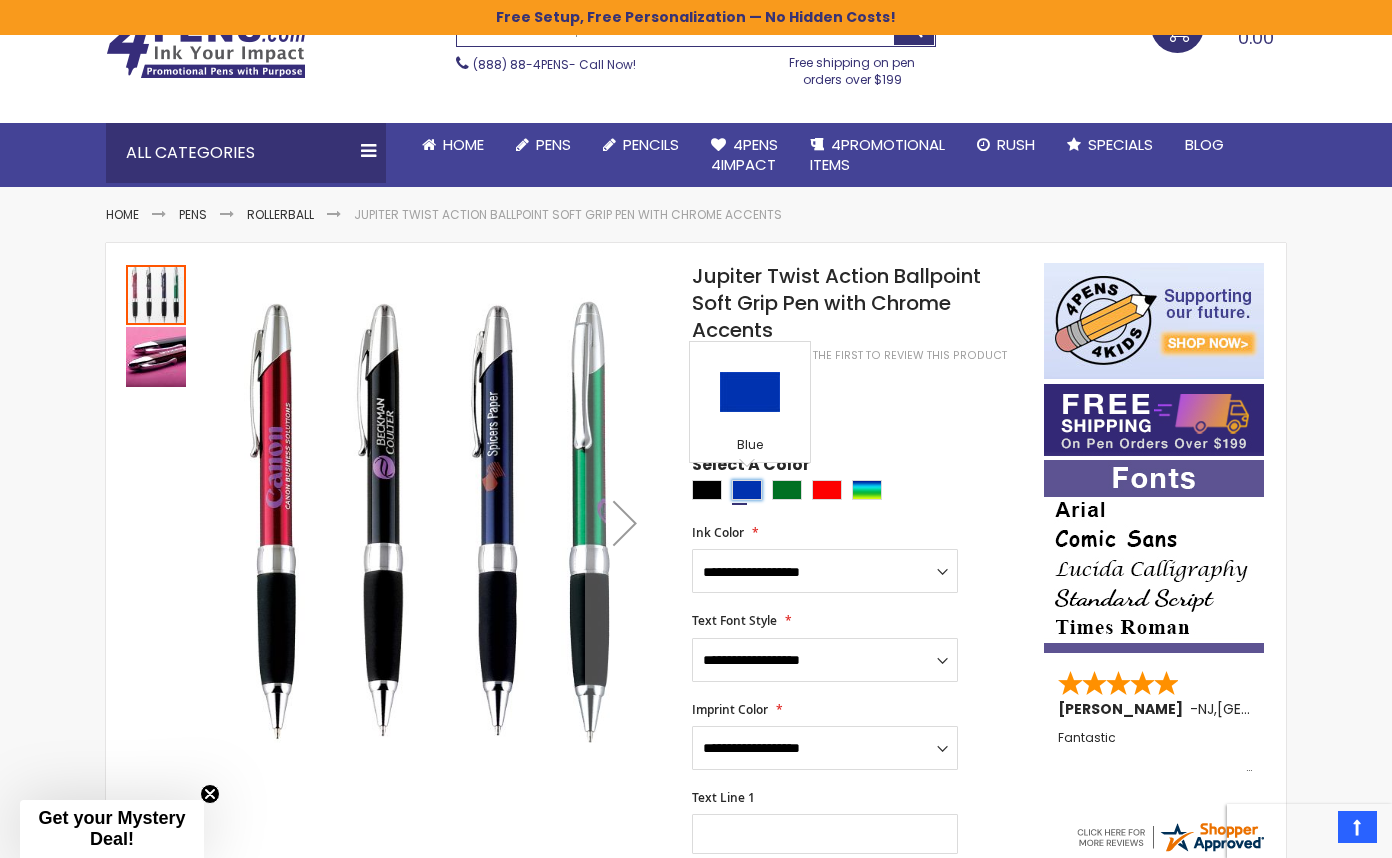 drag, startPoint x: 744, startPoint y: 488, endPoint x: 757, endPoint y: 487, distance: 13.038404 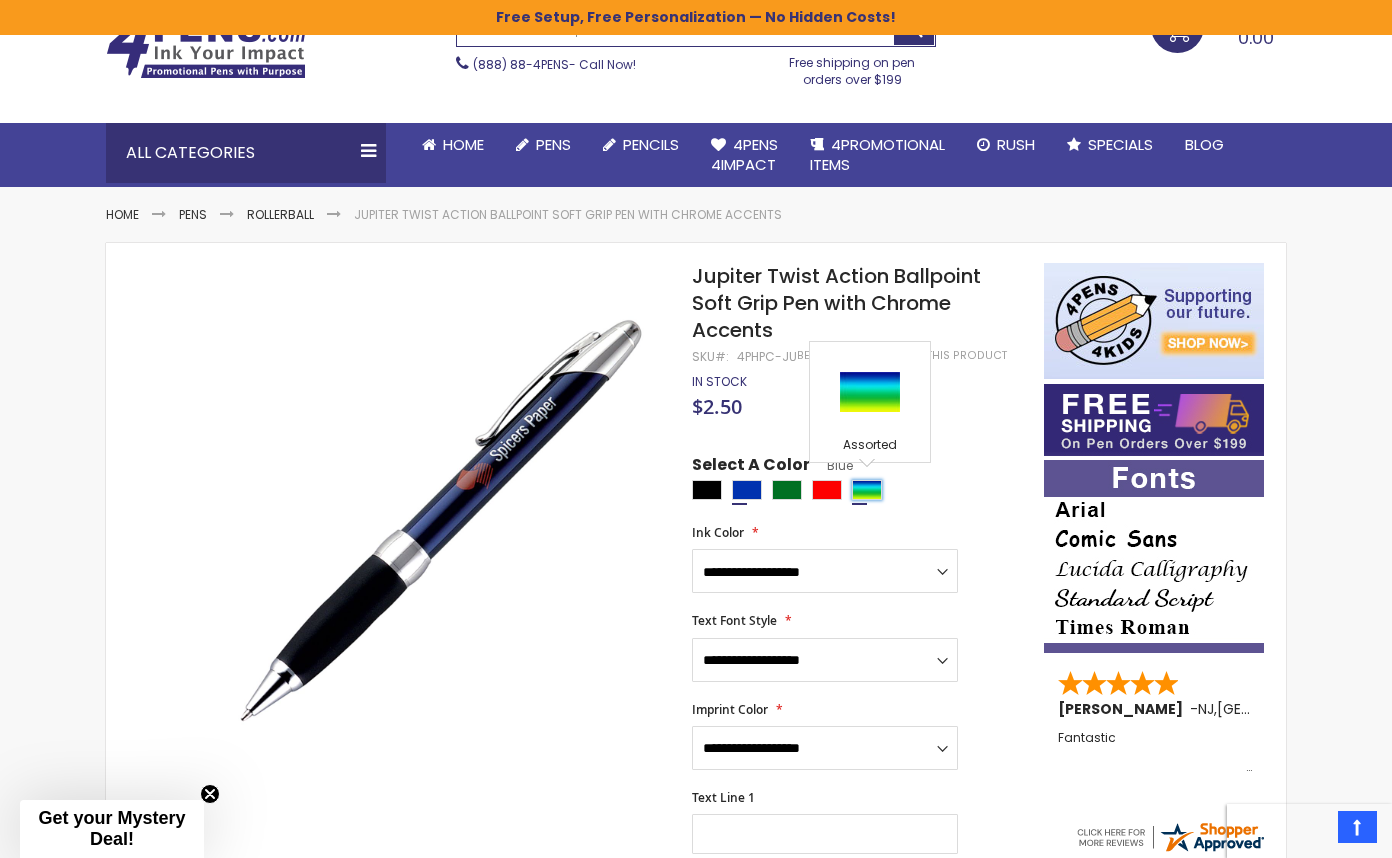 click at bounding box center [867, 490] 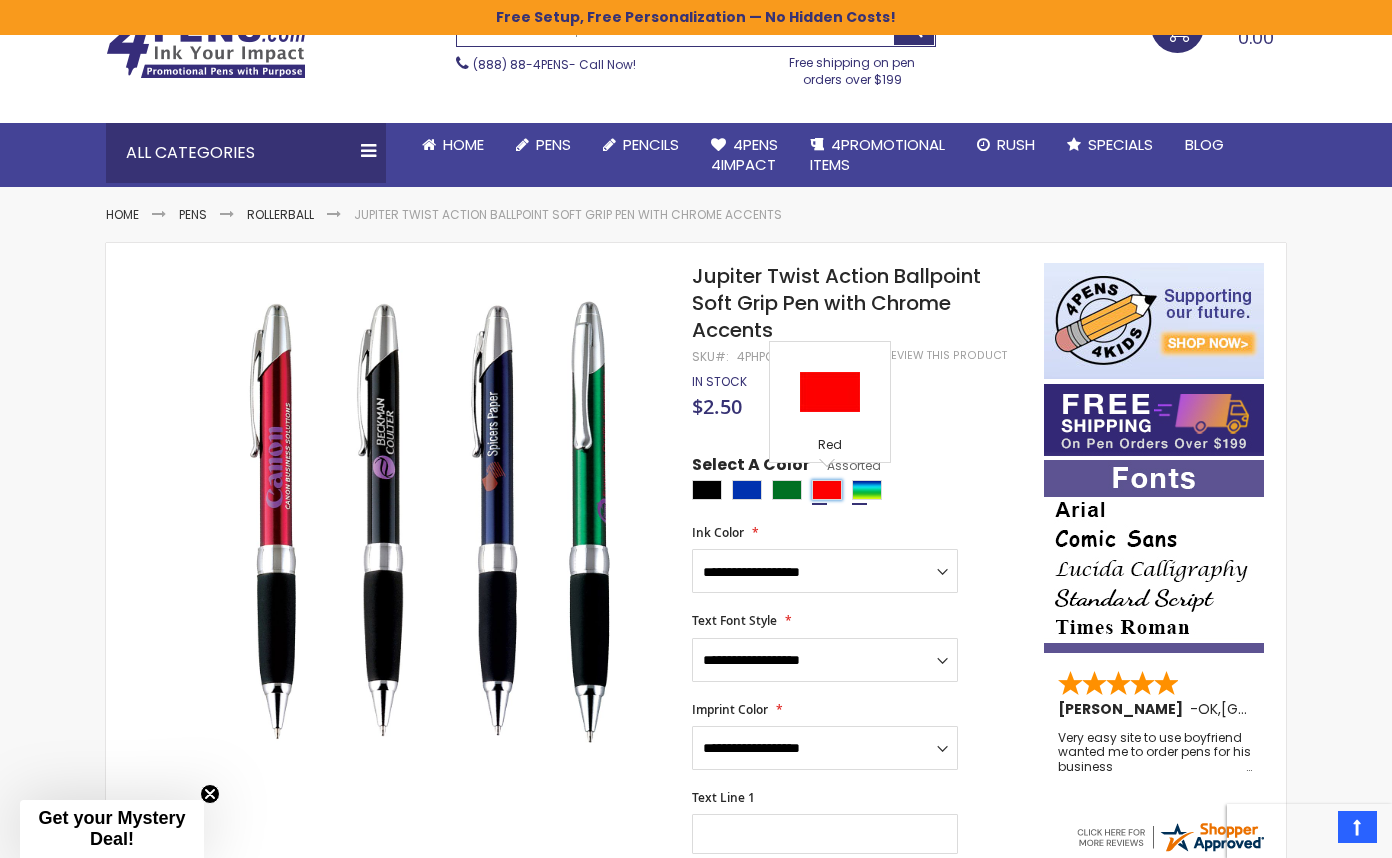 click at bounding box center (827, 490) 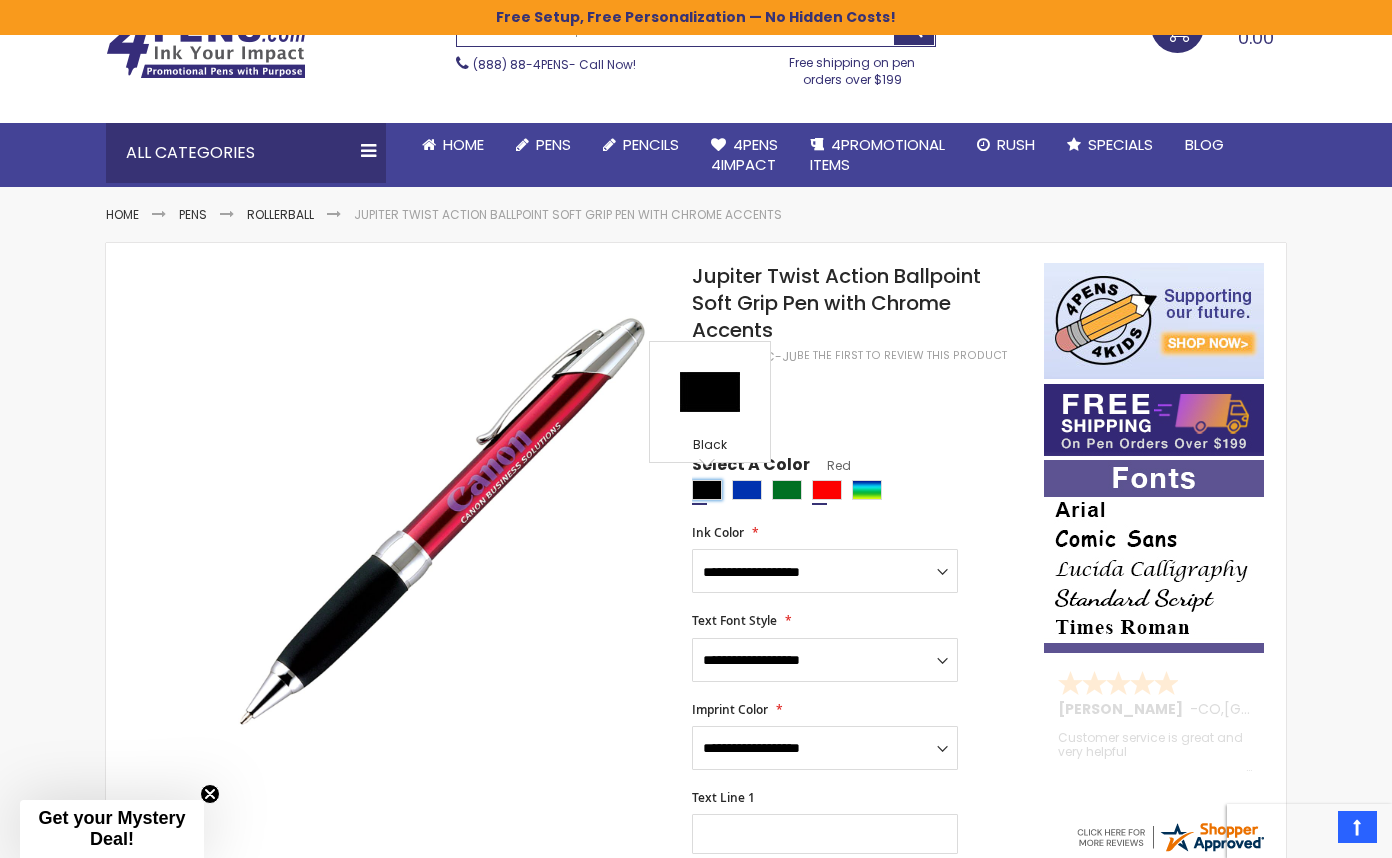 click at bounding box center (707, 490) 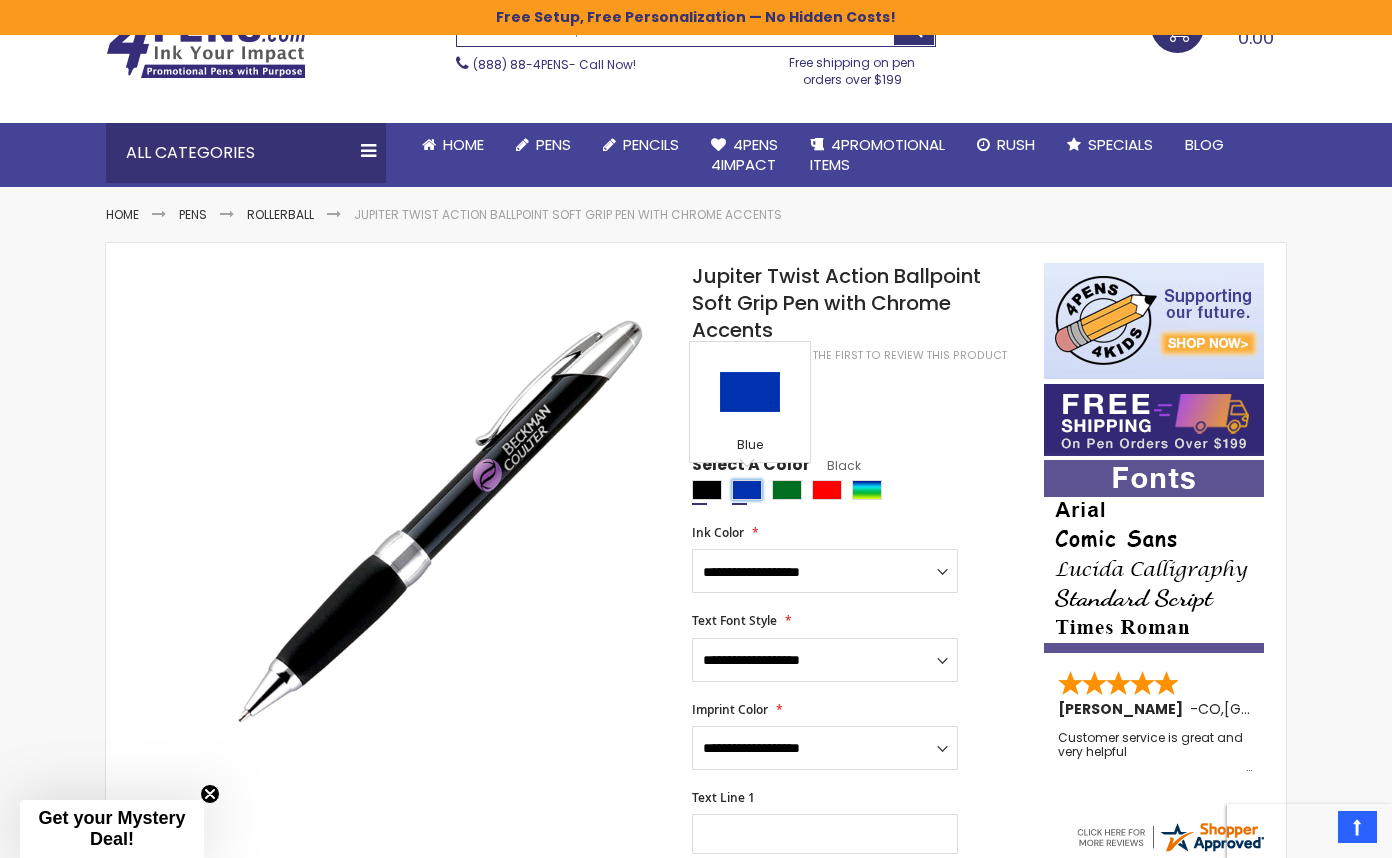 click at bounding box center (747, 490) 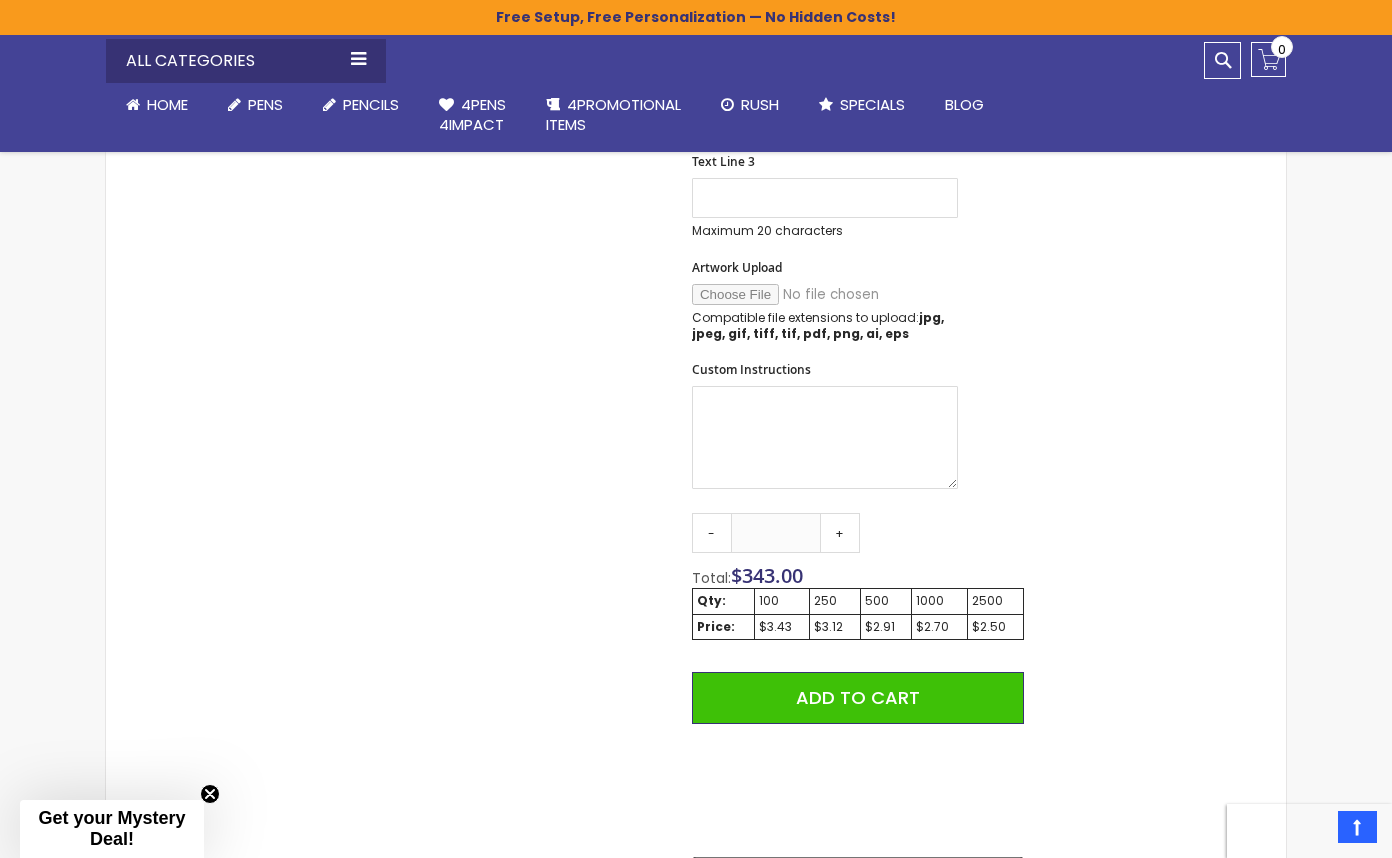 scroll, scrollTop: 945, scrollLeft: 0, axis: vertical 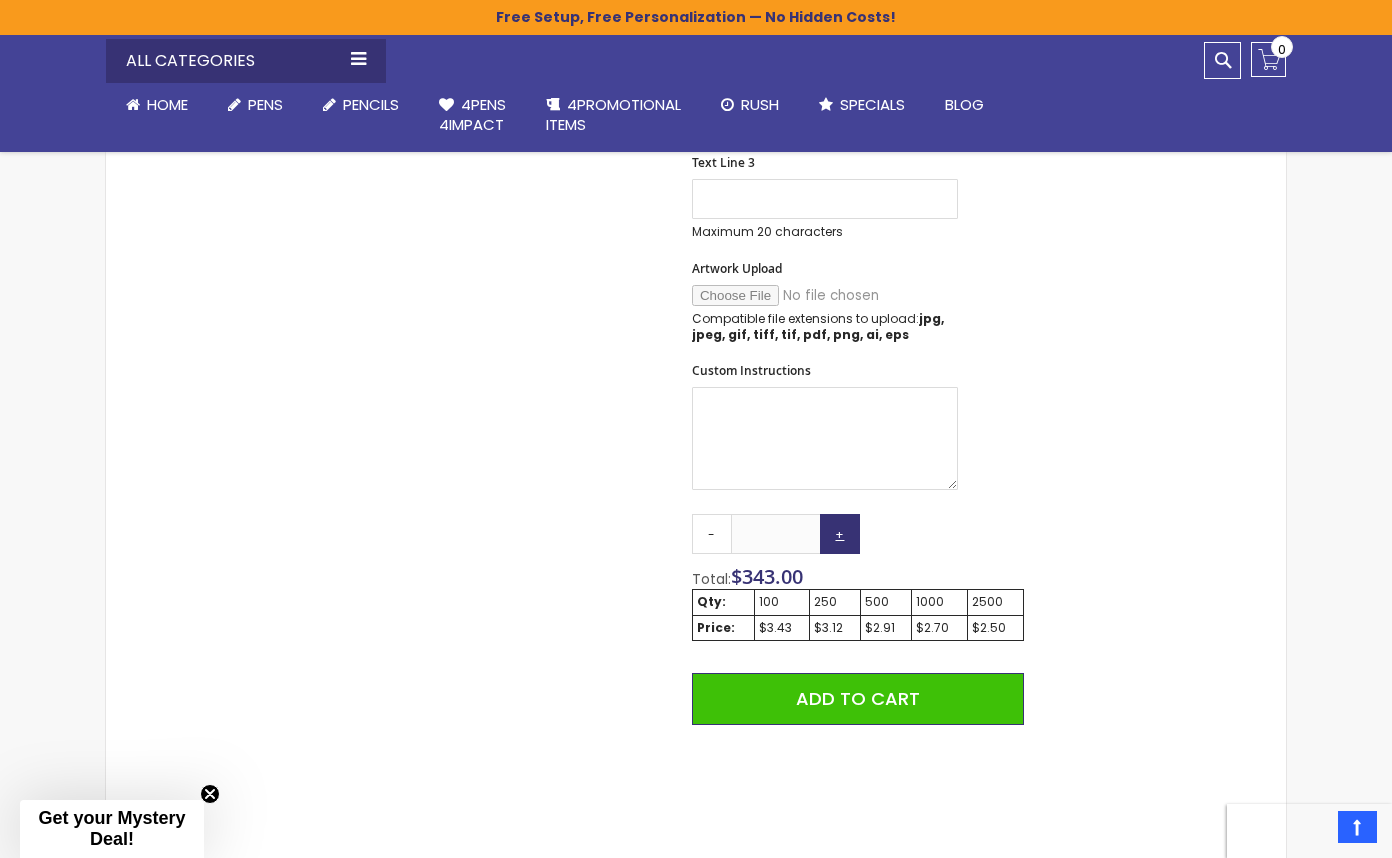 click on "+" at bounding box center [840, 534] 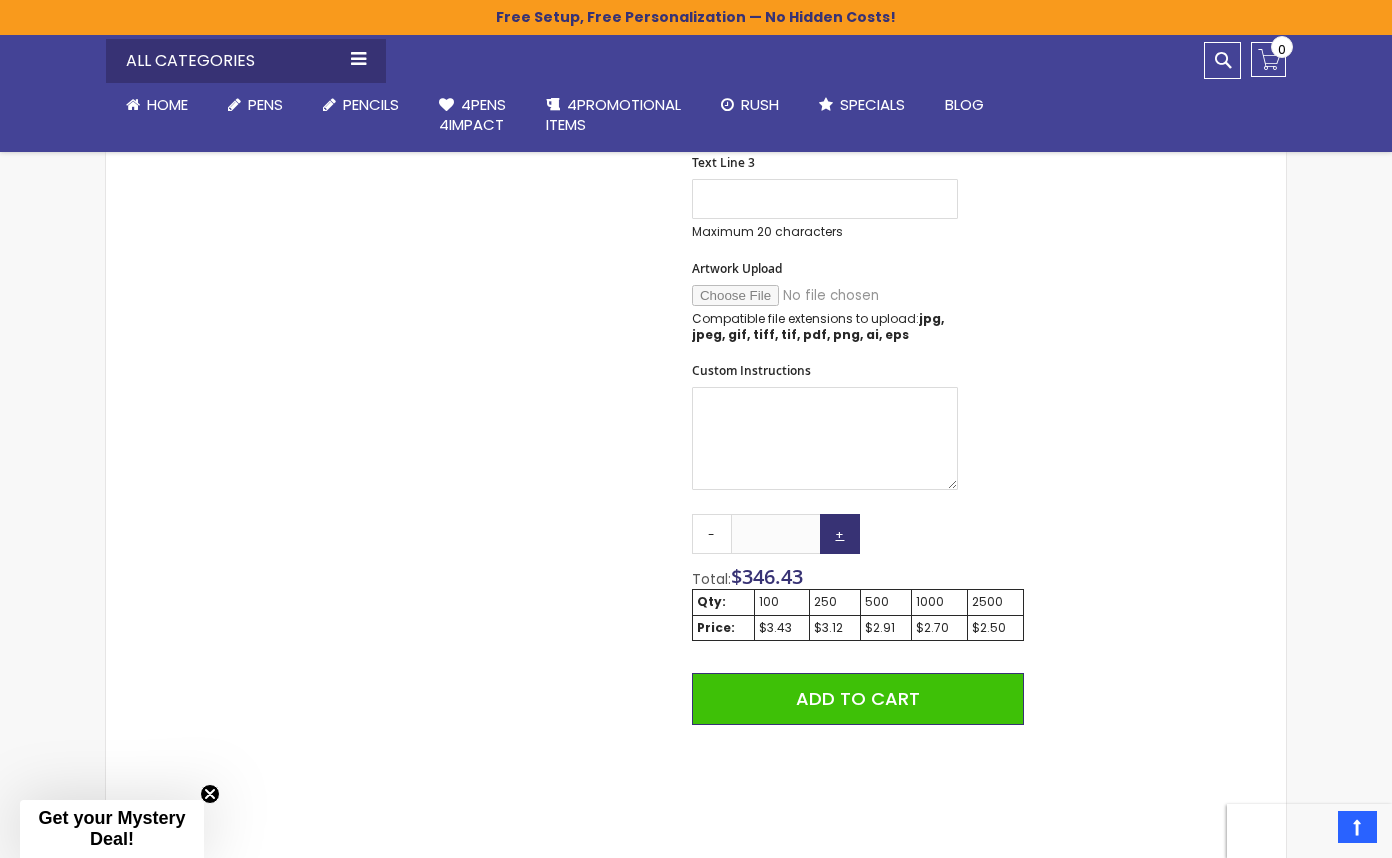 click on "+" at bounding box center (840, 534) 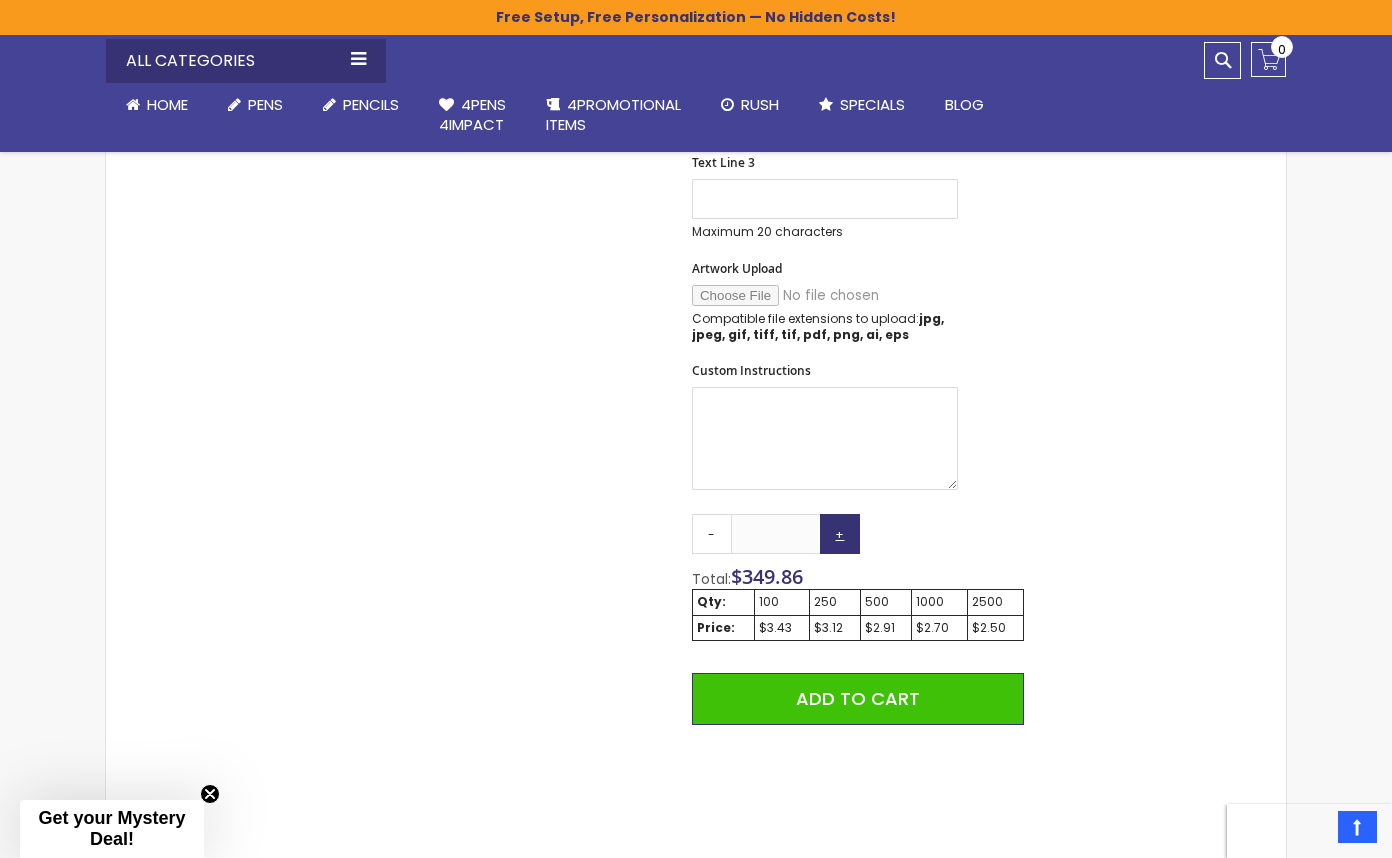 click on "+" at bounding box center (840, 534) 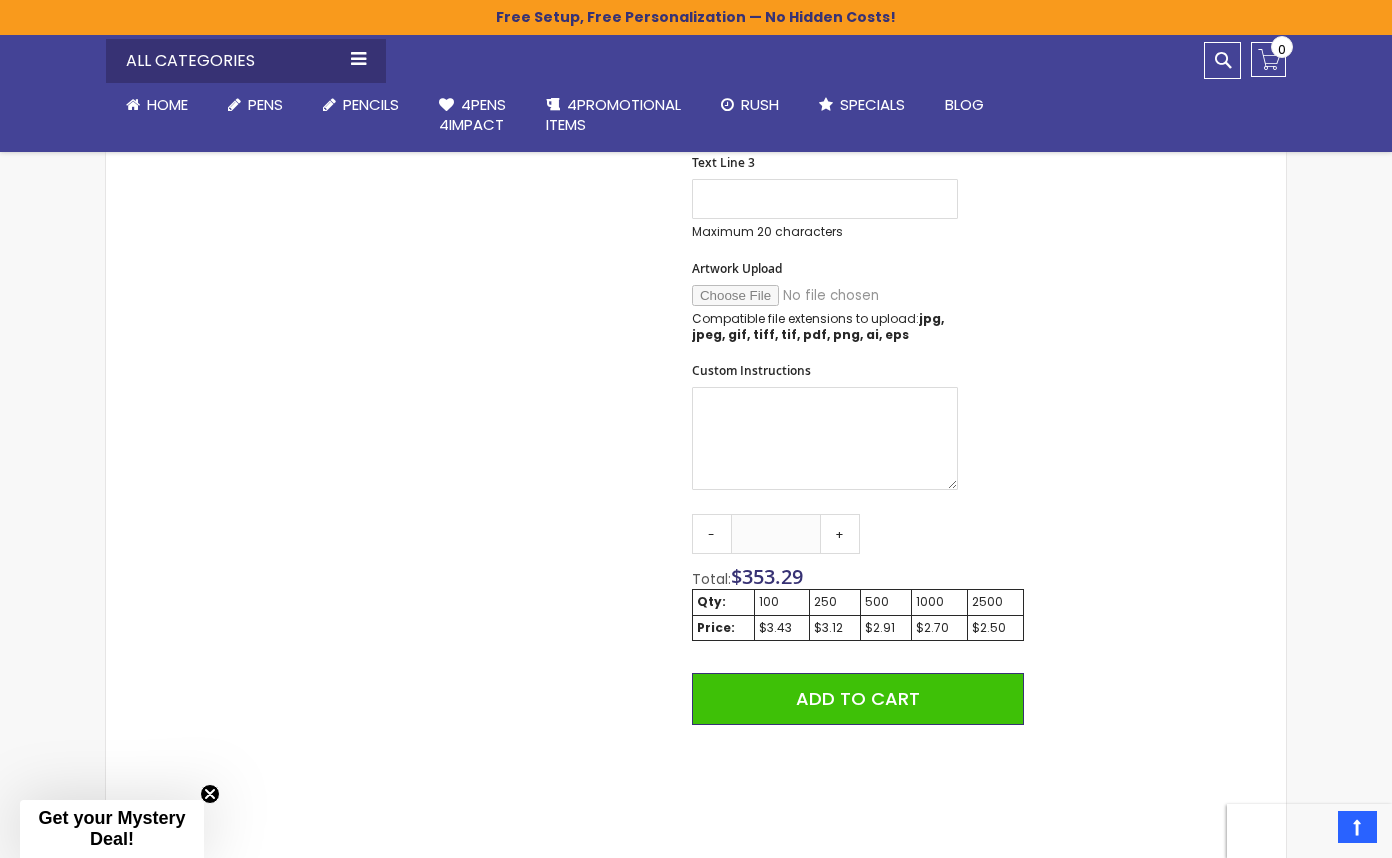 click on "250" at bounding box center (834, 602) 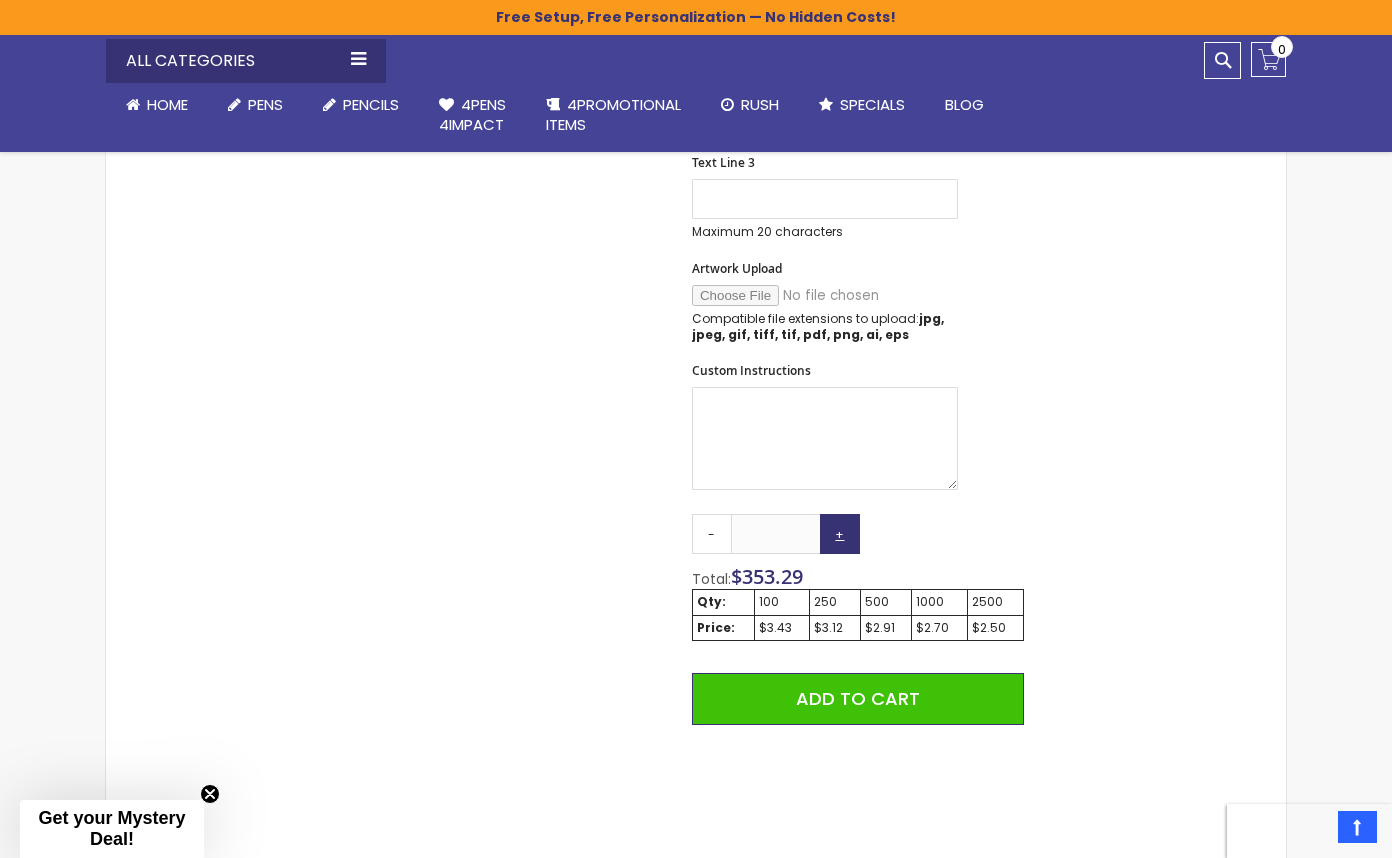 click on "+" at bounding box center [840, 534] 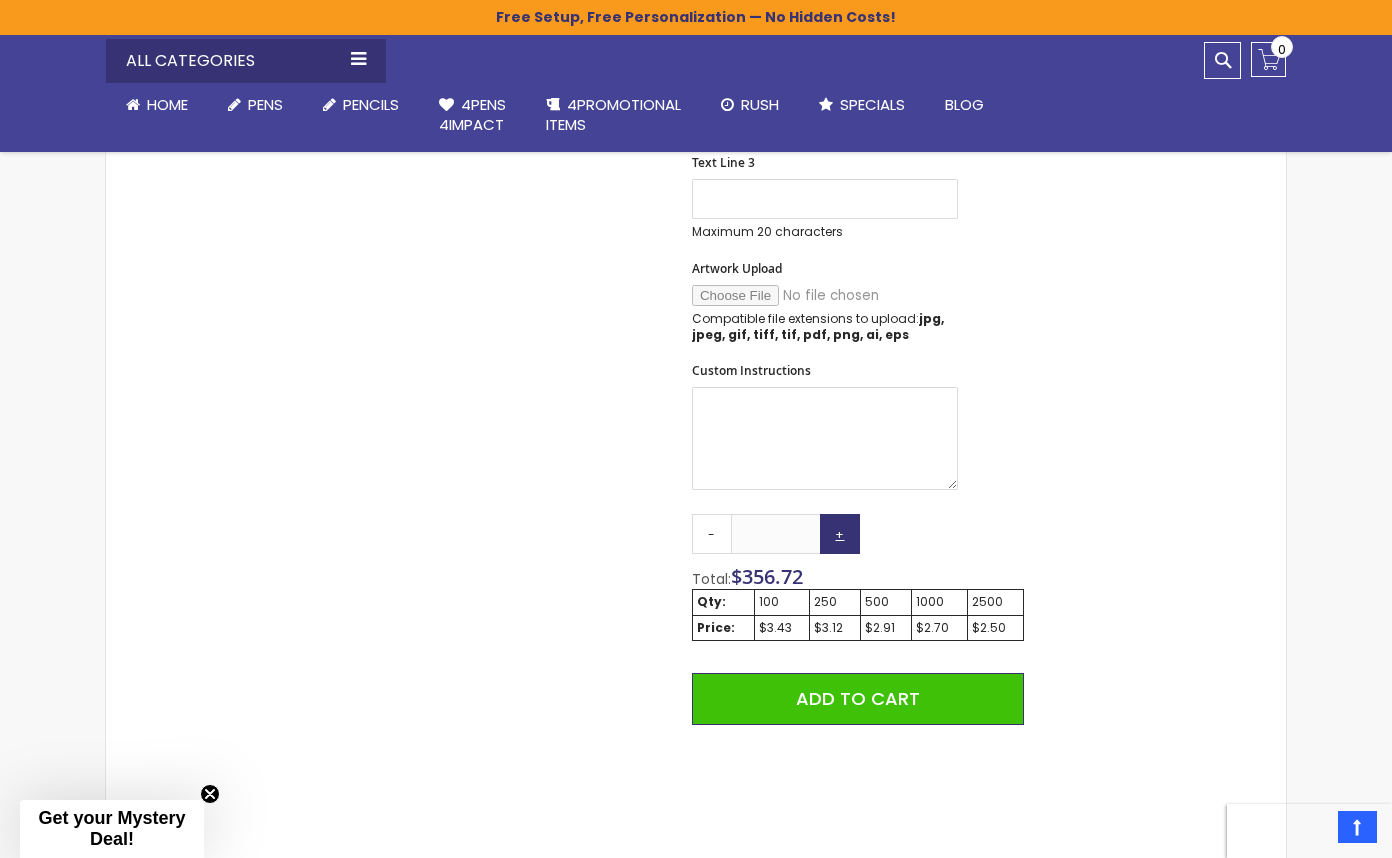 click on "+" at bounding box center (840, 534) 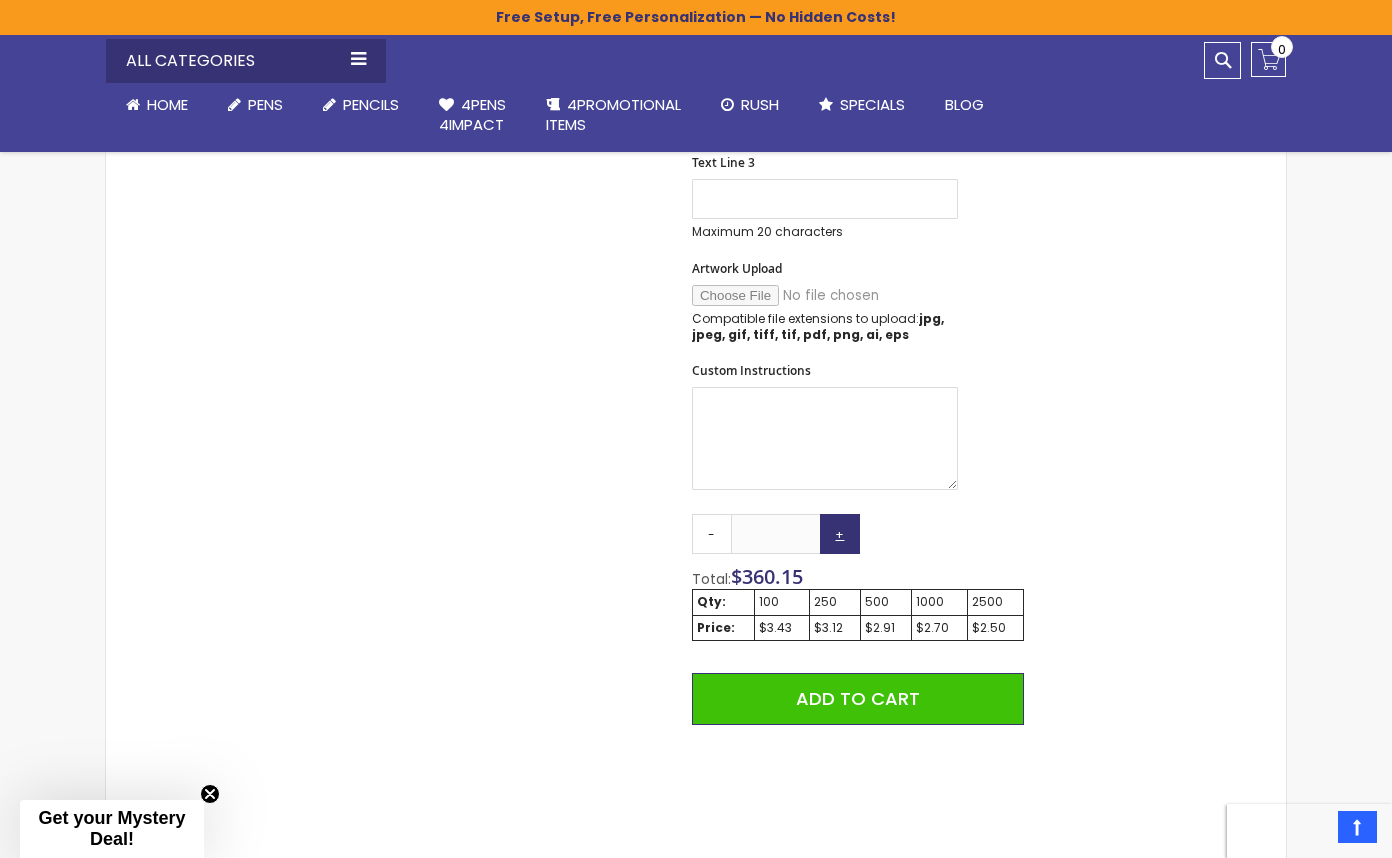 click on "+" at bounding box center [840, 534] 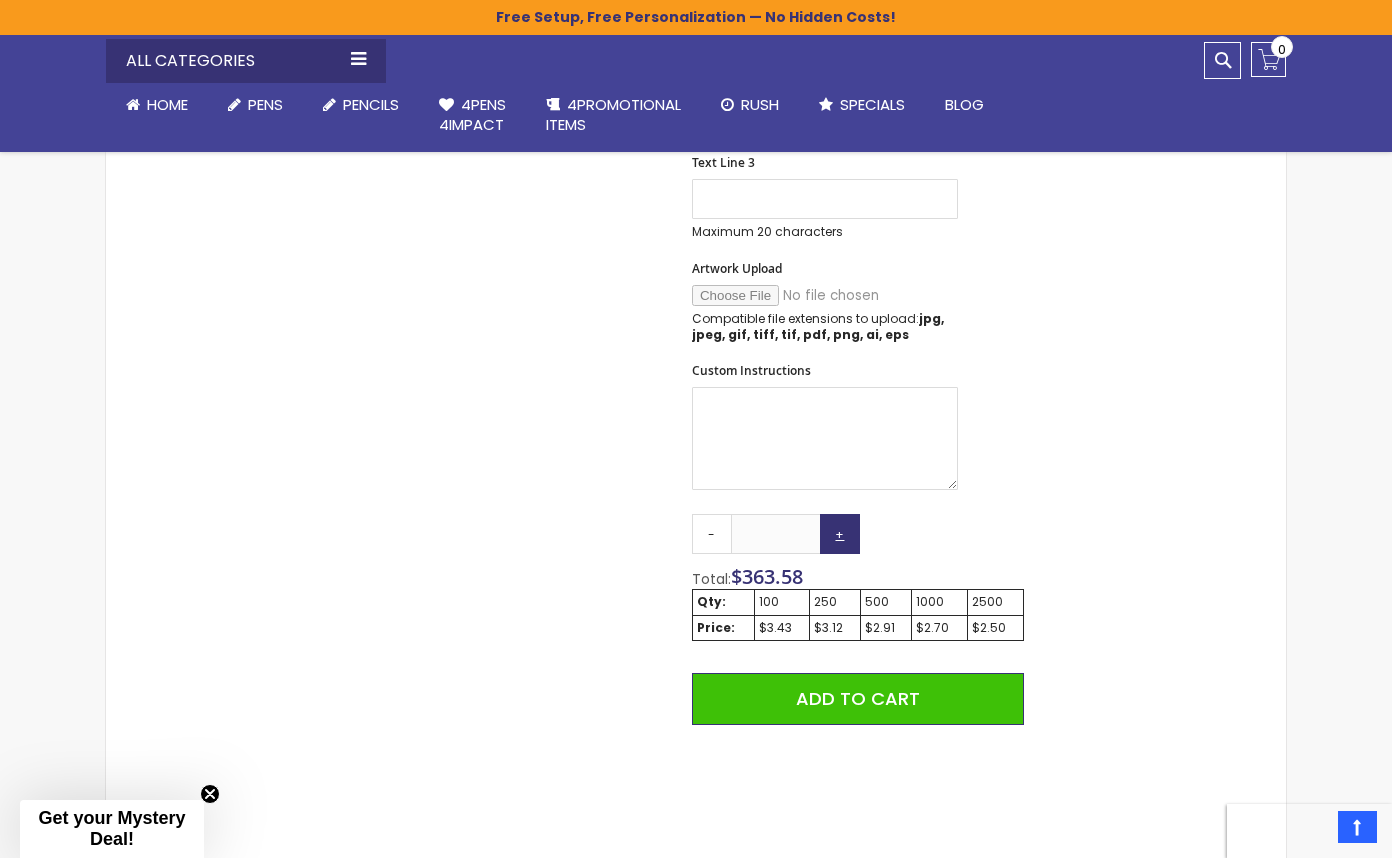 click on "+" at bounding box center [840, 534] 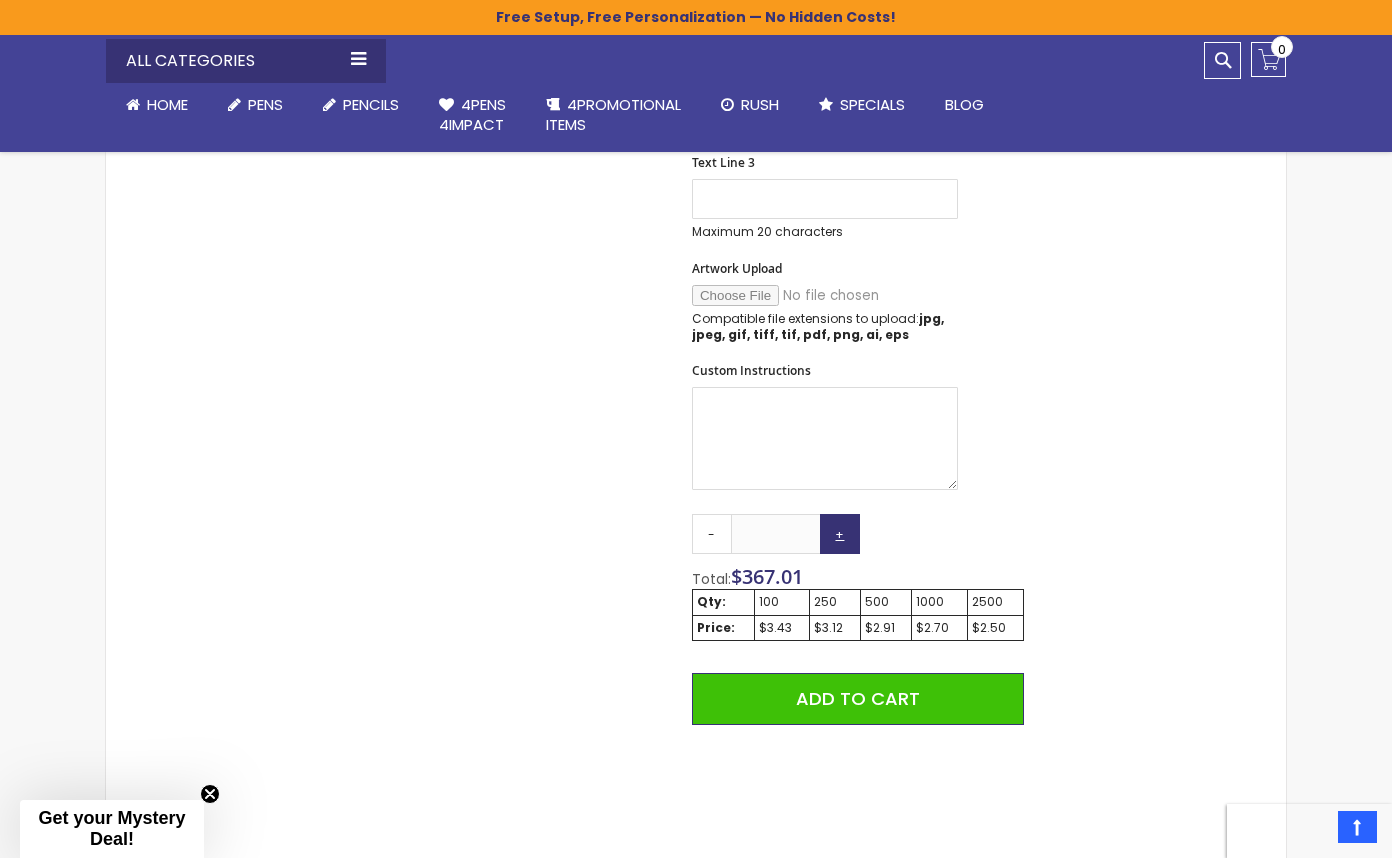 click on "+" at bounding box center [840, 534] 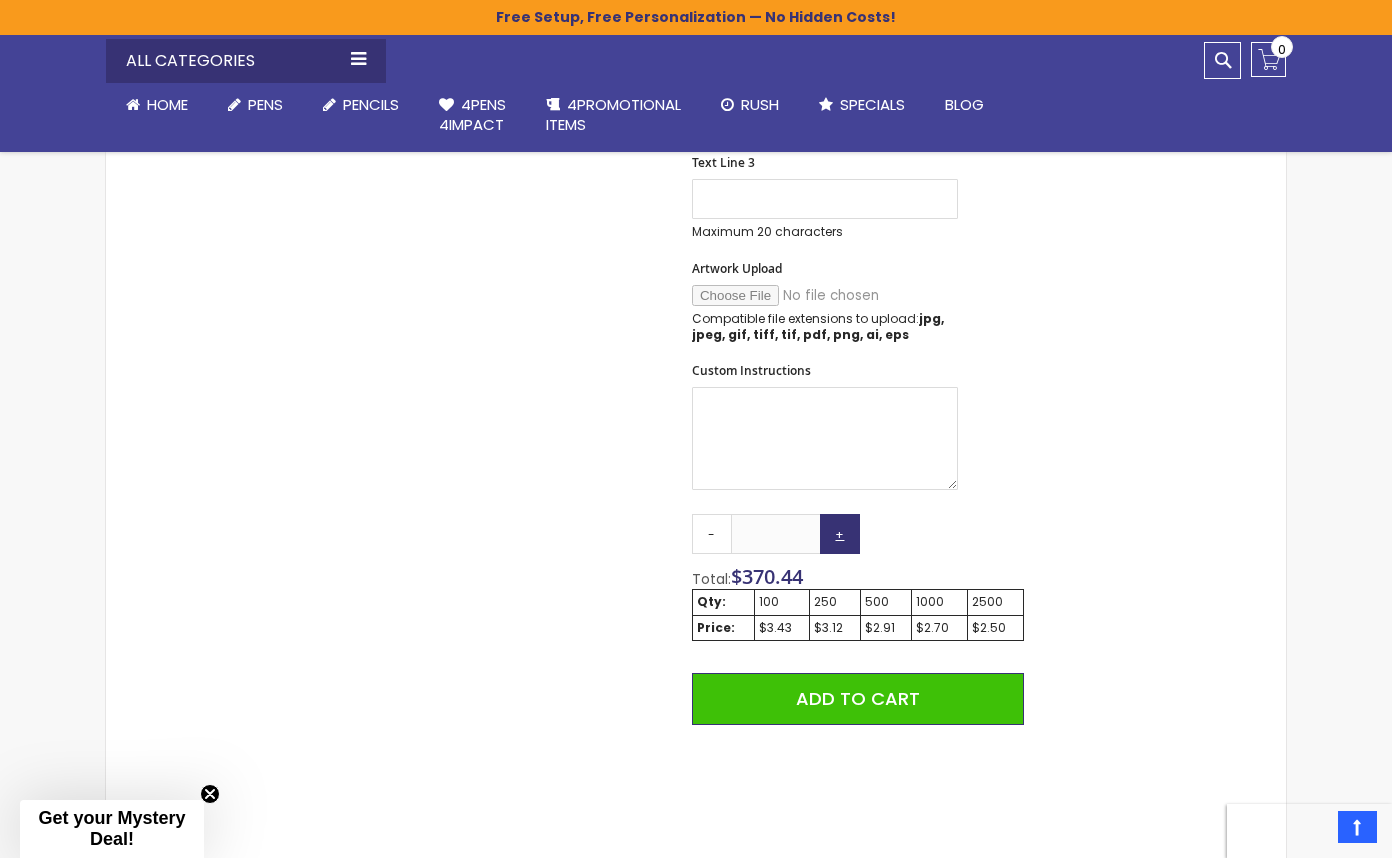 click on "+" at bounding box center (840, 534) 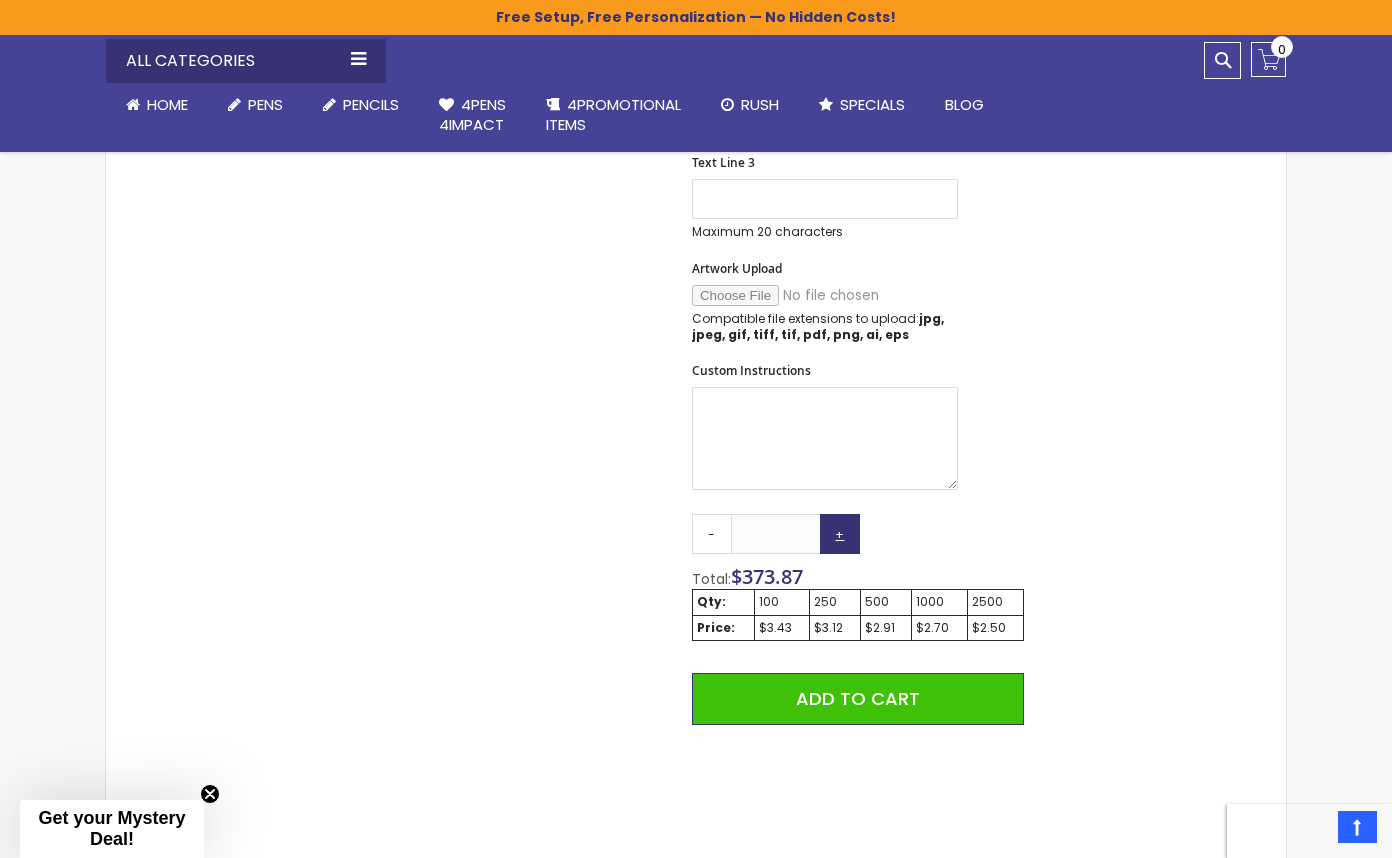 click on "+" at bounding box center (840, 534) 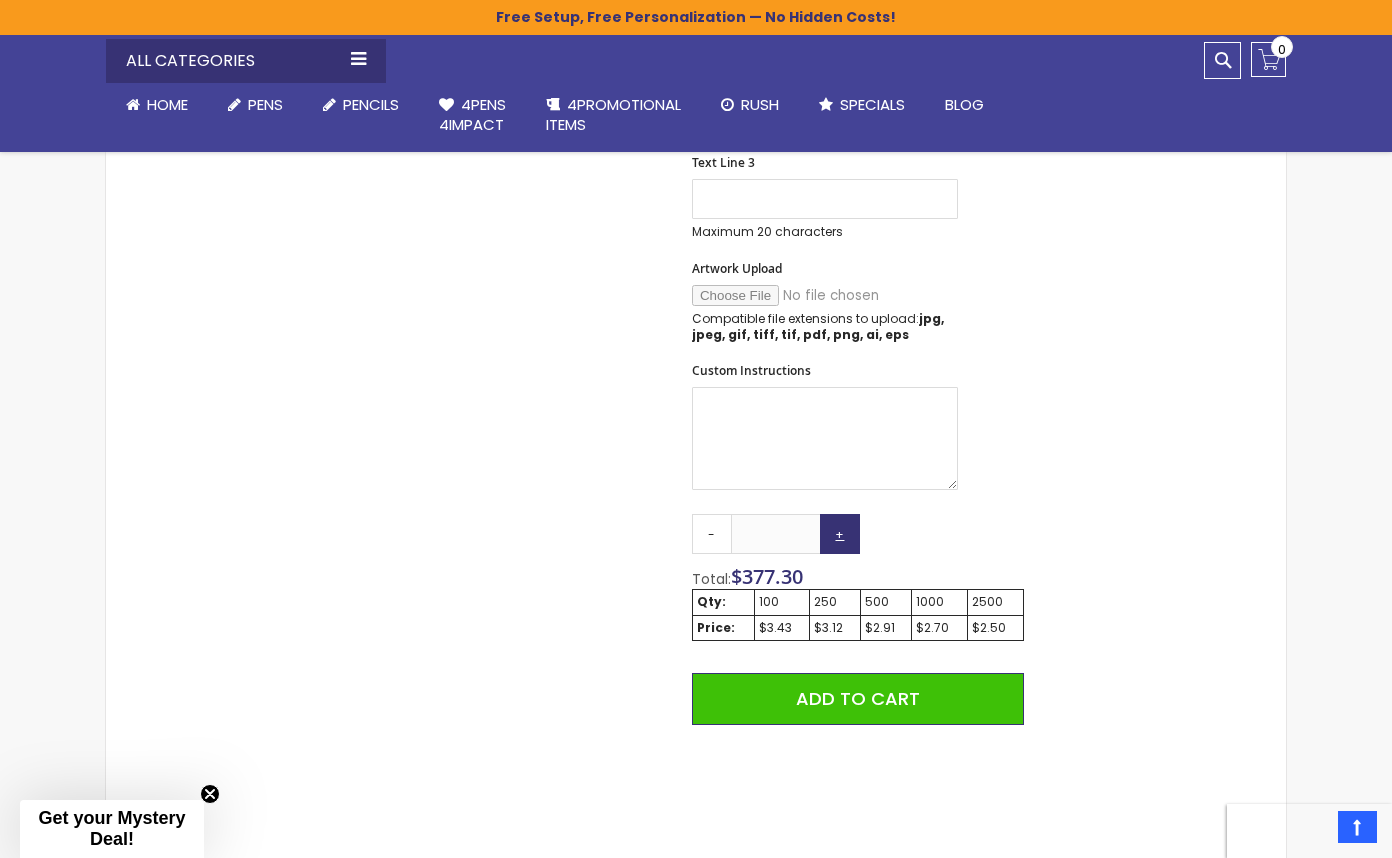 click on "+" at bounding box center [840, 534] 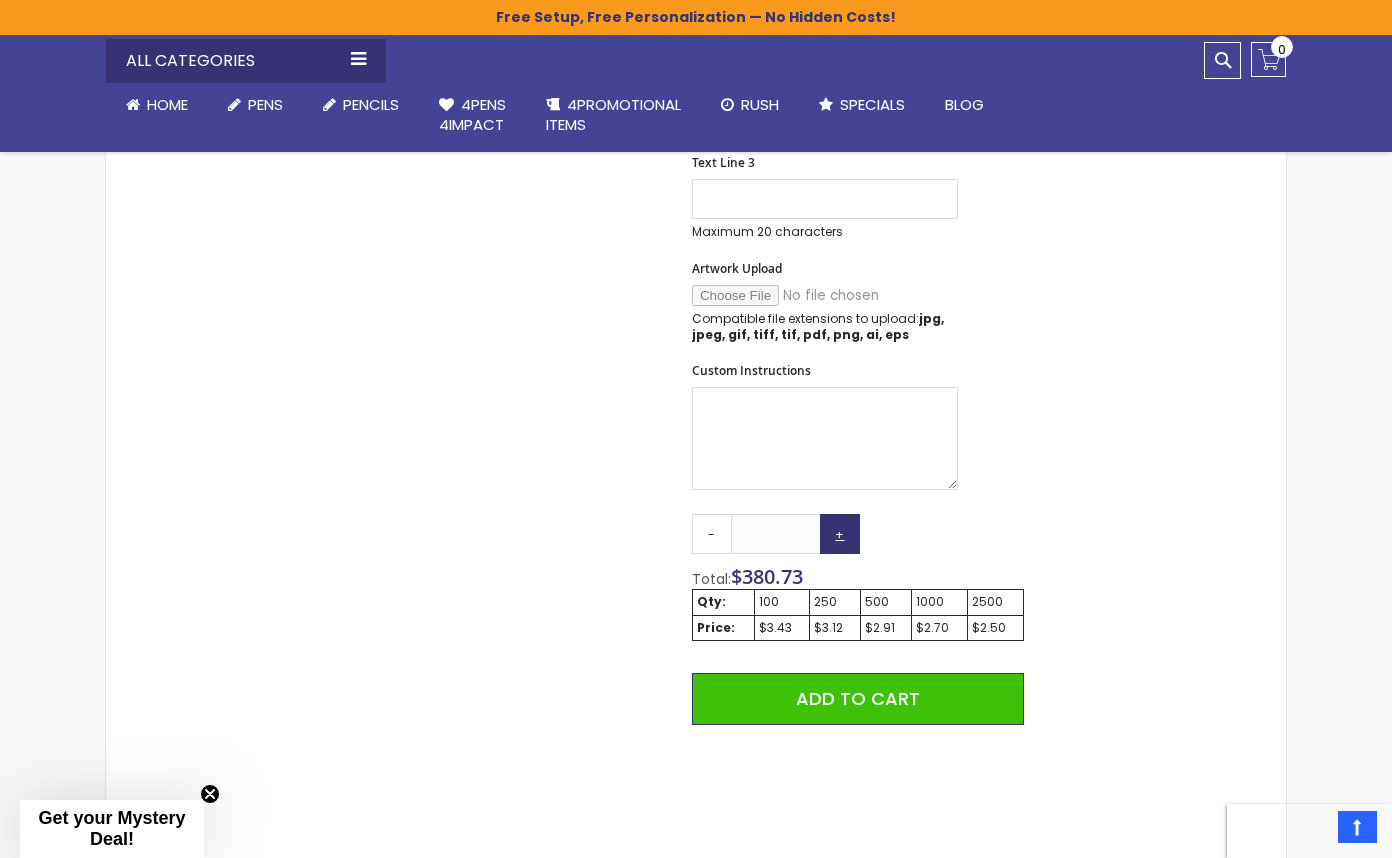 click on "+" at bounding box center [840, 534] 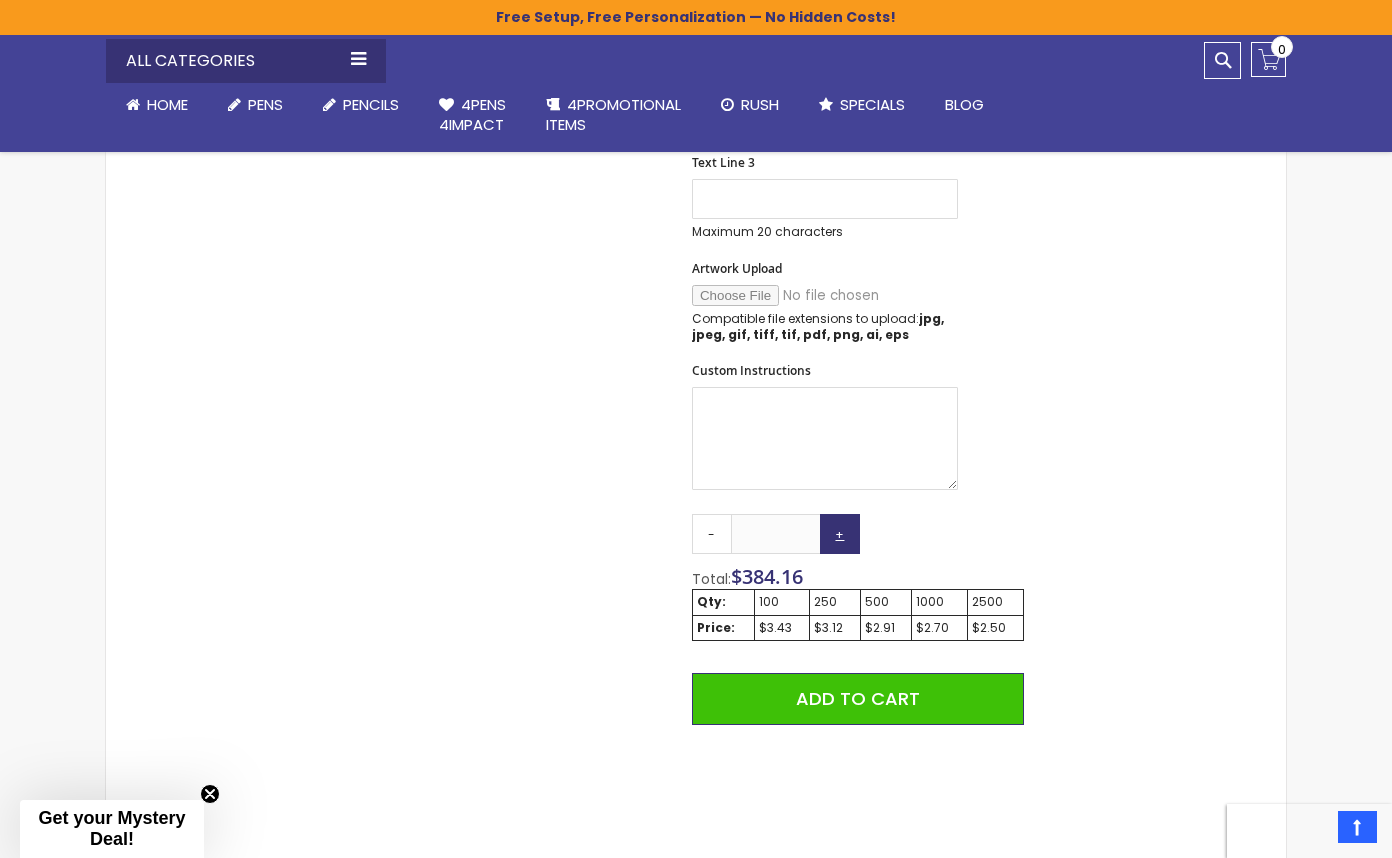 click on "+" at bounding box center [840, 534] 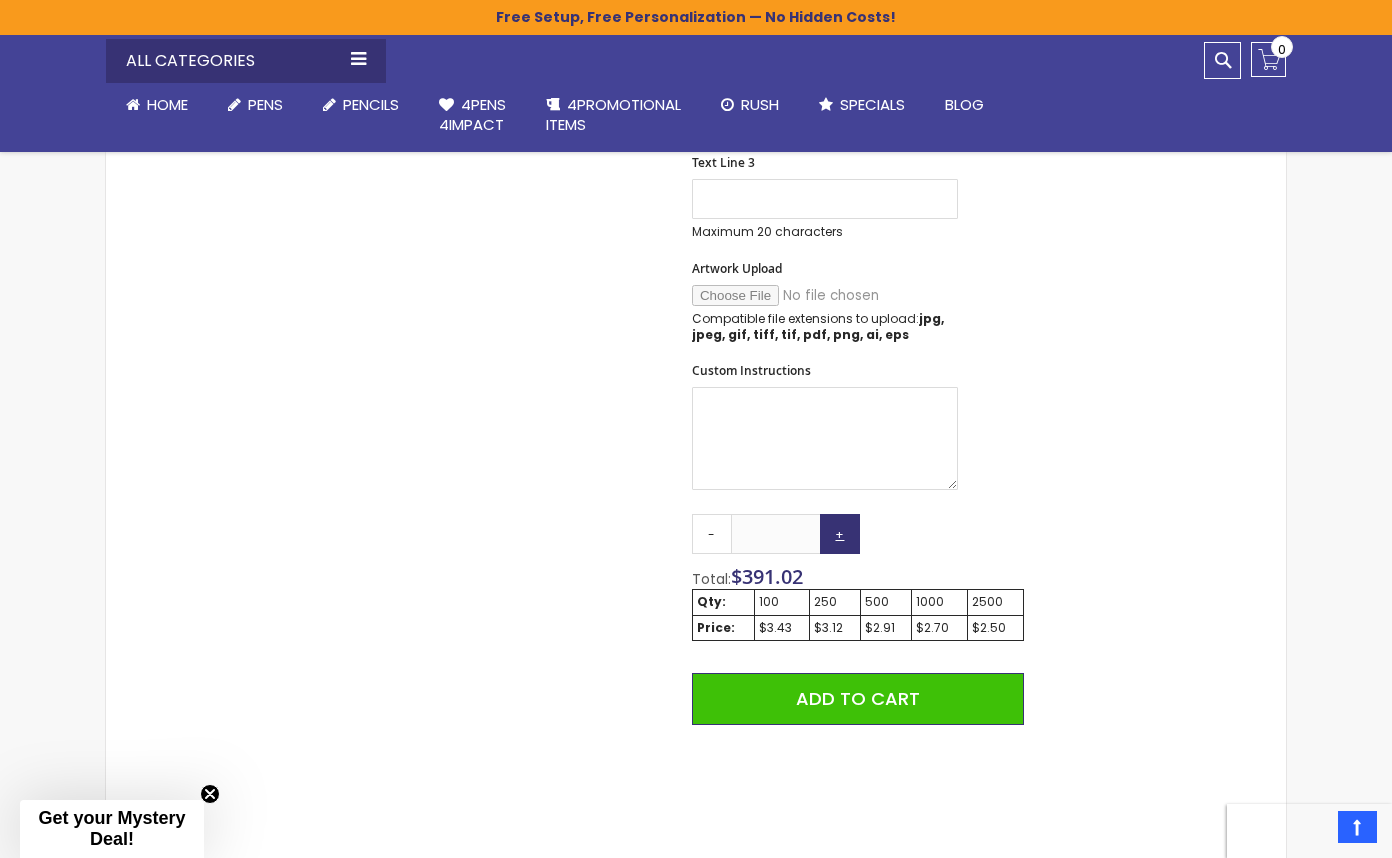 click on "+" at bounding box center [840, 534] 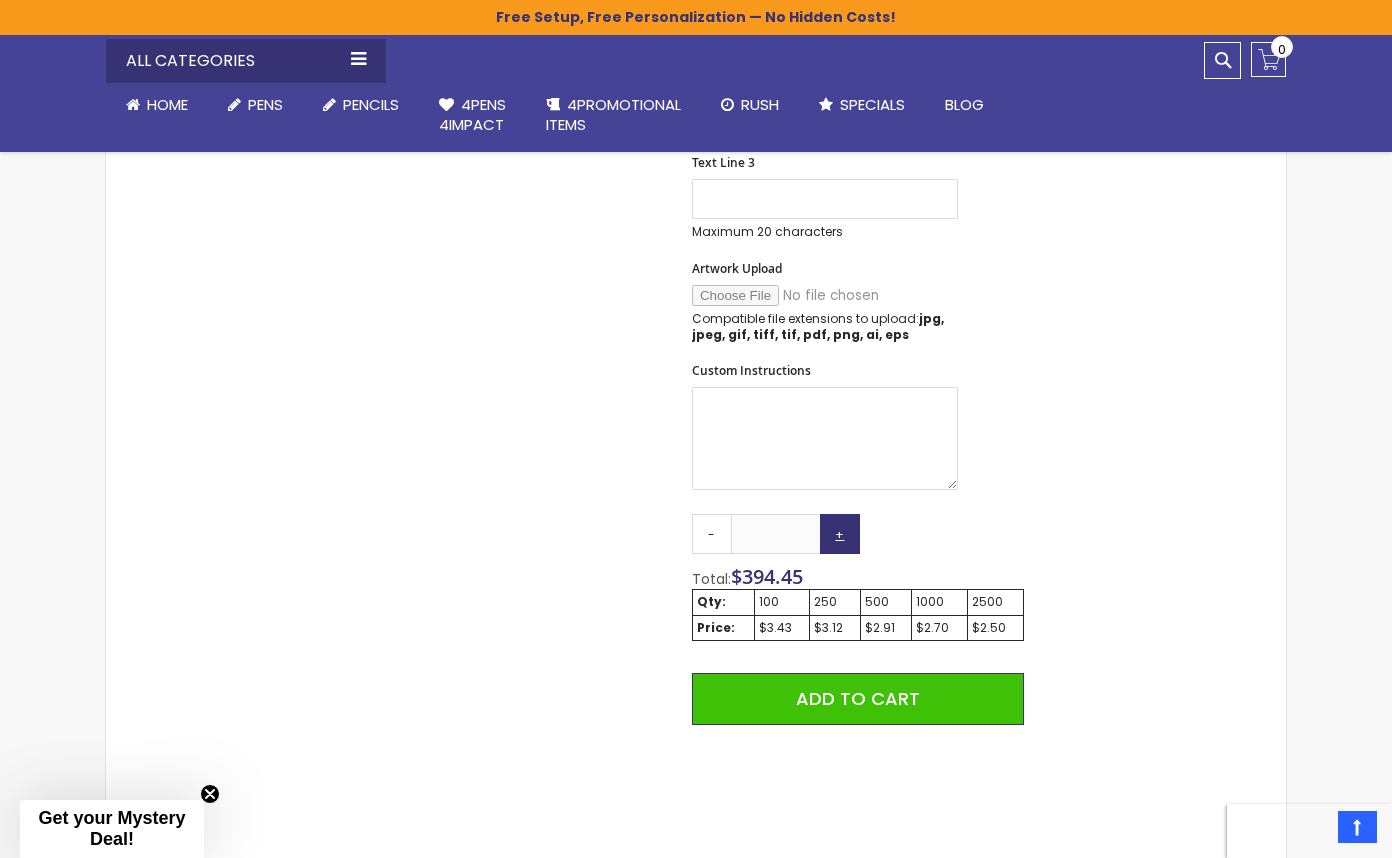 click on "+" at bounding box center (840, 534) 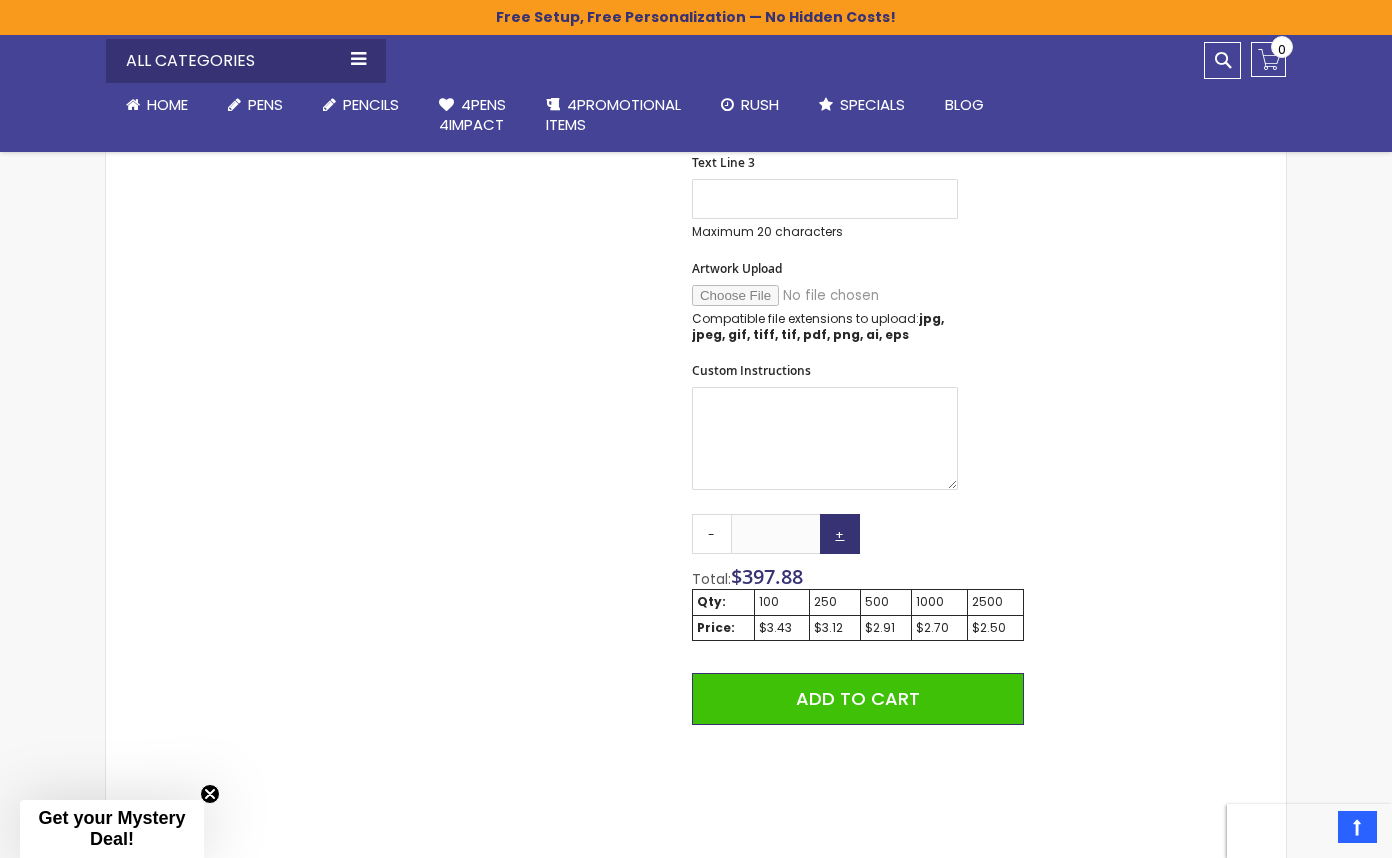 click on "+" at bounding box center (840, 534) 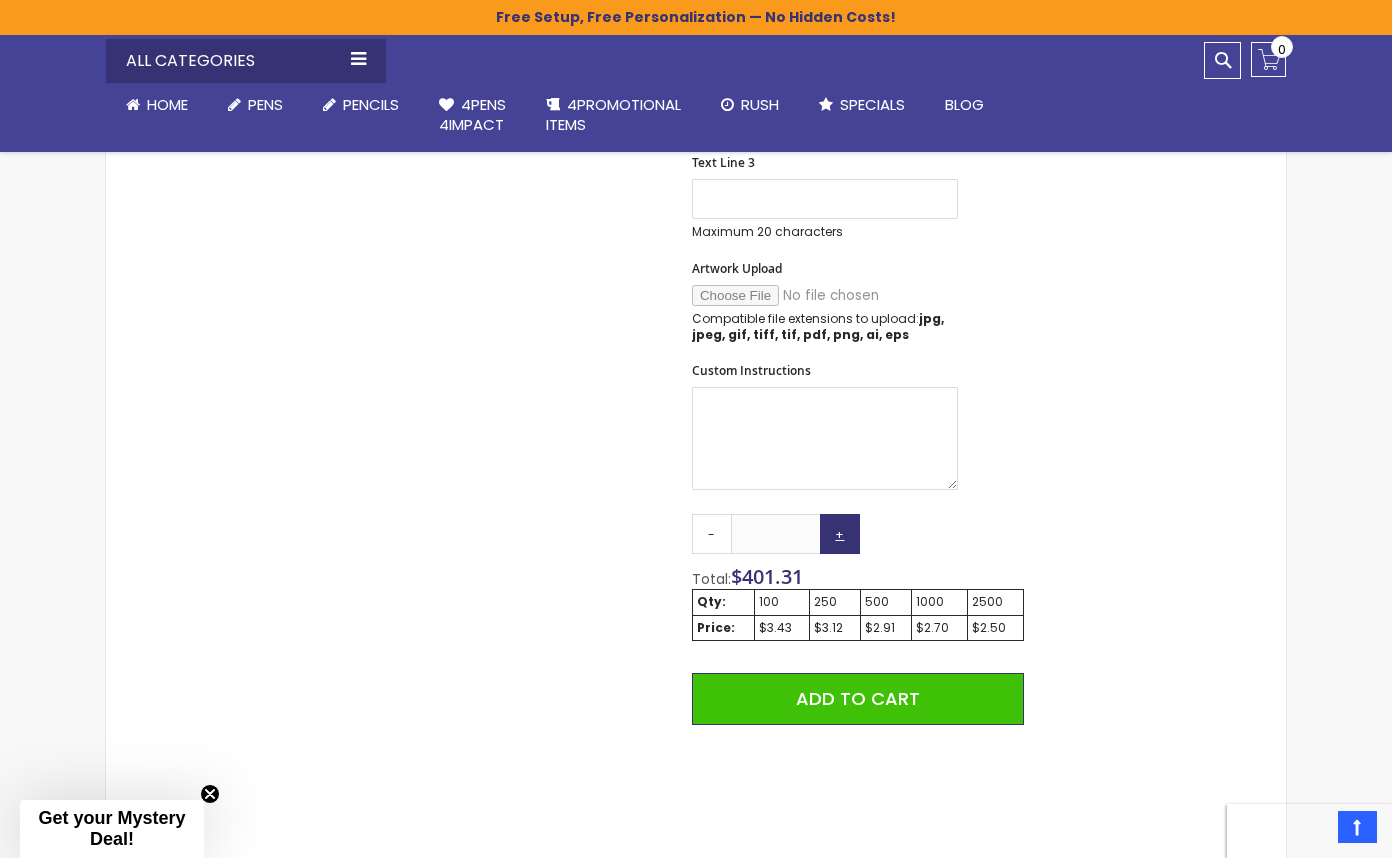 click on "+" at bounding box center (840, 534) 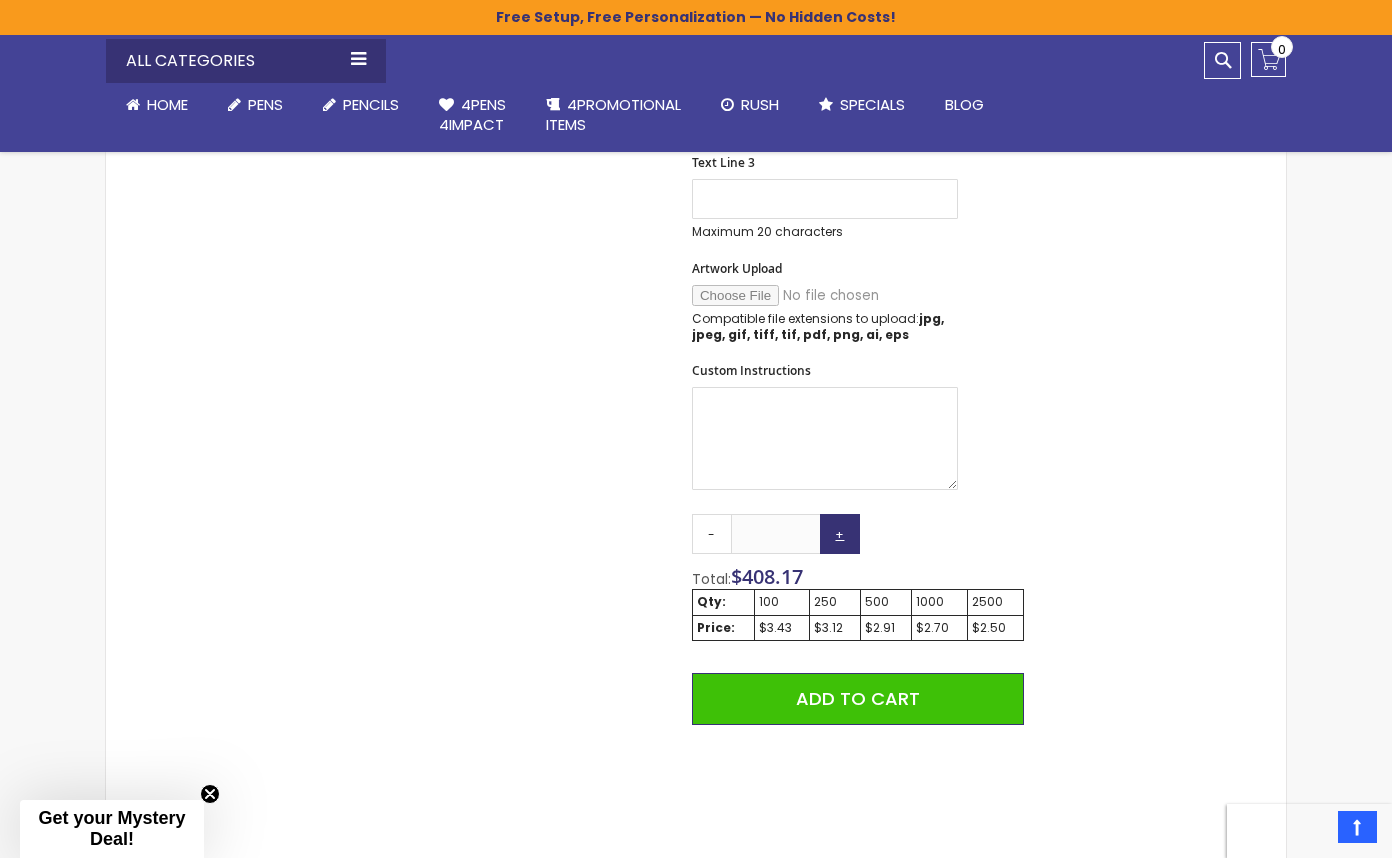 click on "+" at bounding box center (840, 534) 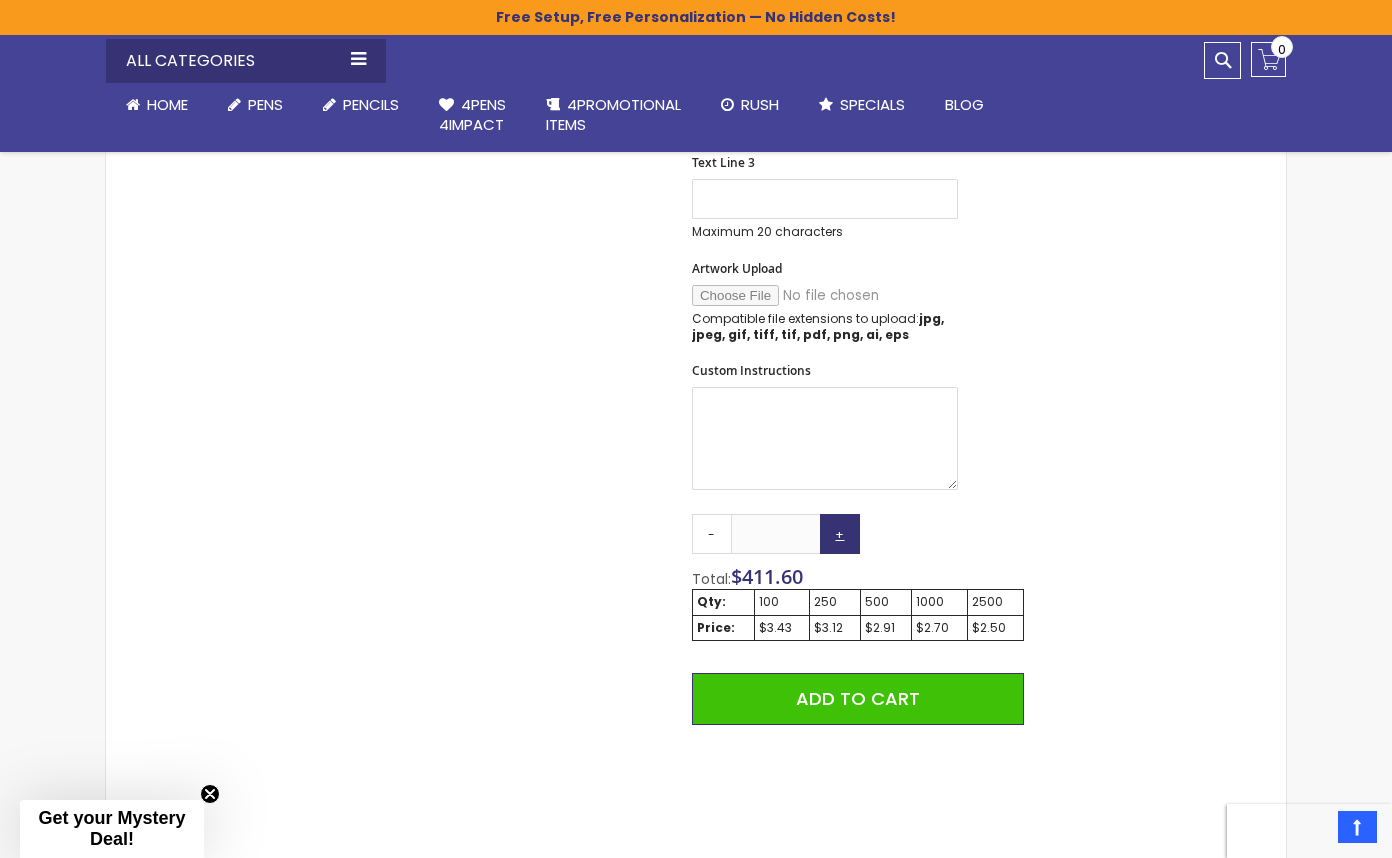 click on "+" at bounding box center (840, 534) 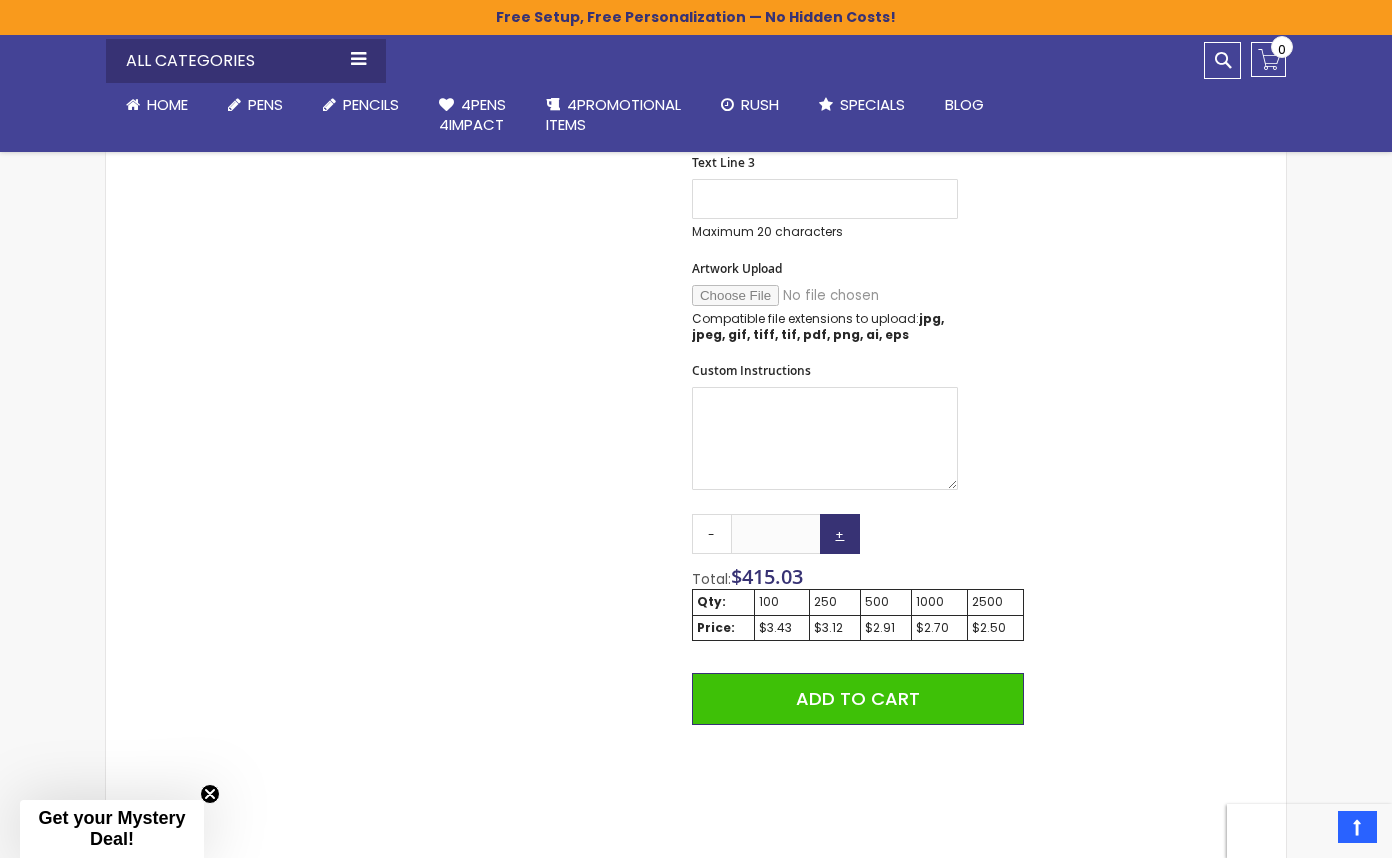 click on "+" at bounding box center (840, 534) 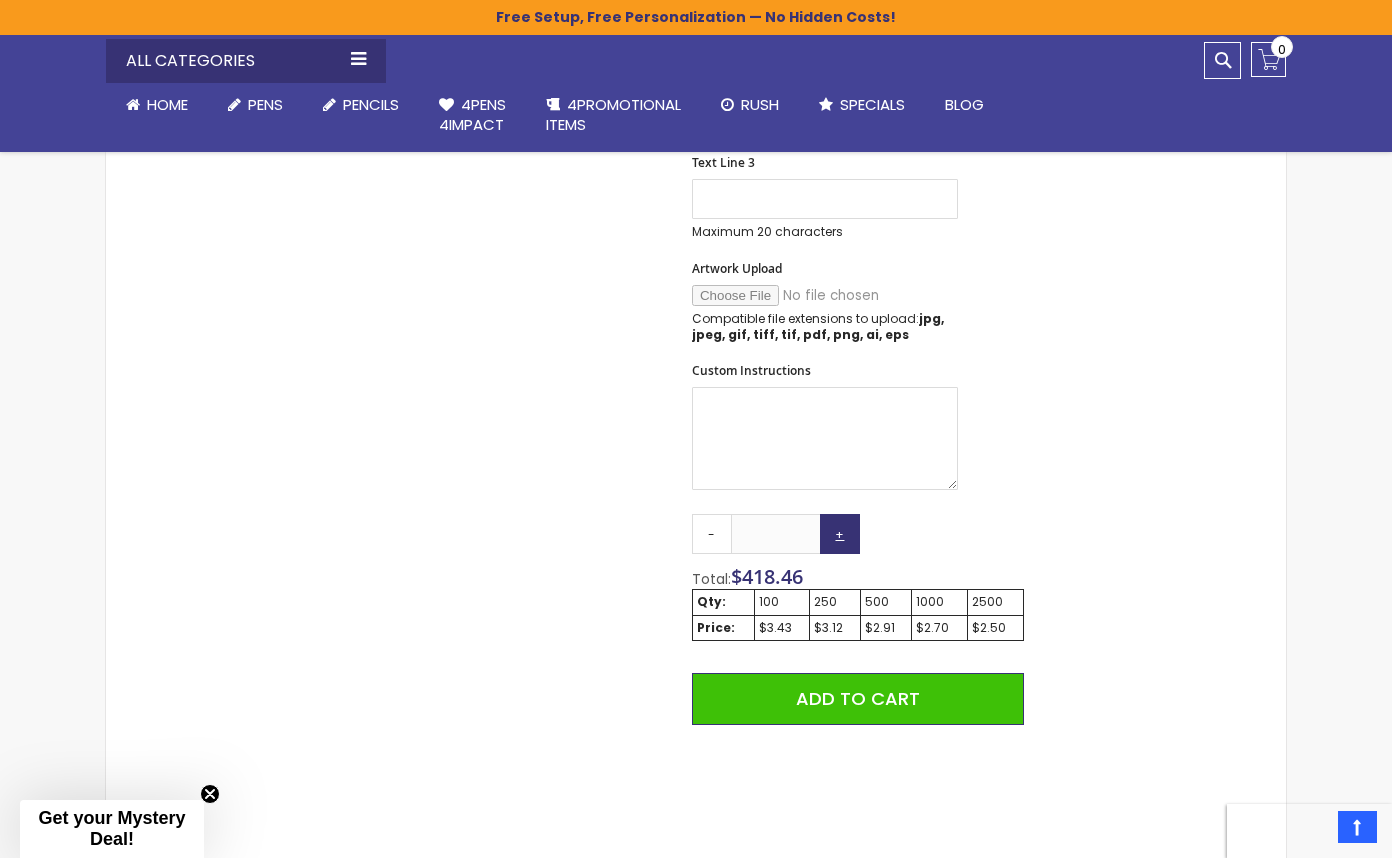 click on "+" at bounding box center (840, 534) 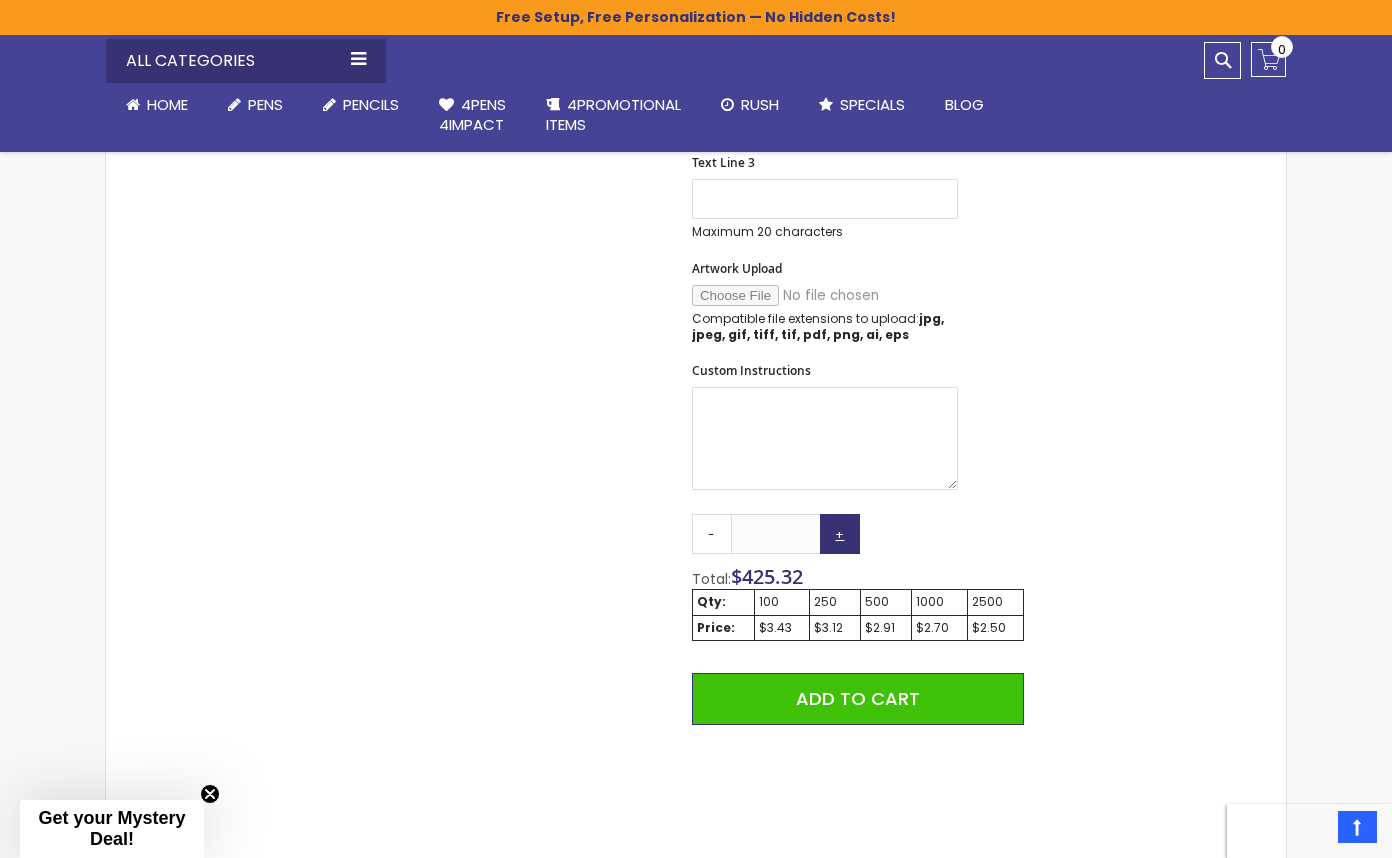 click on "+" at bounding box center (840, 534) 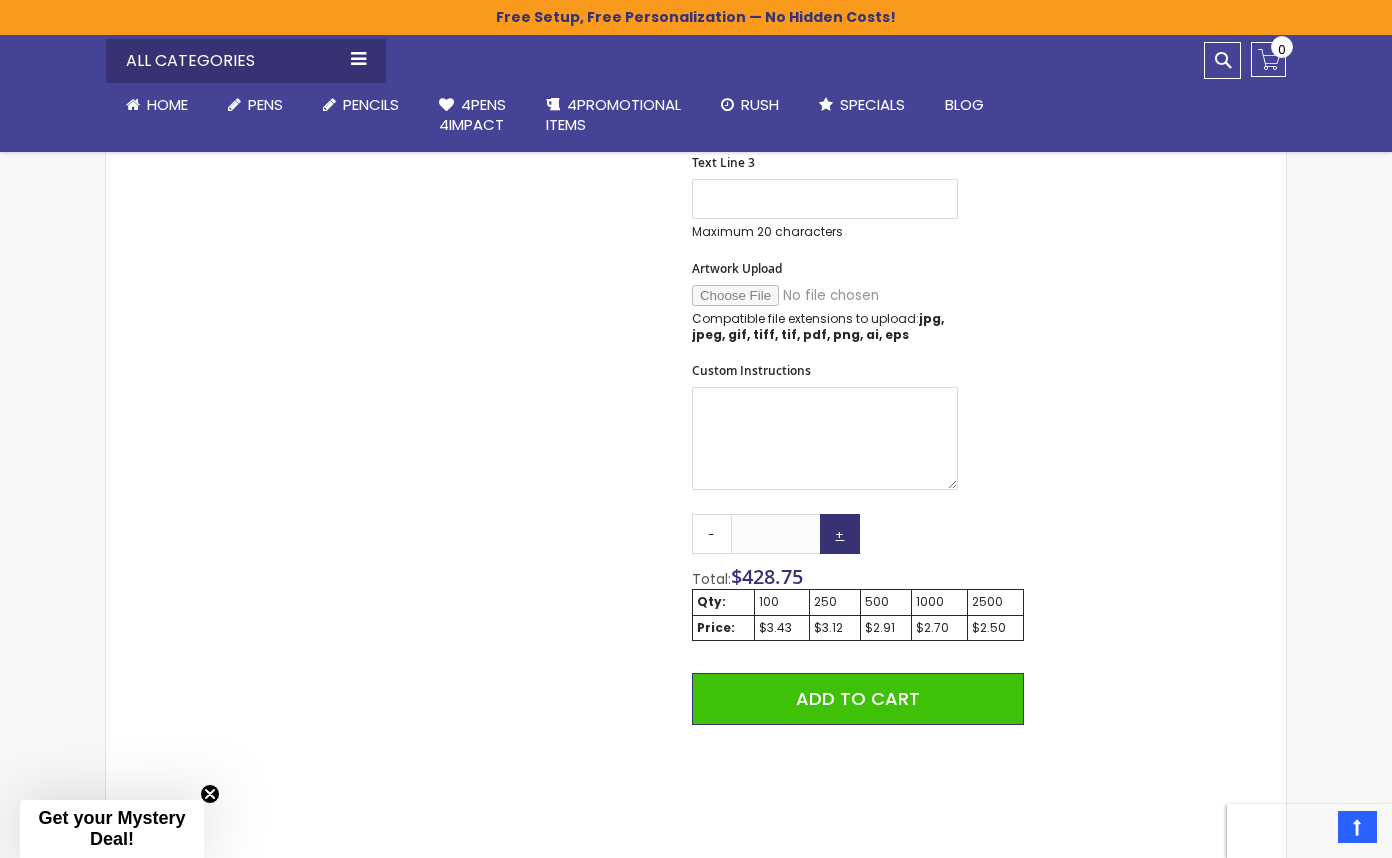 click on "+" at bounding box center (840, 534) 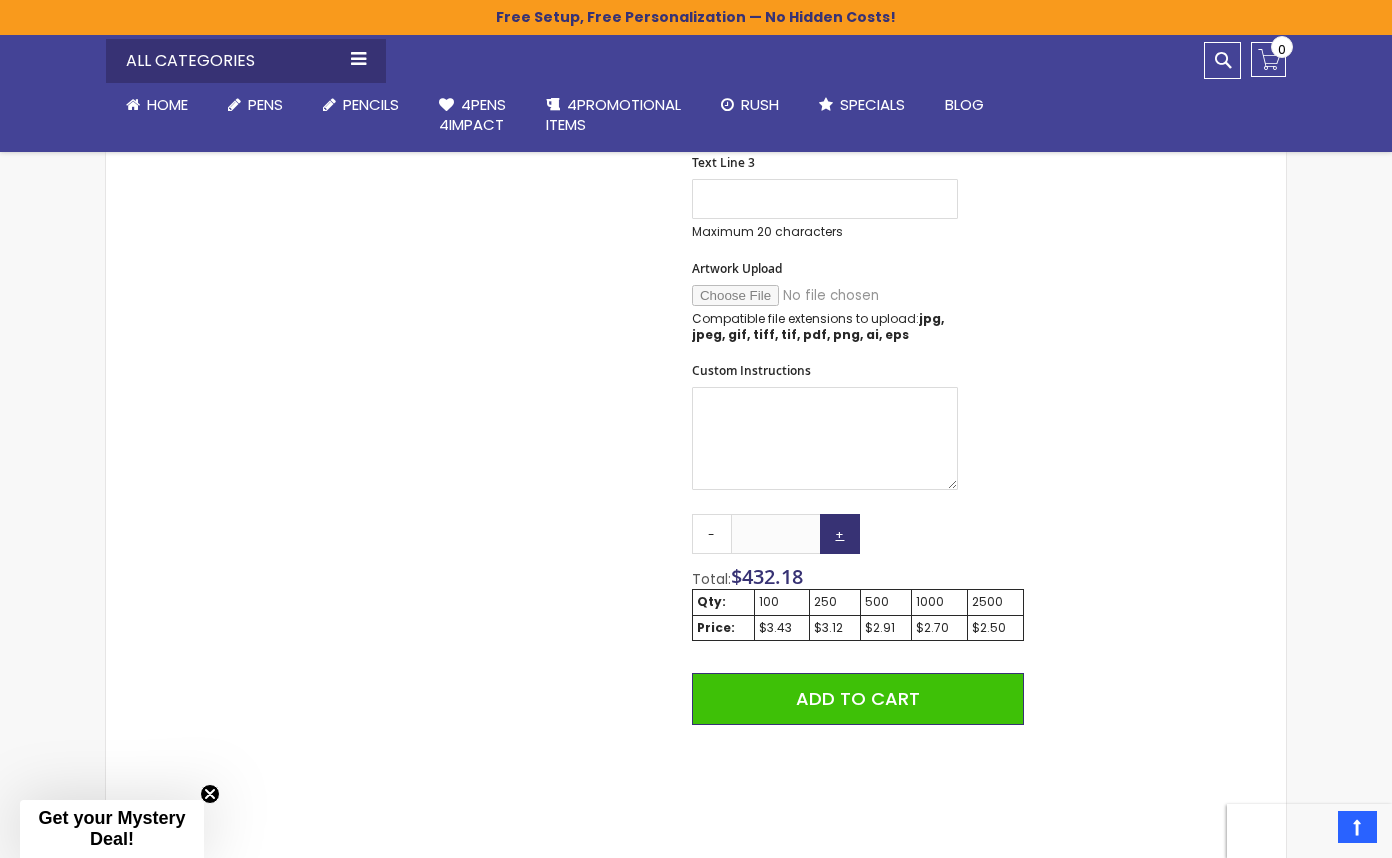 click on "+" at bounding box center (840, 534) 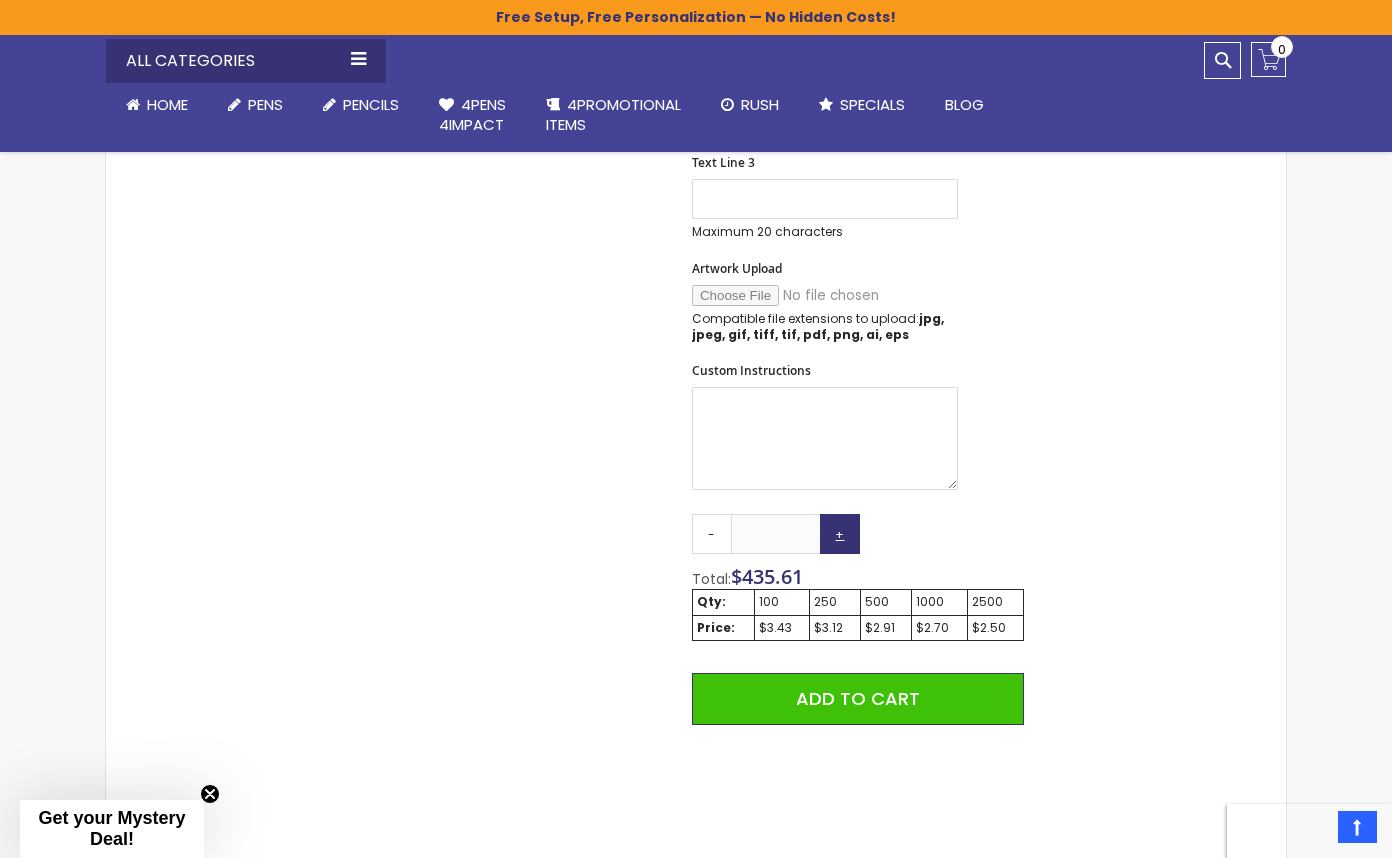 click on "+" at bounding box center [840, 534] 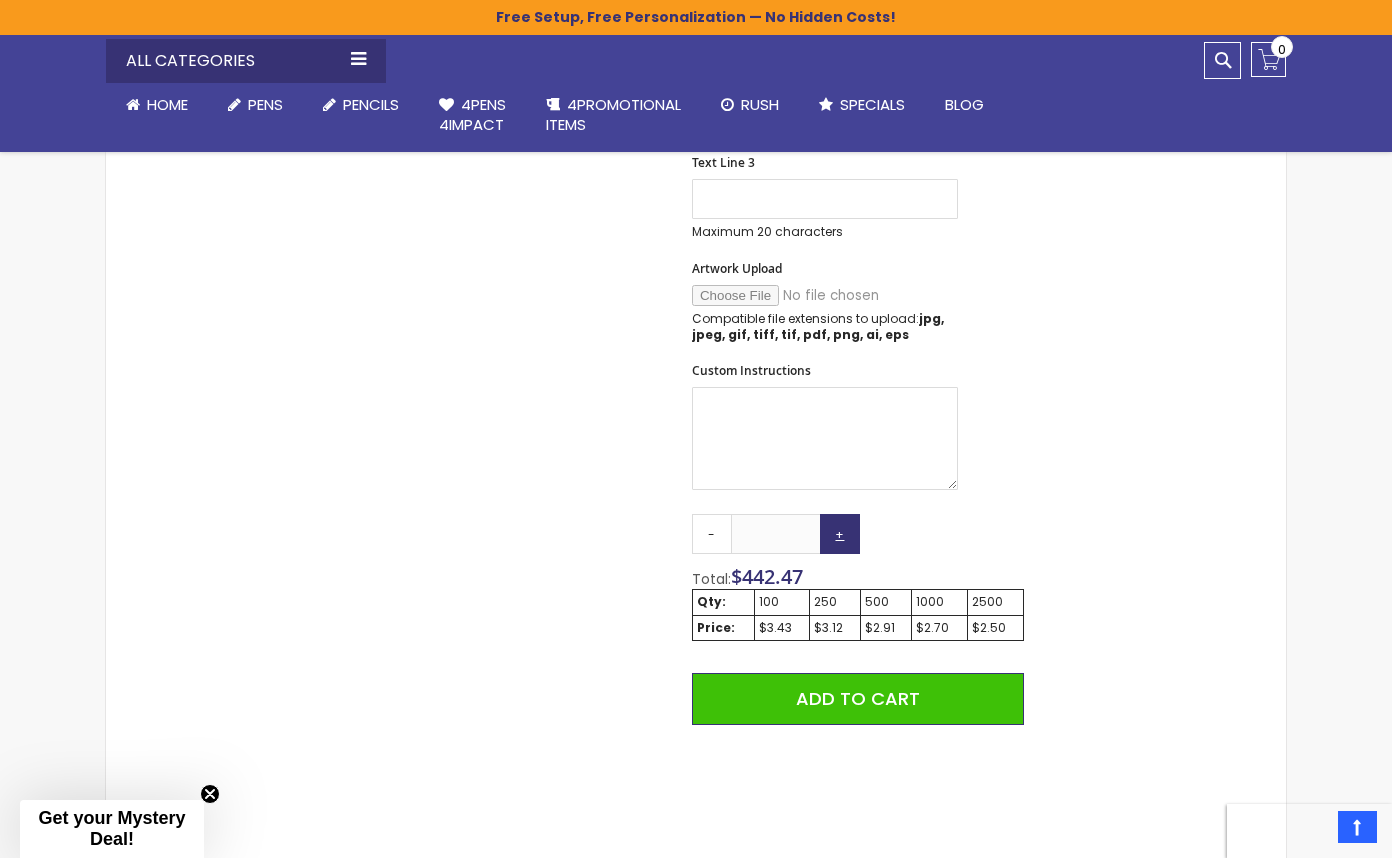 click on "+" at bounding box center (840, 534) 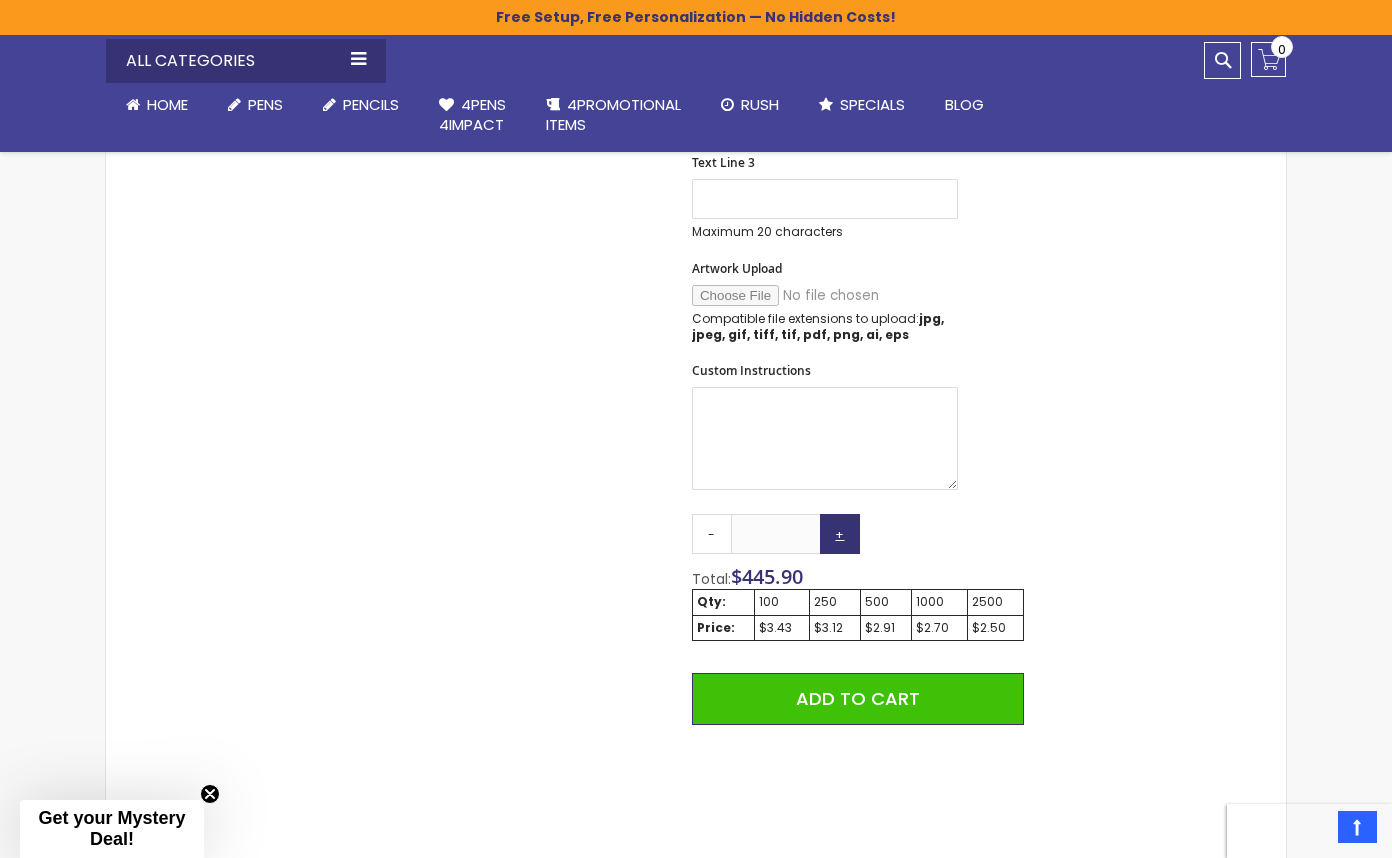 click on "+" at bounding box center (840, 534) 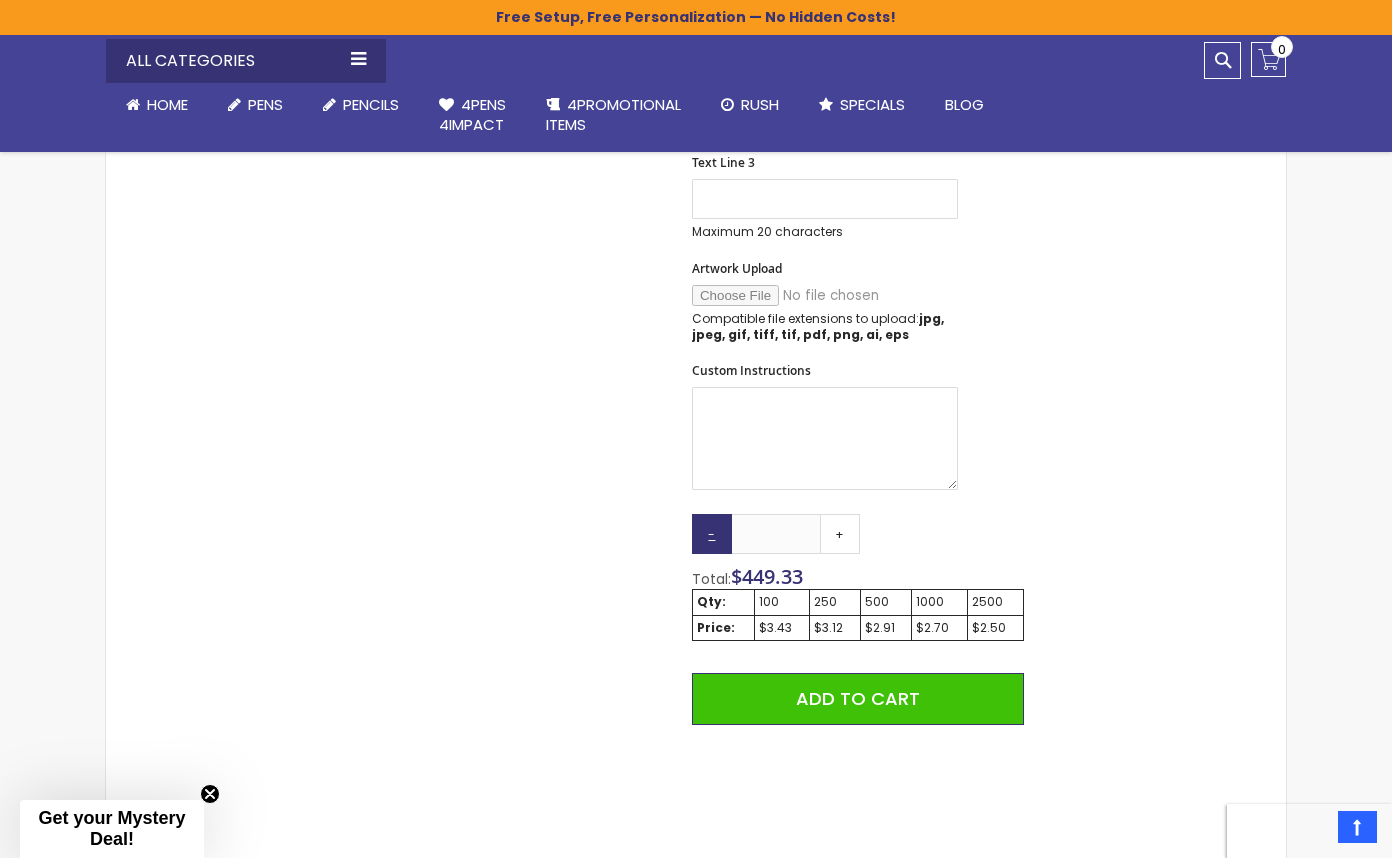 click on "-" at bounding box center (712, 534) 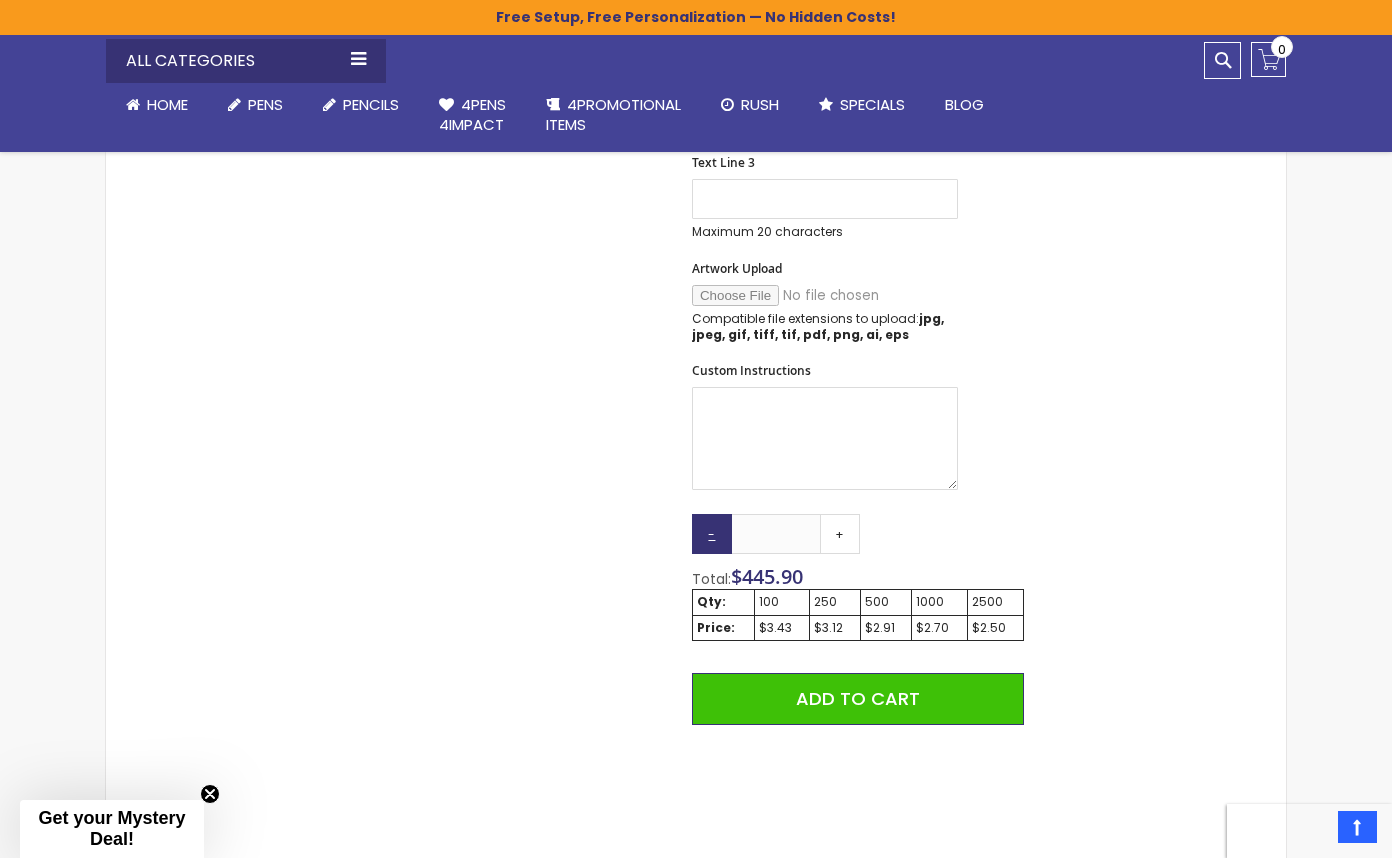 click on "-" at bounding box center [712, 534] 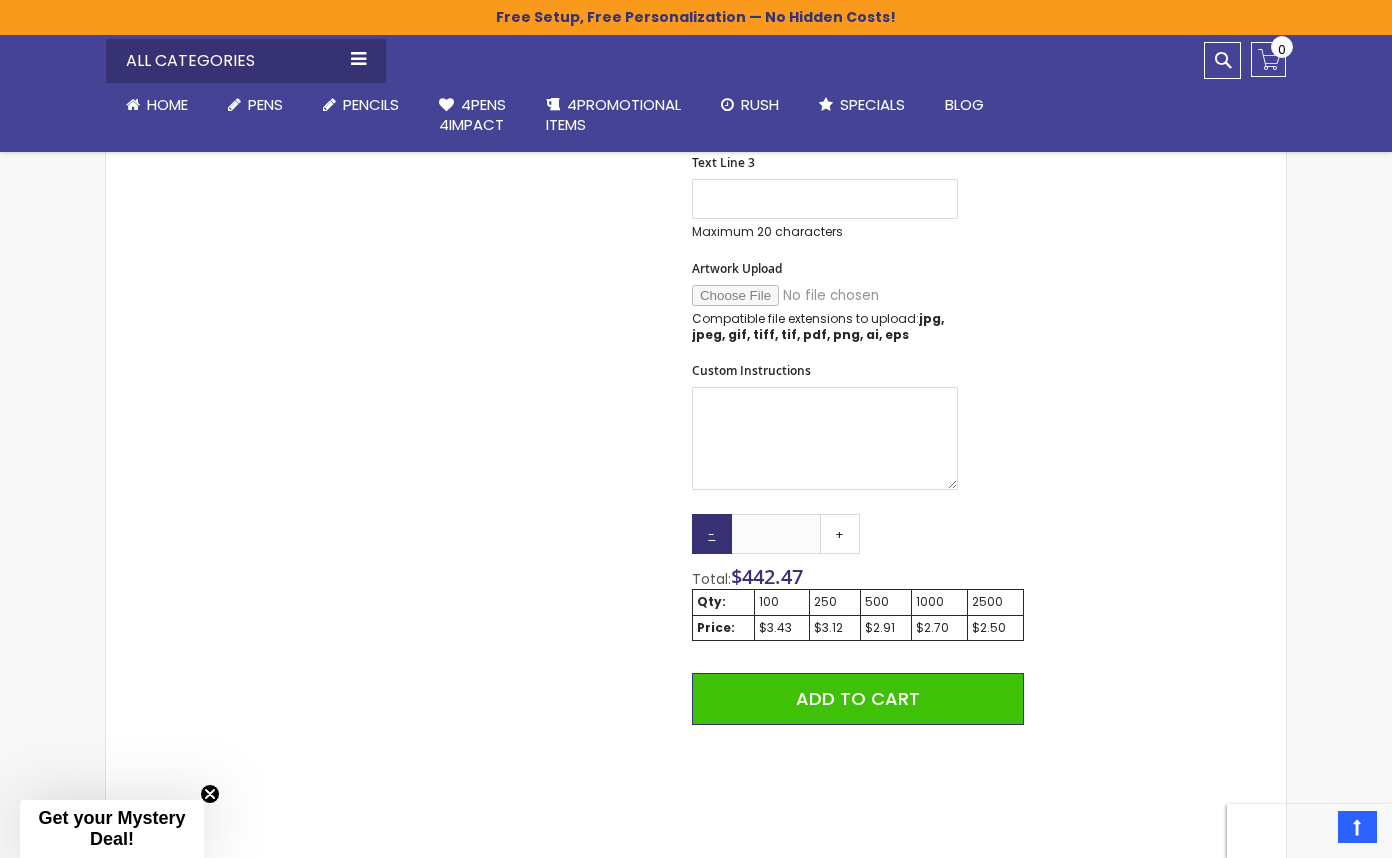 click on "-" at bounding box center (712, 534) 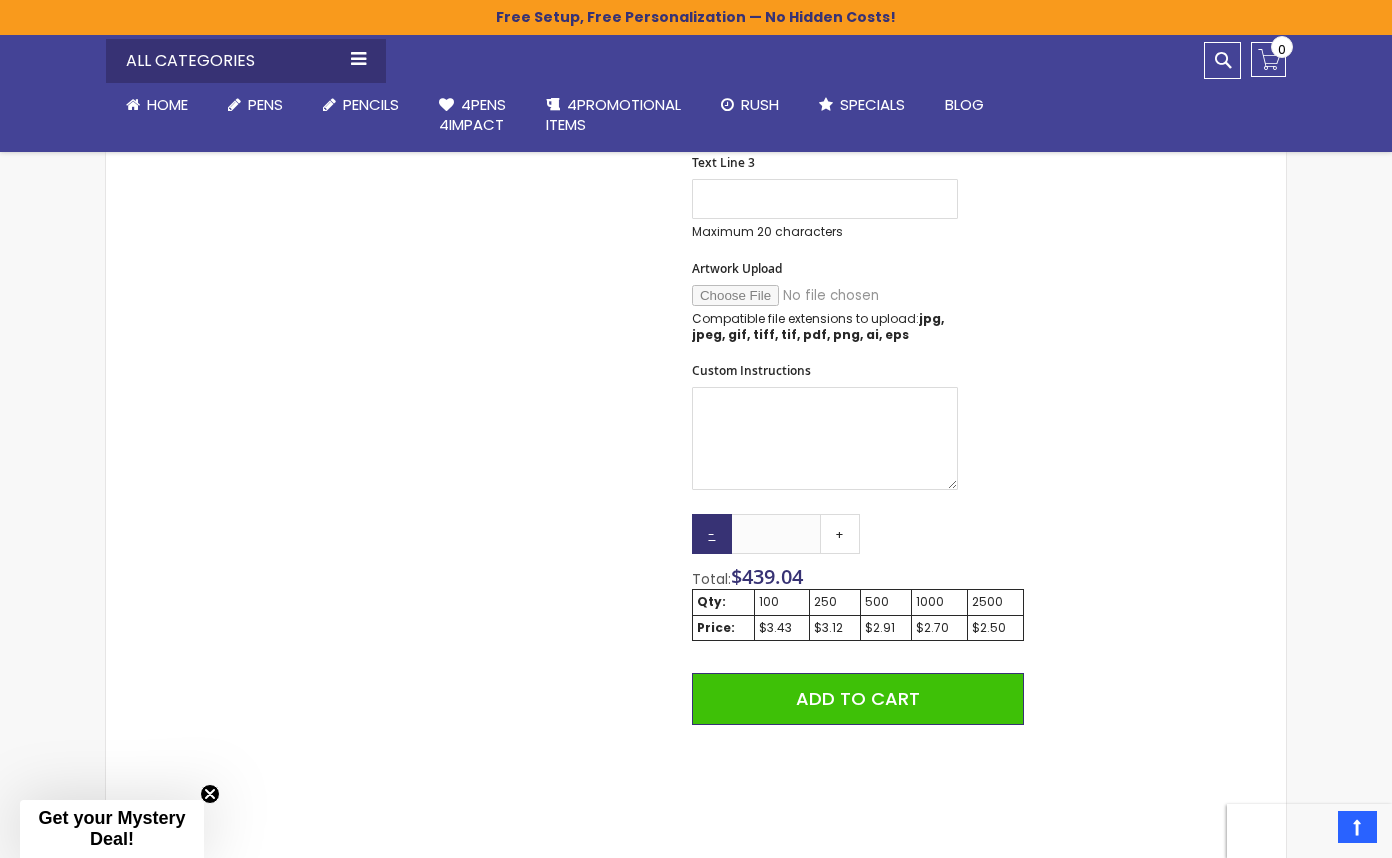 click on "-" at bounding box center (712, 534) 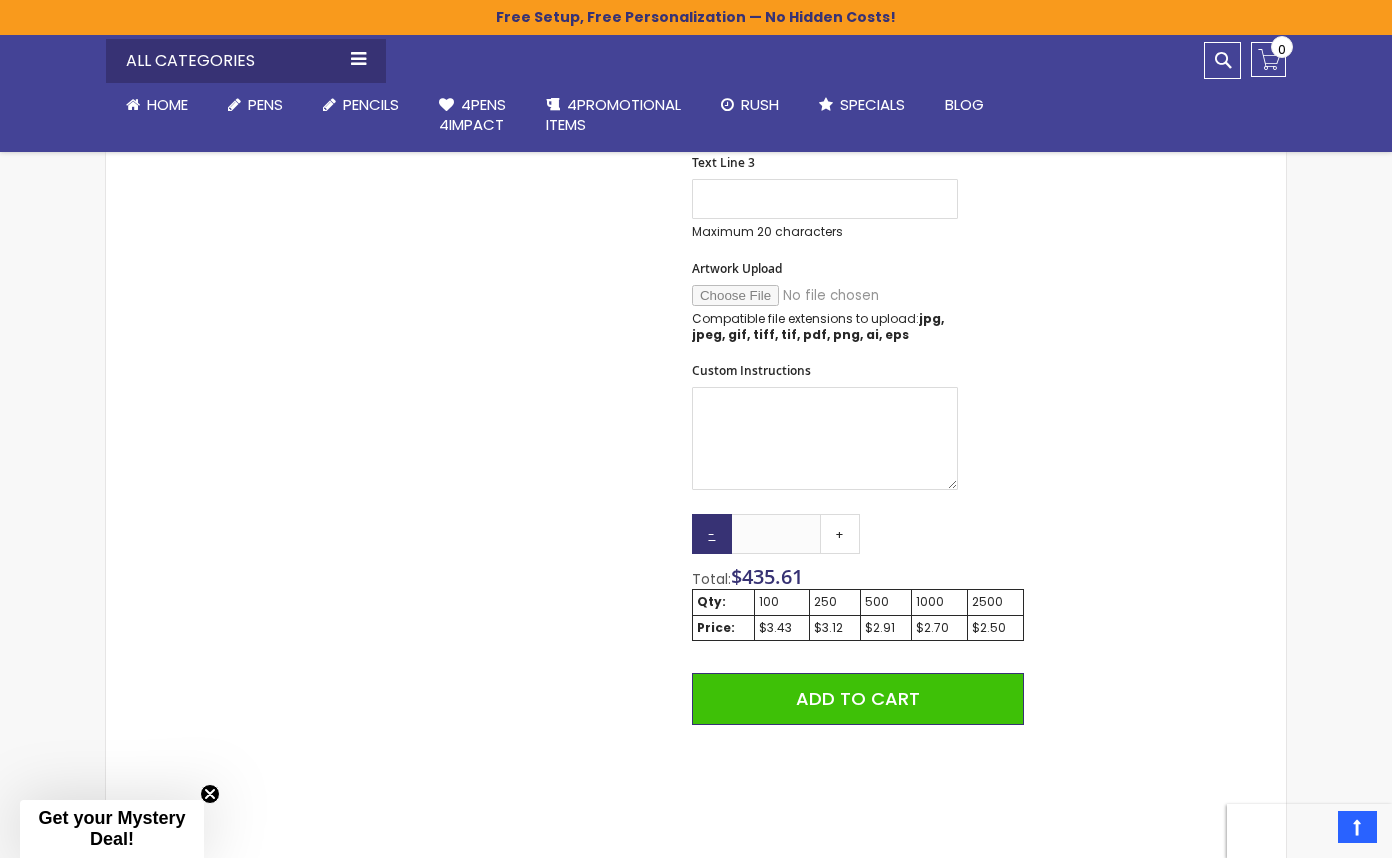 click on "-" at bounding box center (712, 534) 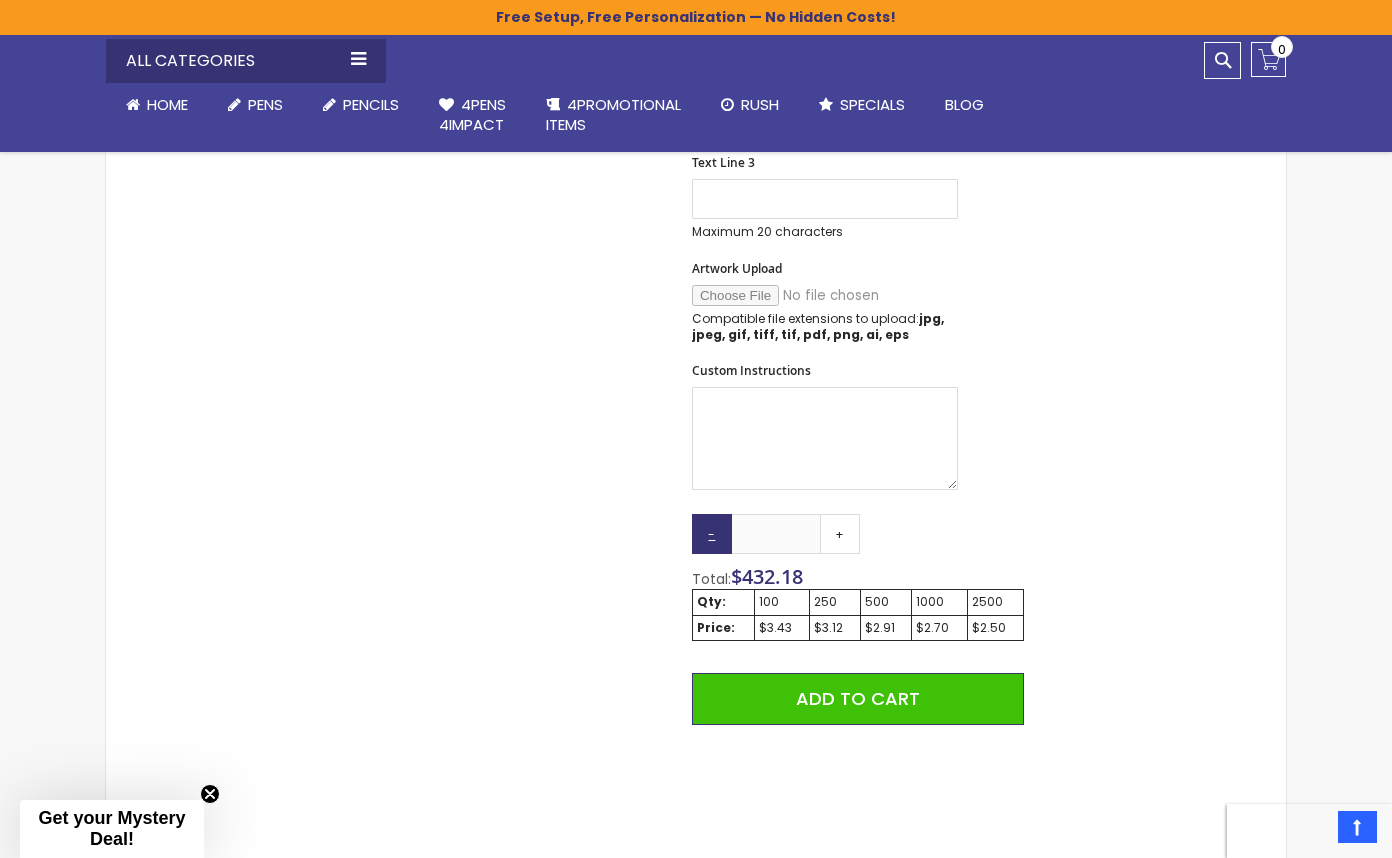 click on "-" at bounding box center (712, 534) 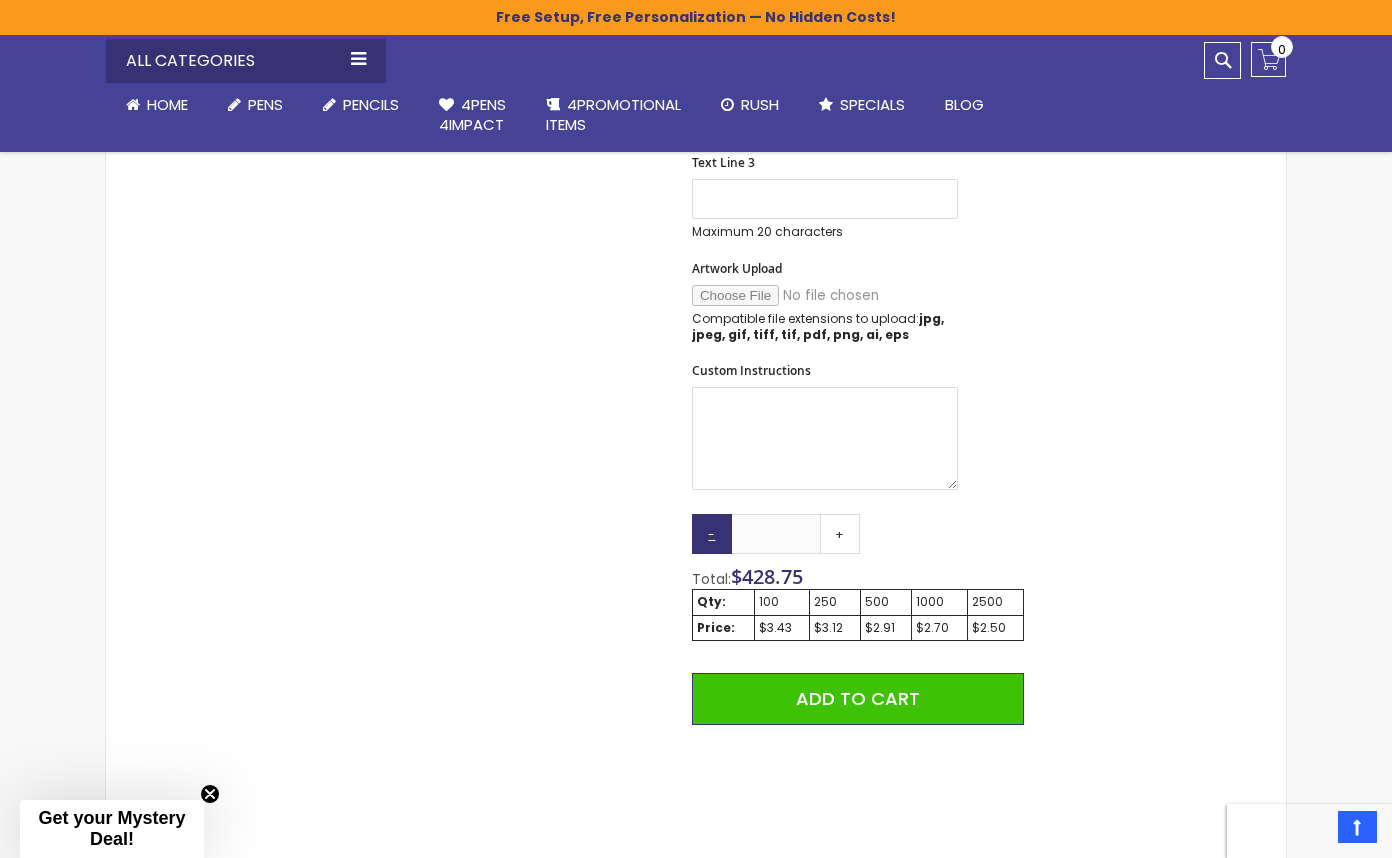 click on "-" at bounding box center [712, 534] 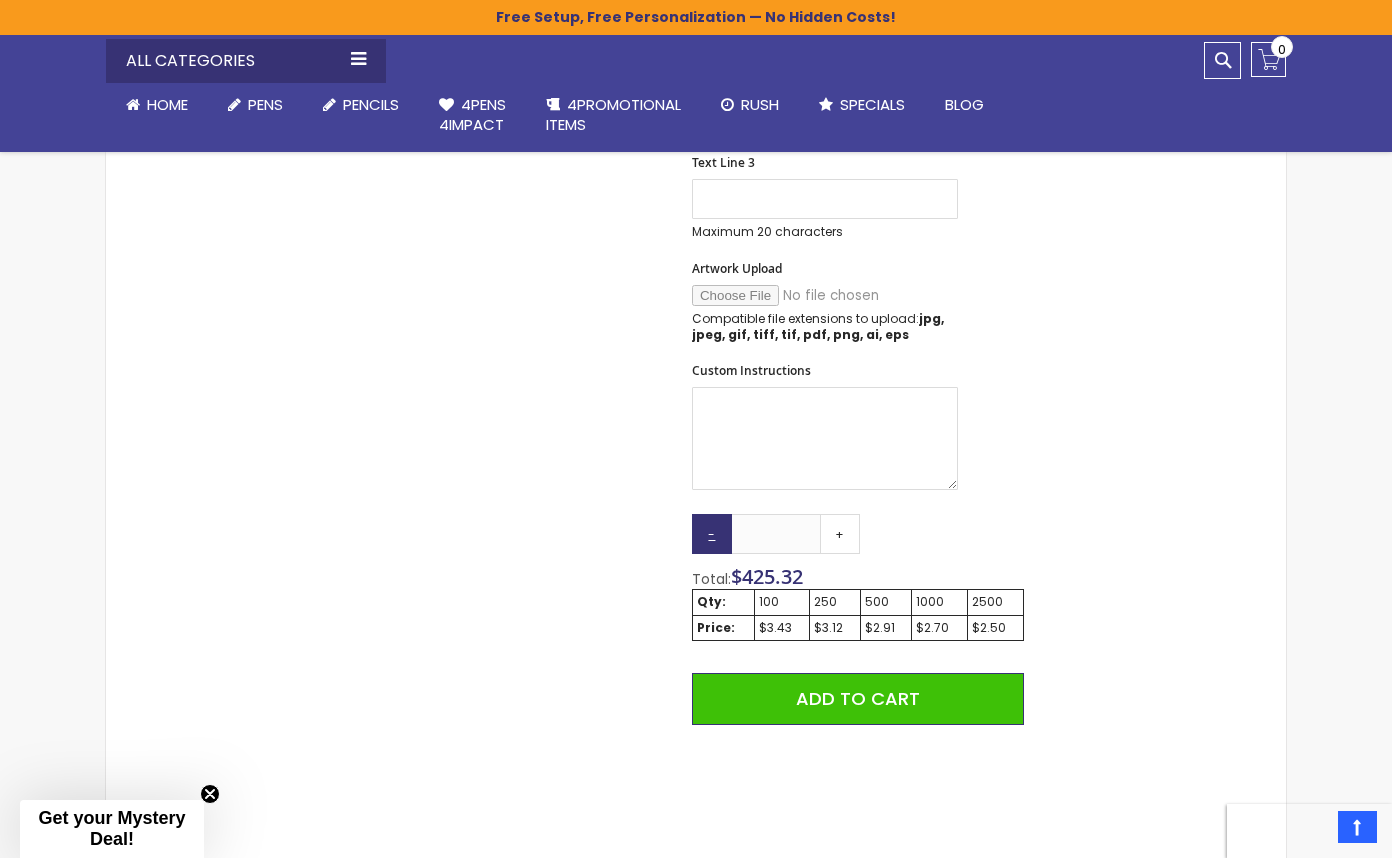 click on "-" at bounding box center (712, 534) 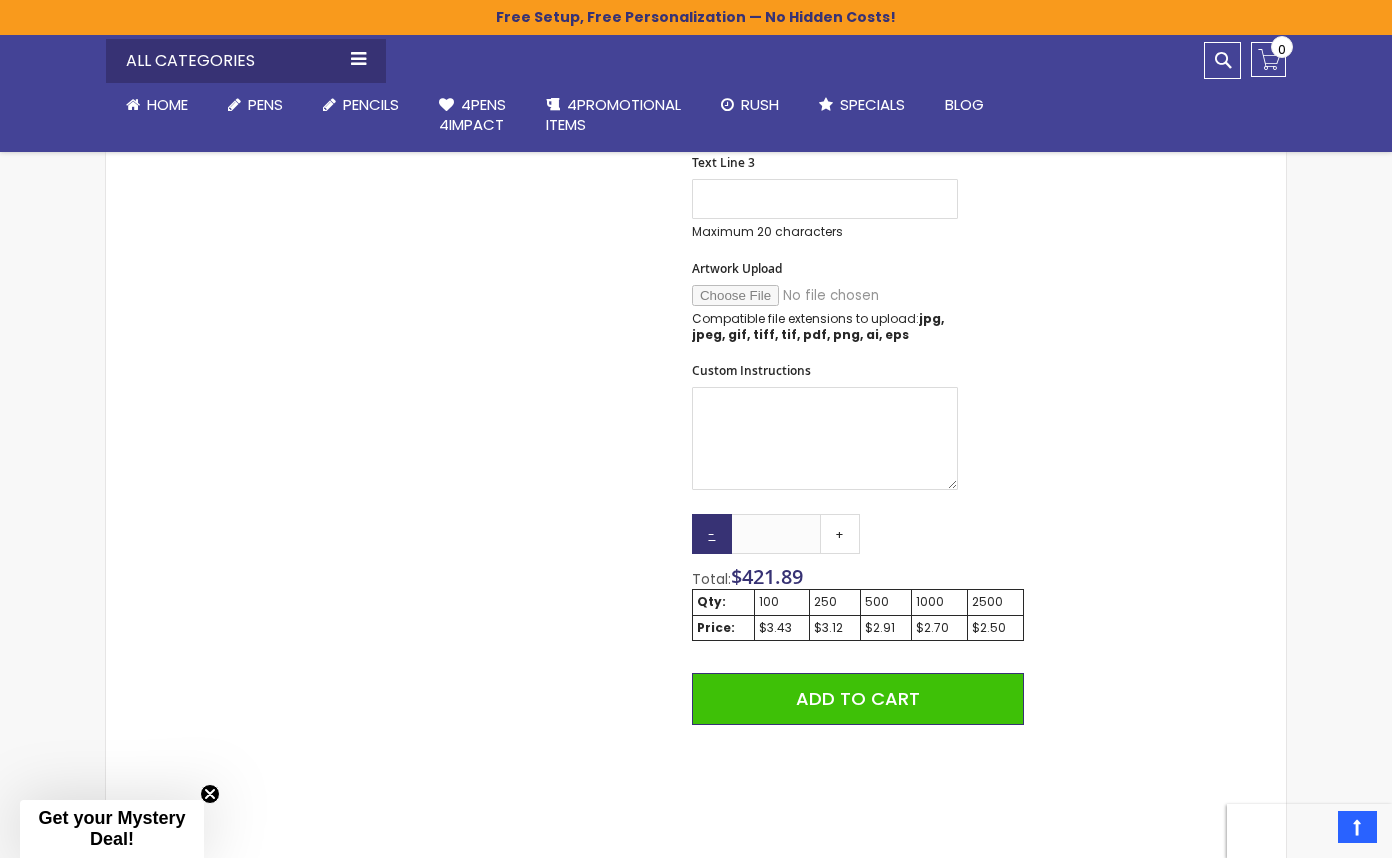 click on "-" at bounding box center [712, 534] 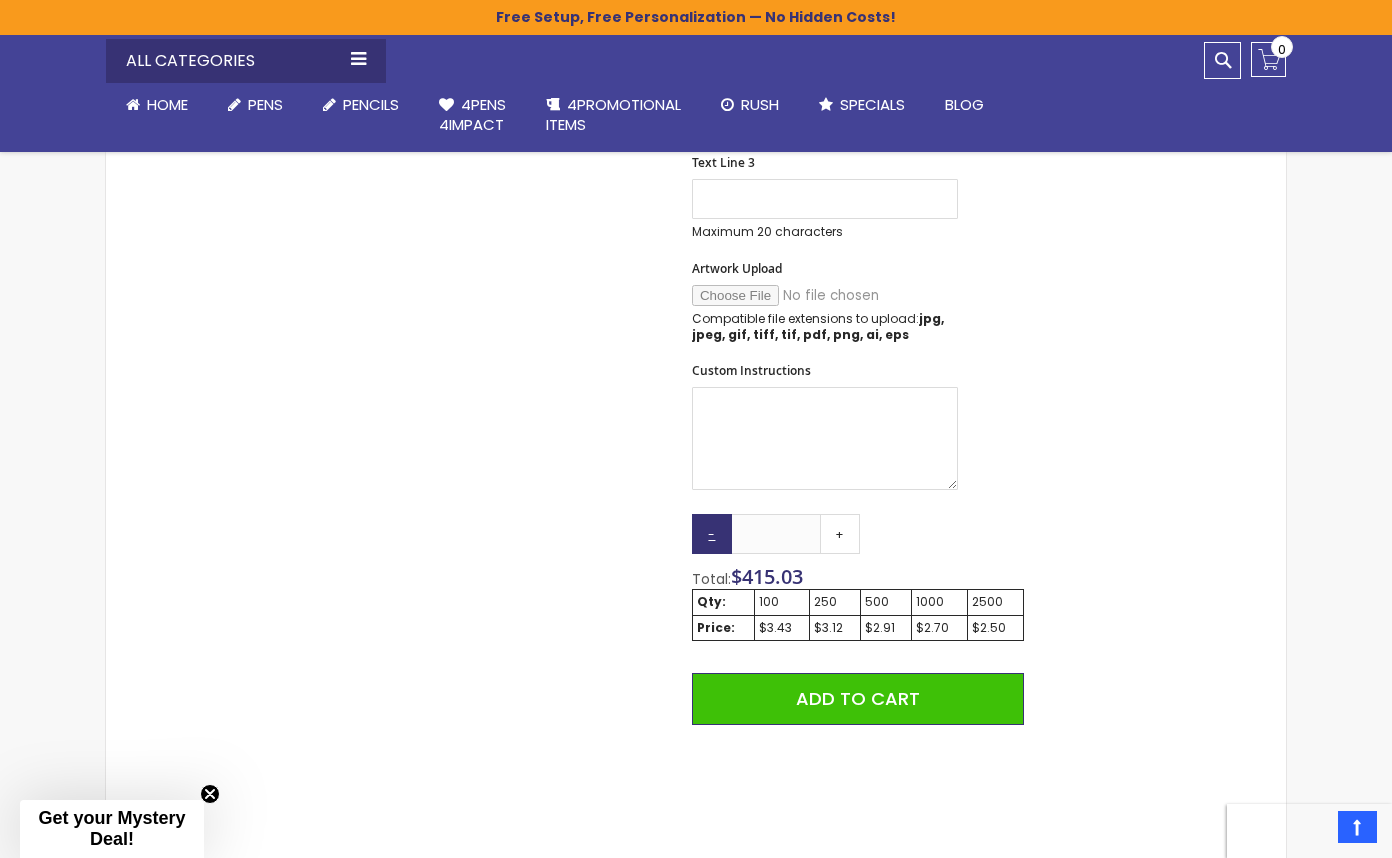 click on "-" at bounding box center [712, 534] 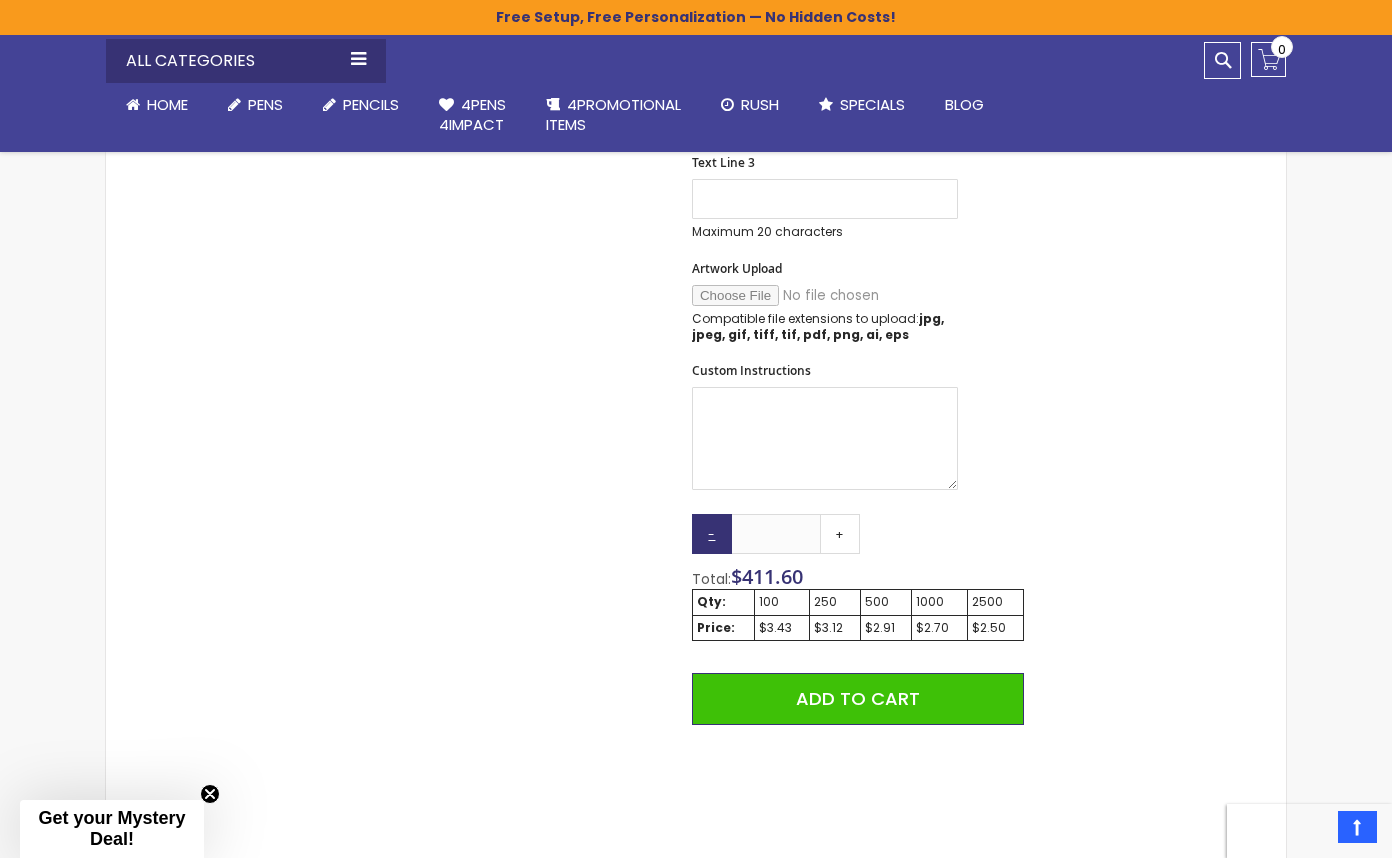 click on "-" at bounding box center (712, 534) 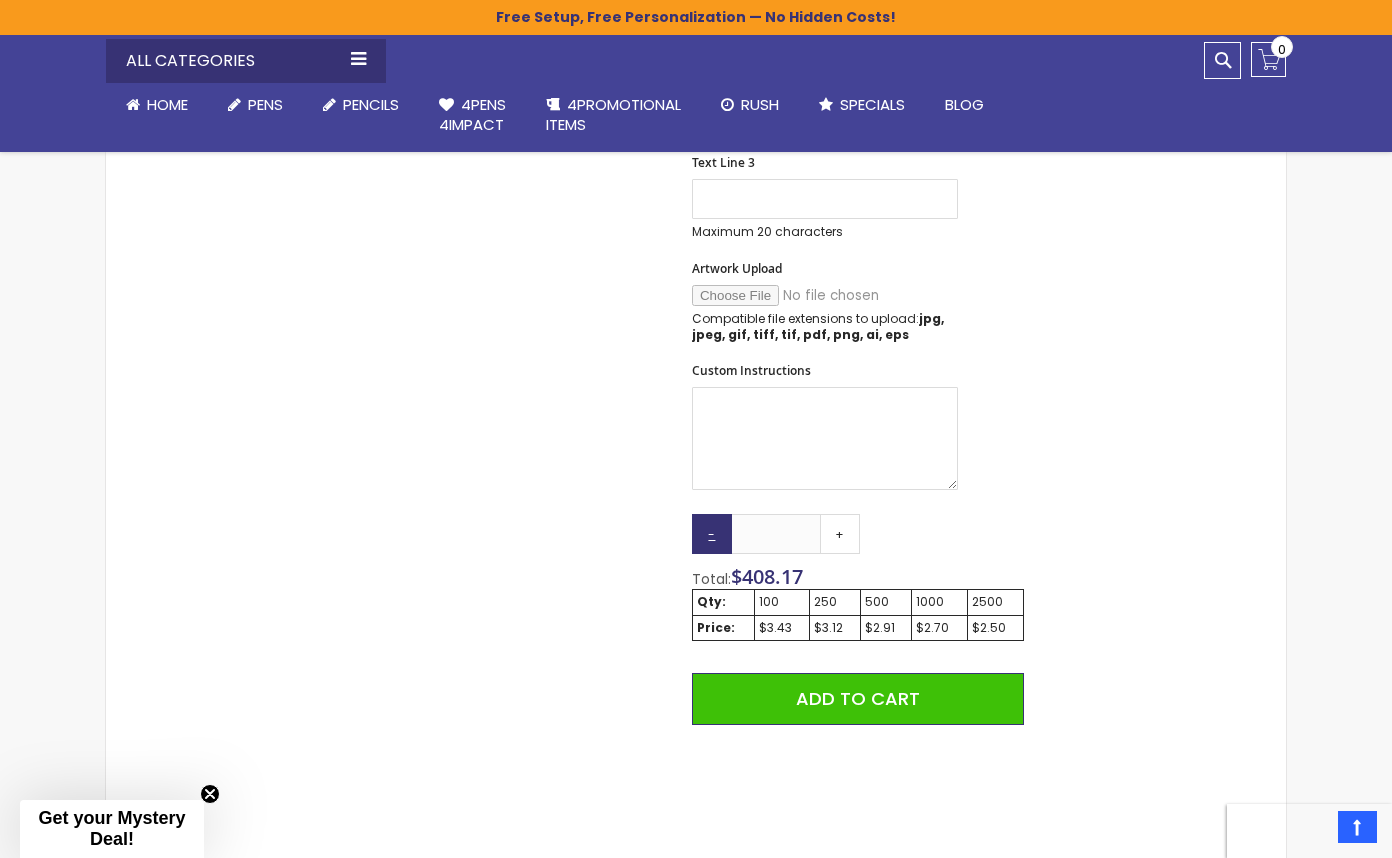 click on "-" at bounding box center [712, 534] 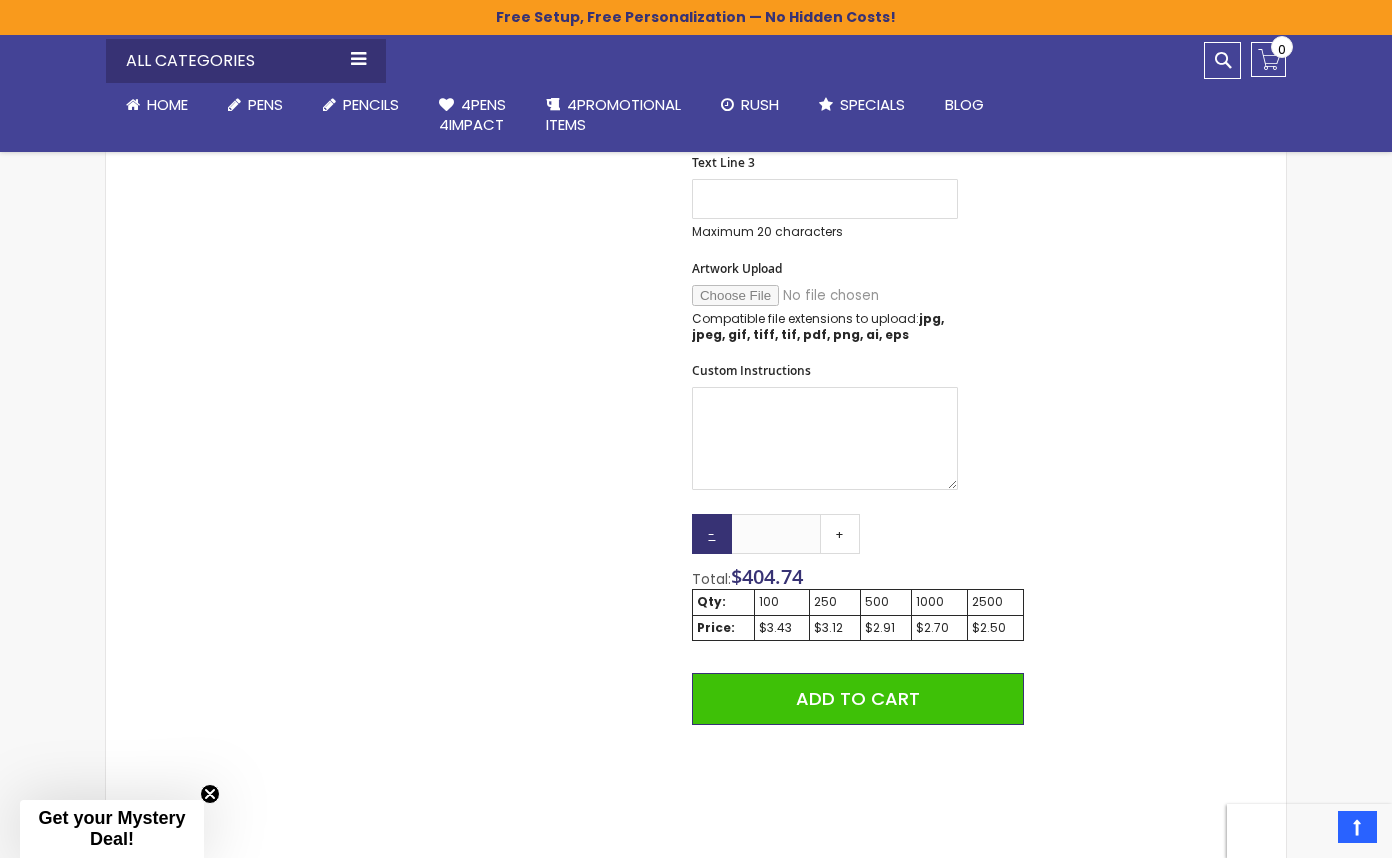 click on "-" at bounding box center (712, 534) 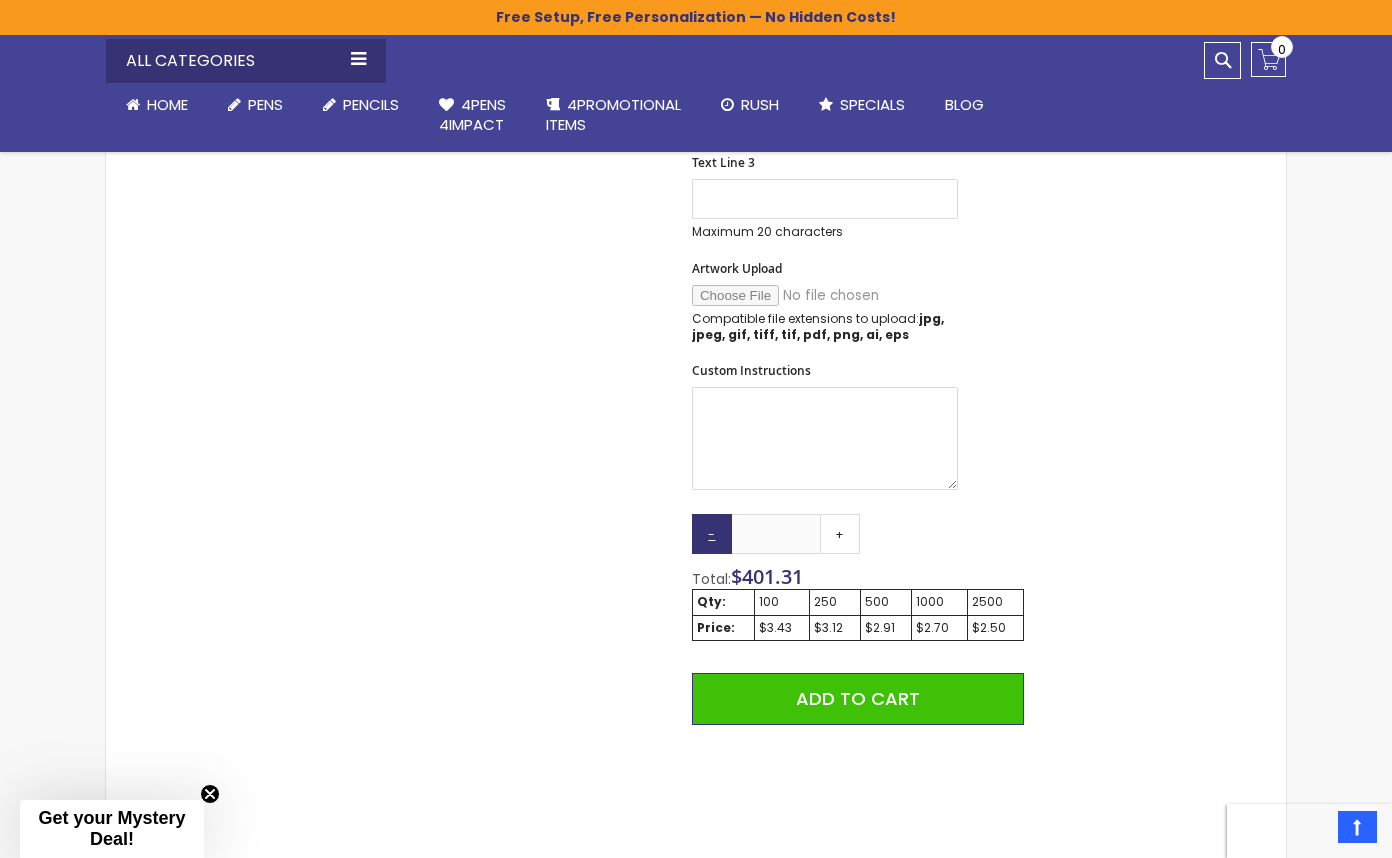 click on "-" at bounding box center (712, 534) 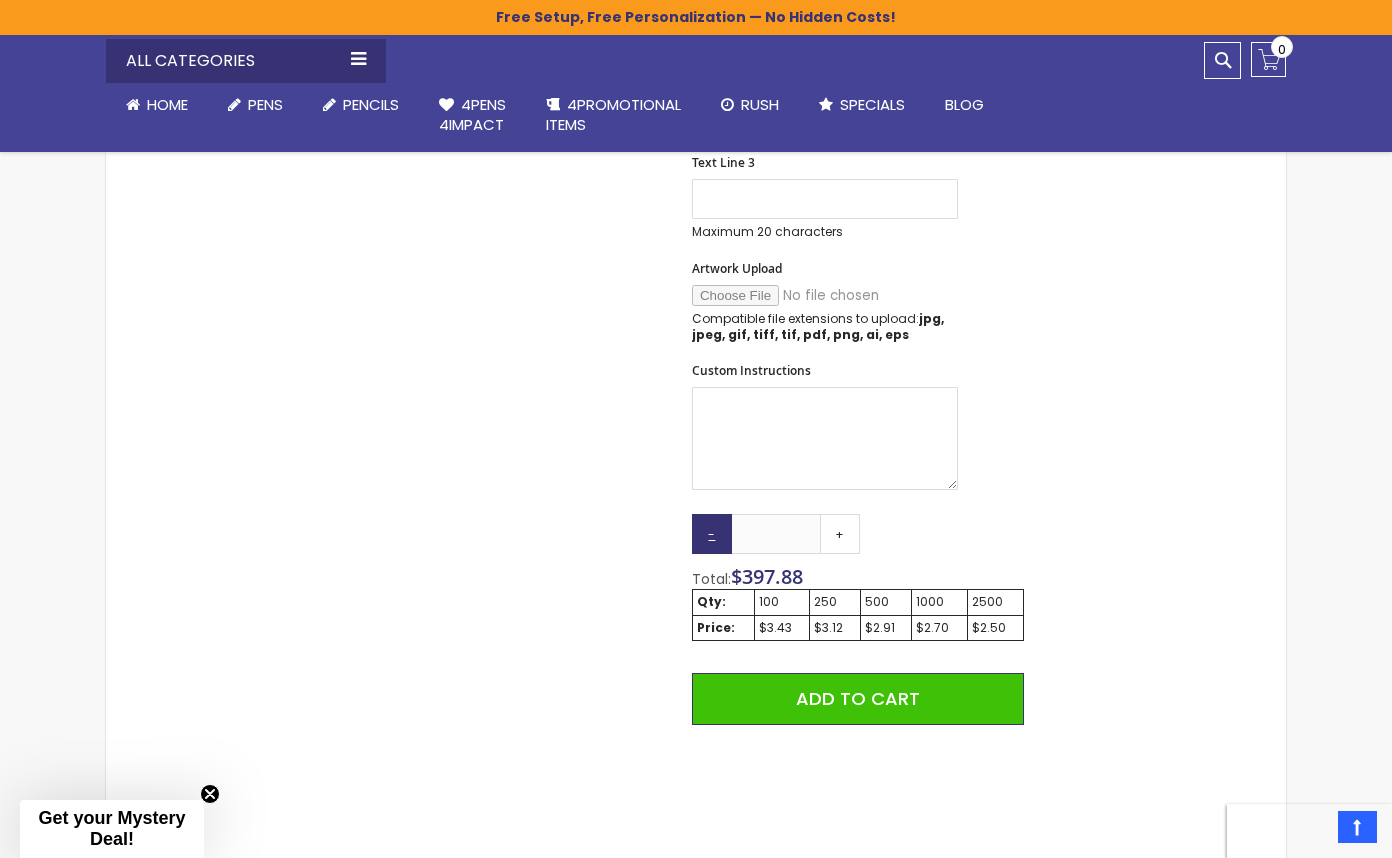 click on "-" at bounding box center (712, 534) 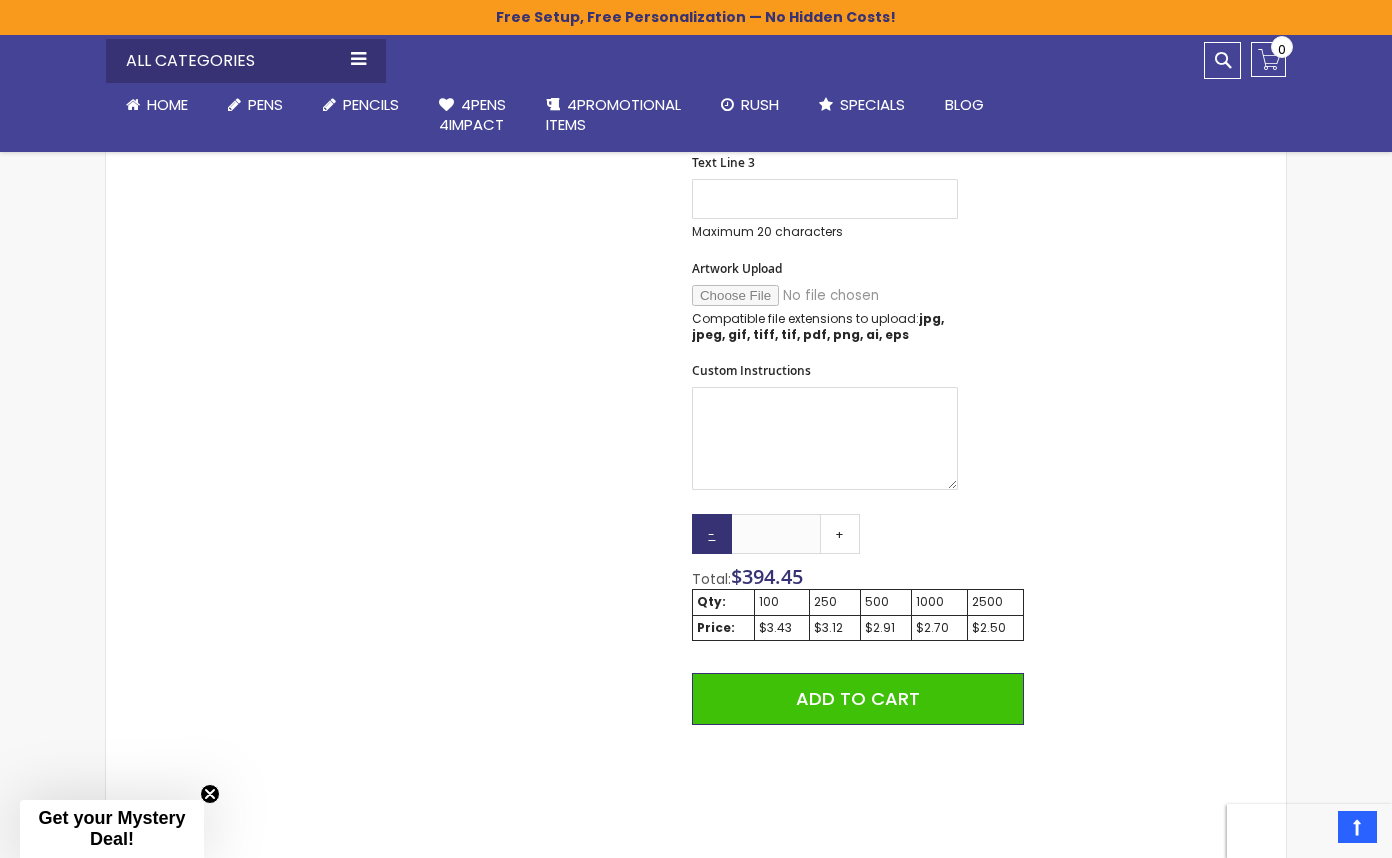 click on "-" at bounding box center (712, 534) 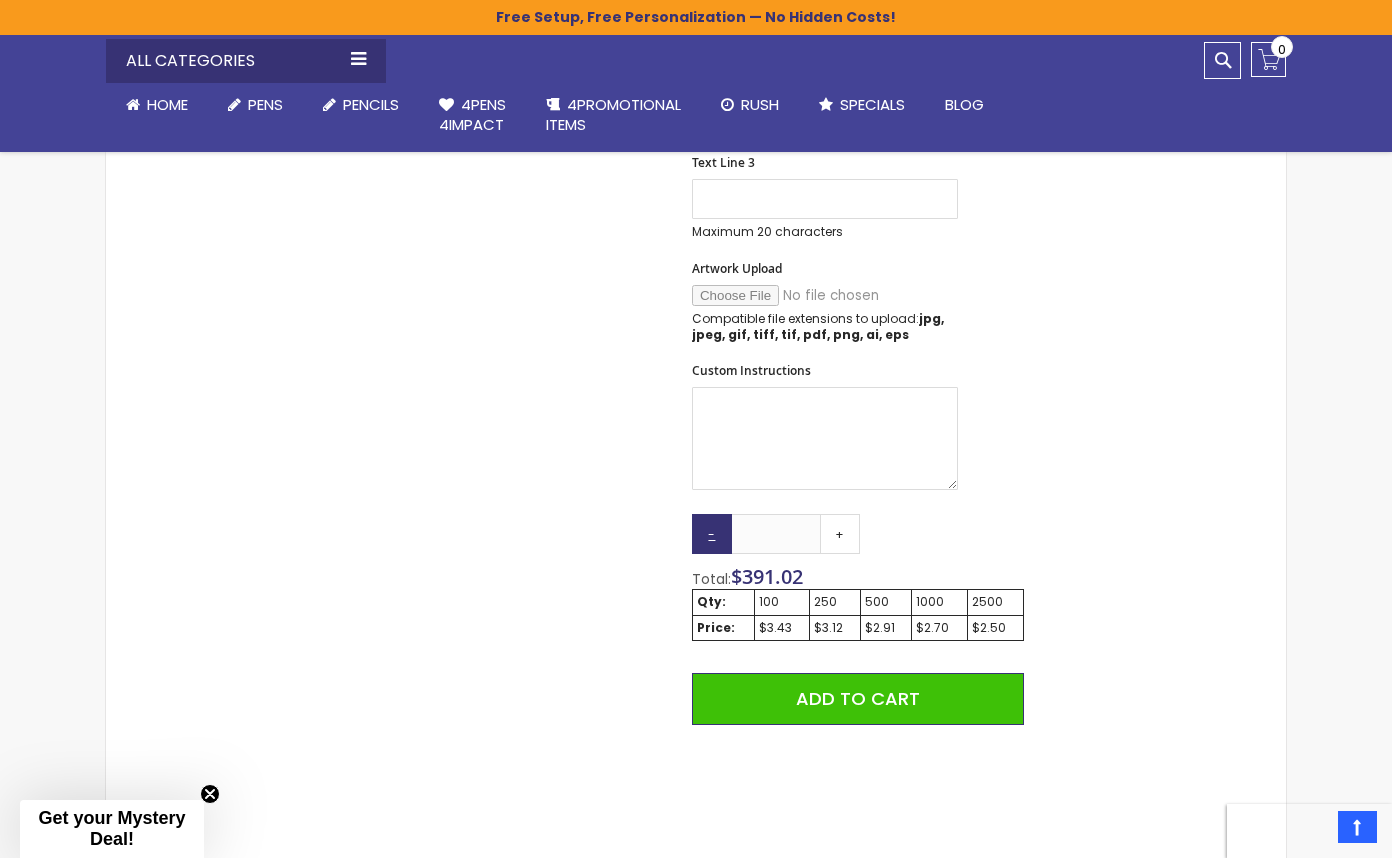 click on "-" at bounding box center (712, 534) 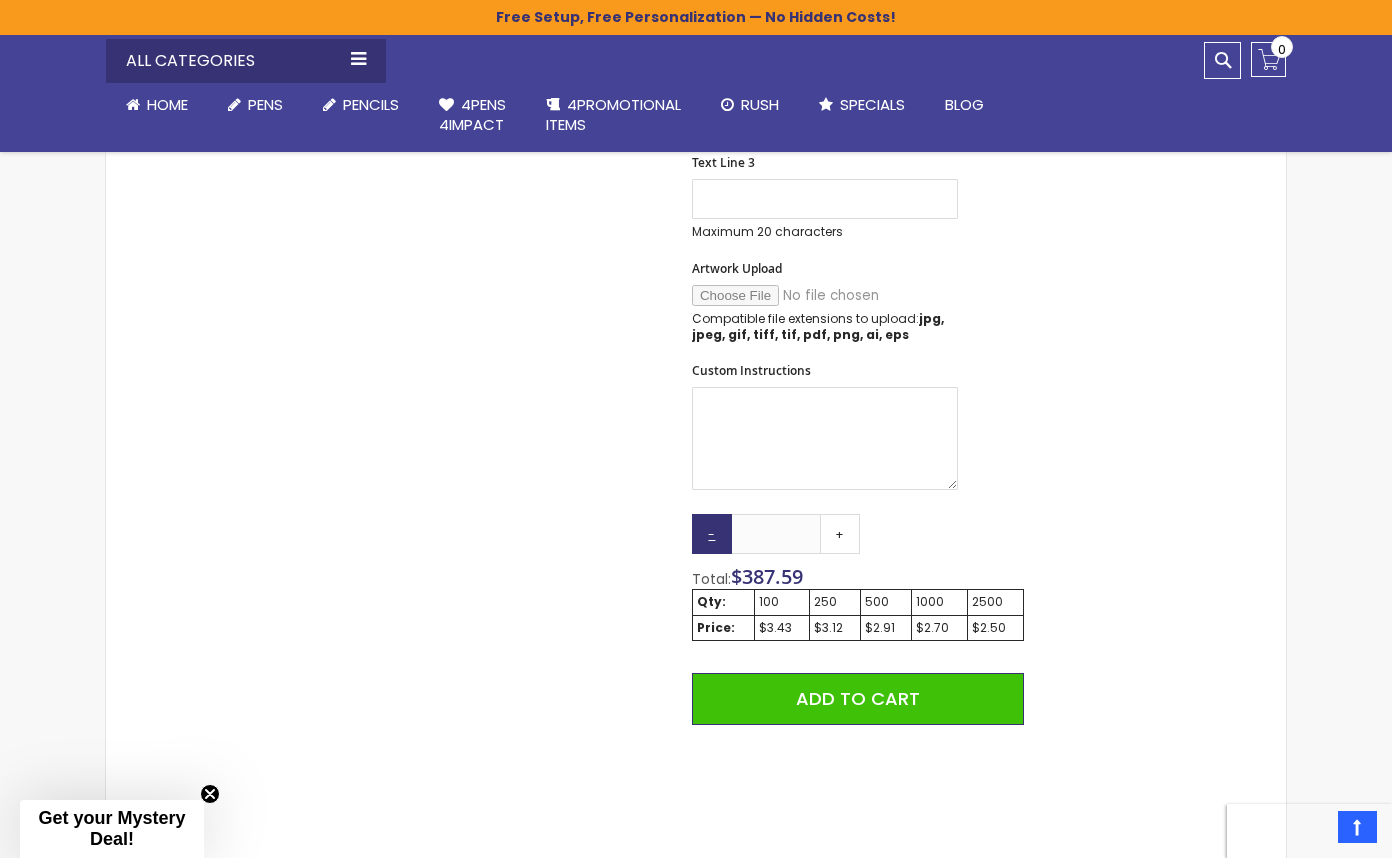 click on "-" at bounding box center (712, 534) 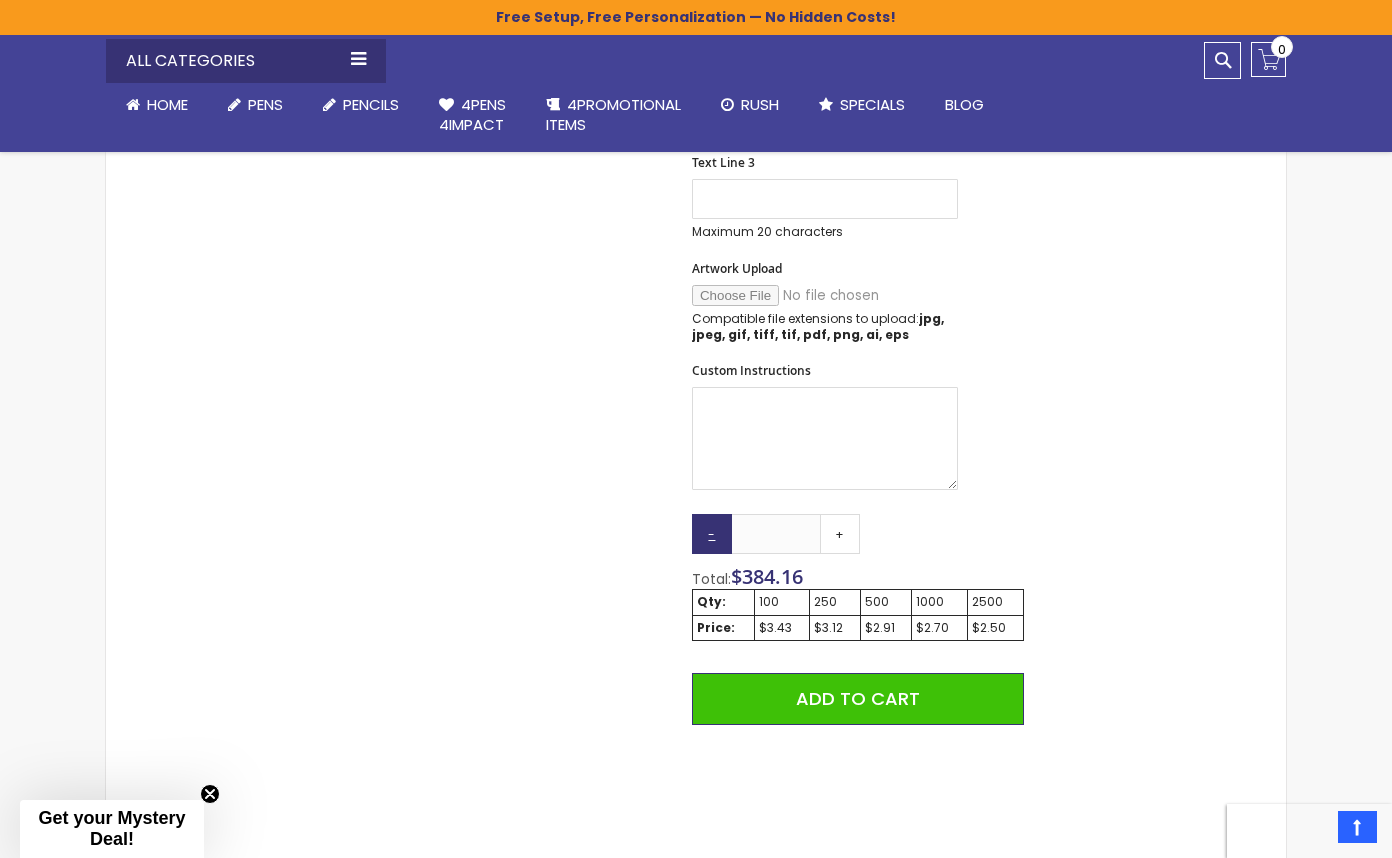 click on "-" at bounding box center [712, 534] 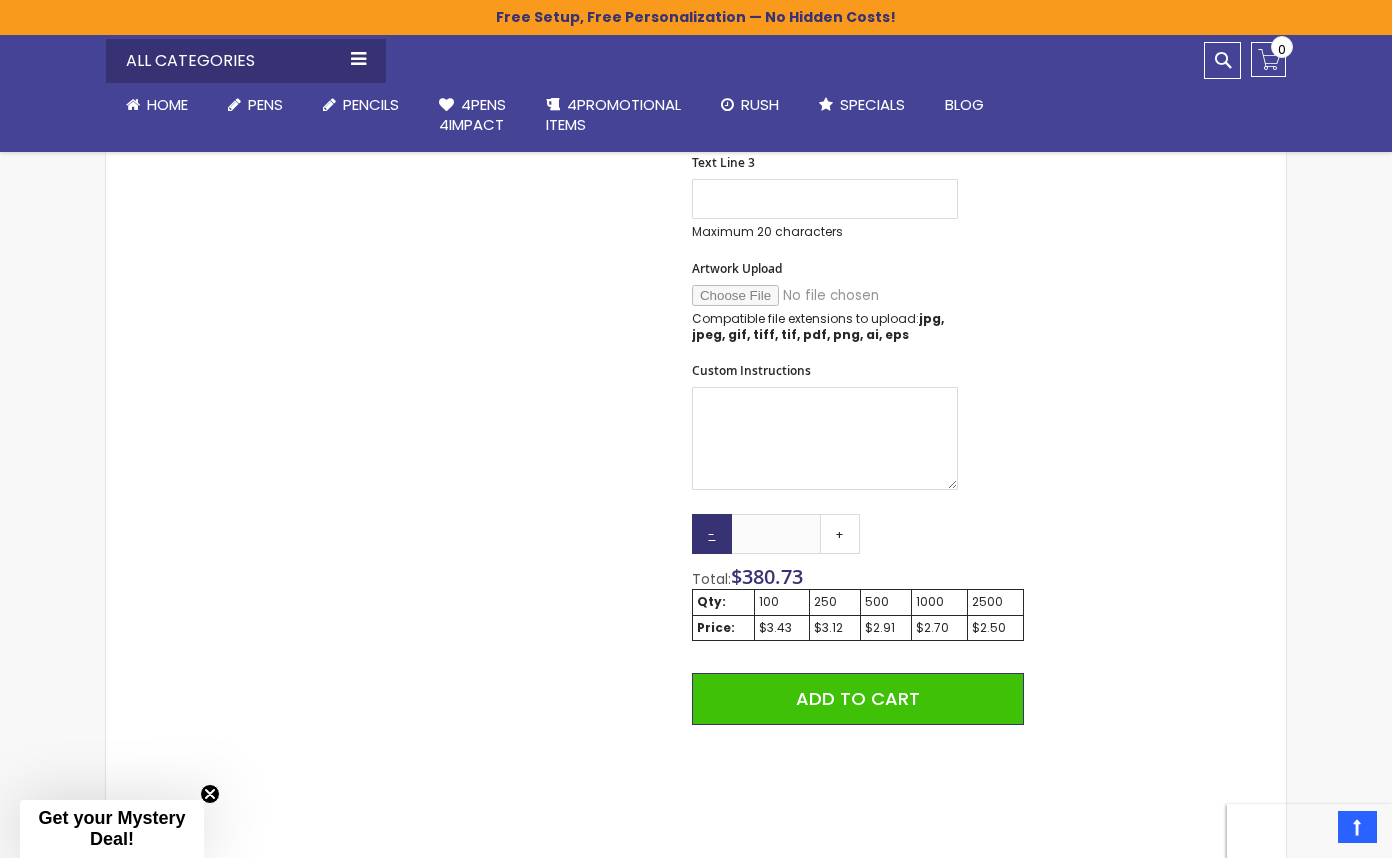 click on "-" at bounding box center [712, 534] 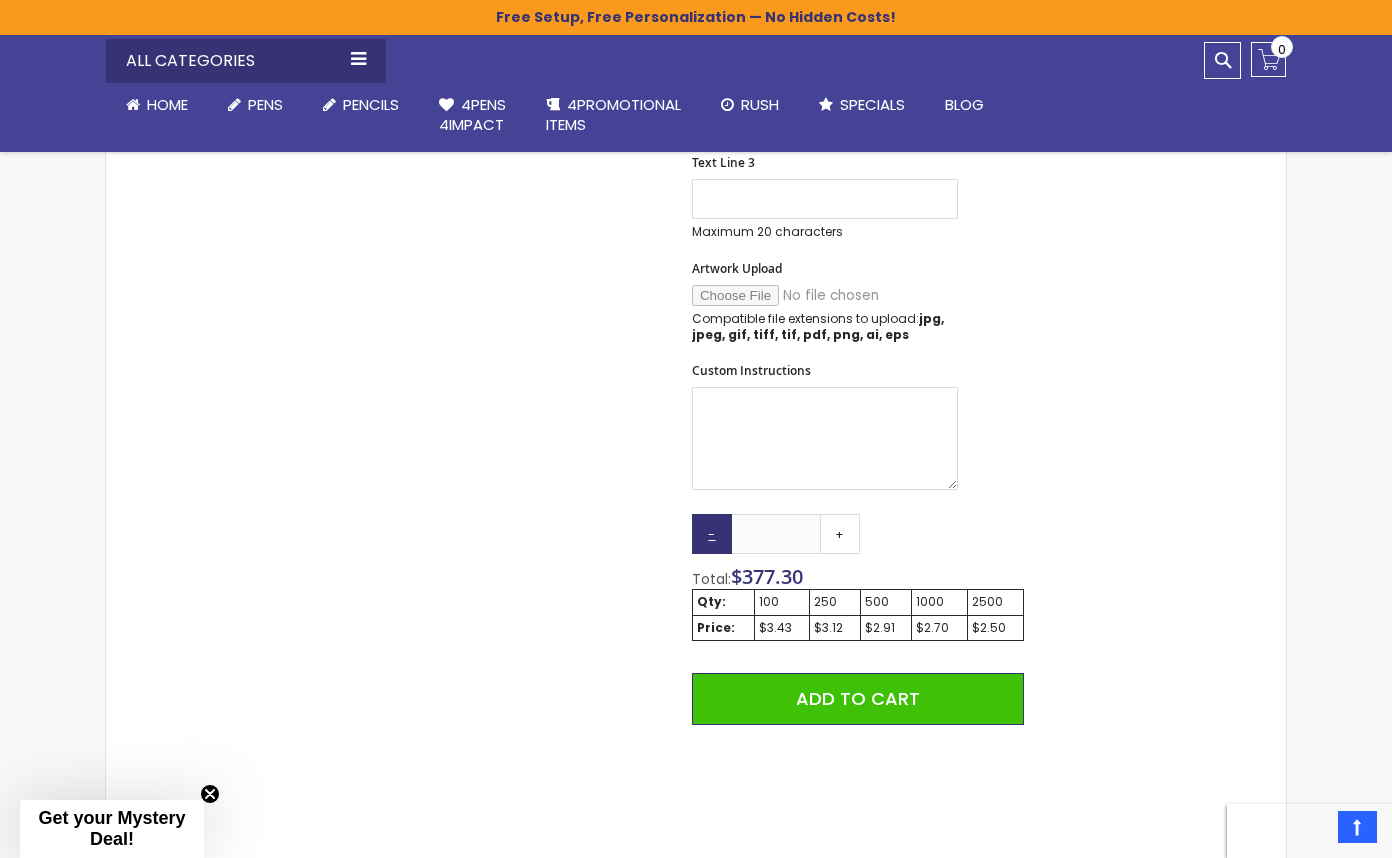 click on "-" at bounding box center (712, 534) 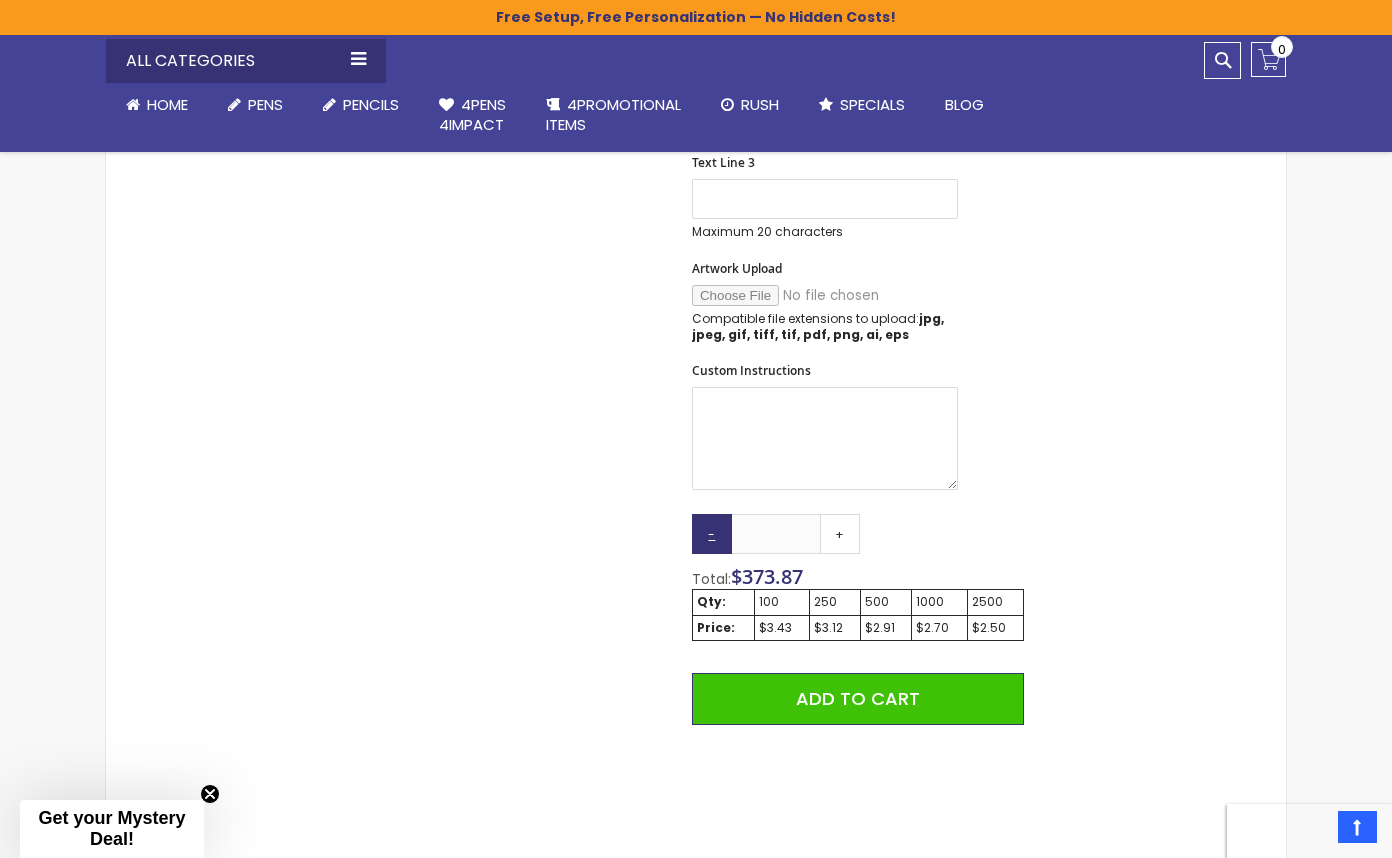 click on "-" at bounding box center (712, 534) 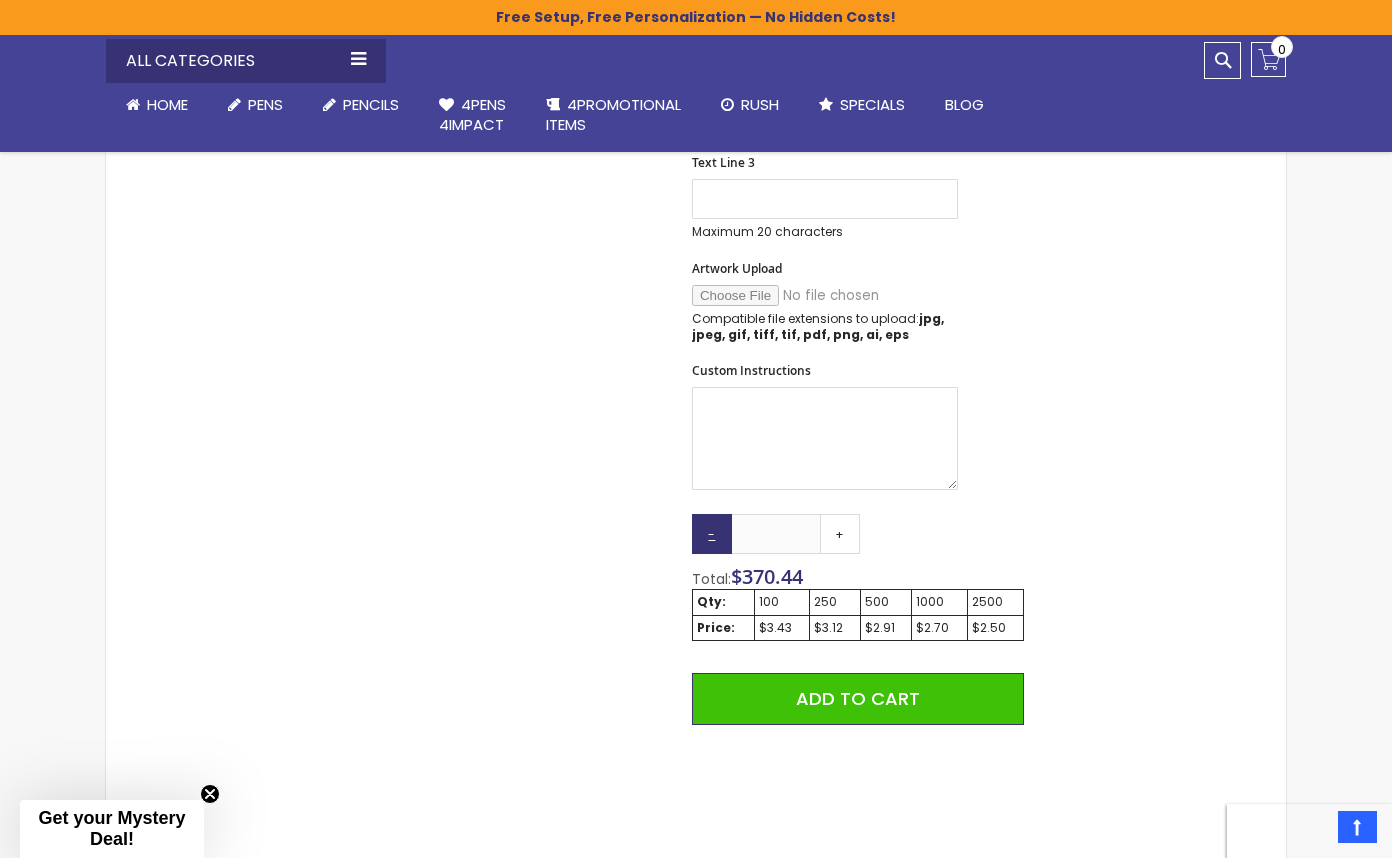 click on "-" at bounding box center [712, 534] 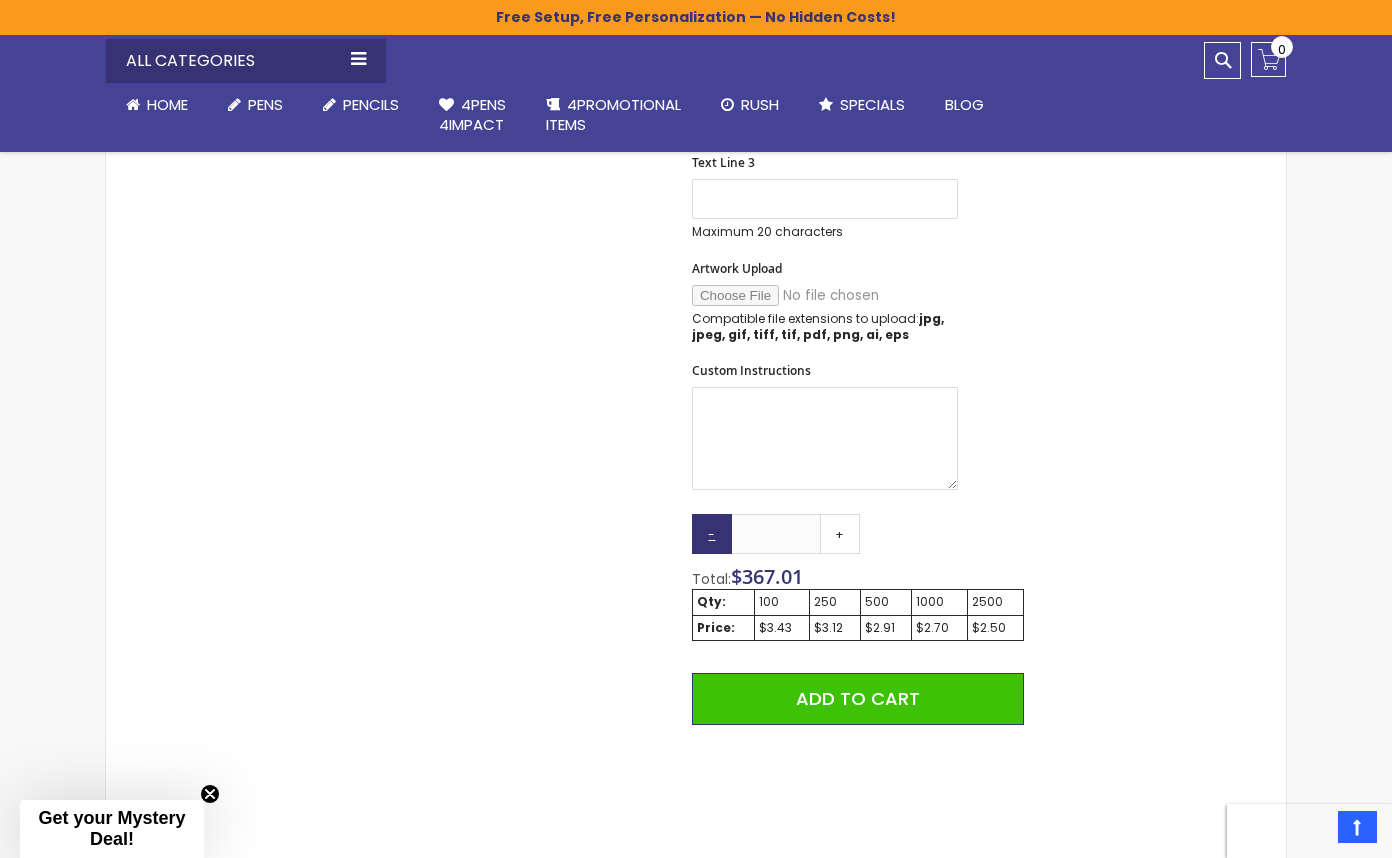 click on "-" at bounding box center (712, 534) 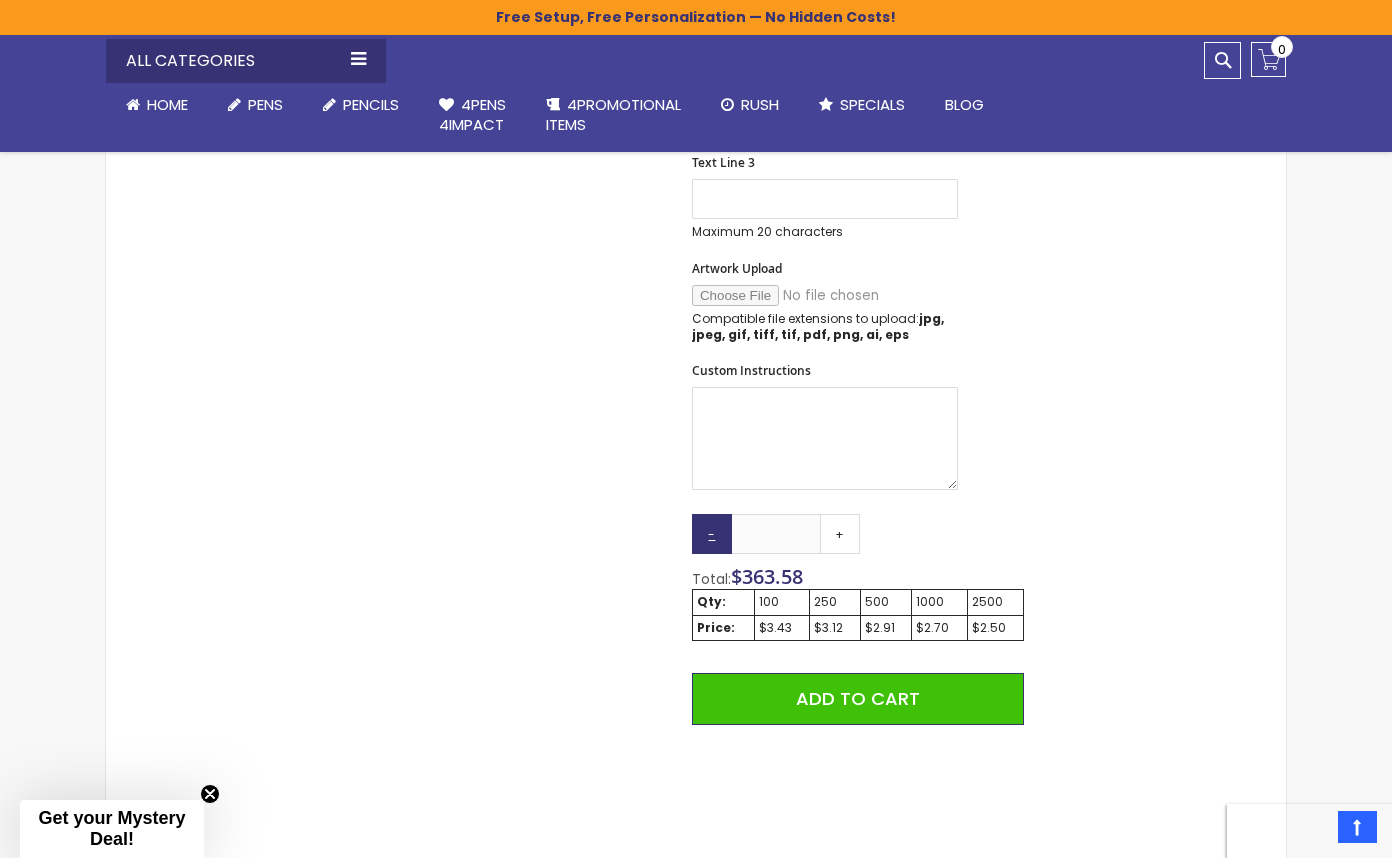 click on "-" at bounding box center [712, 534] 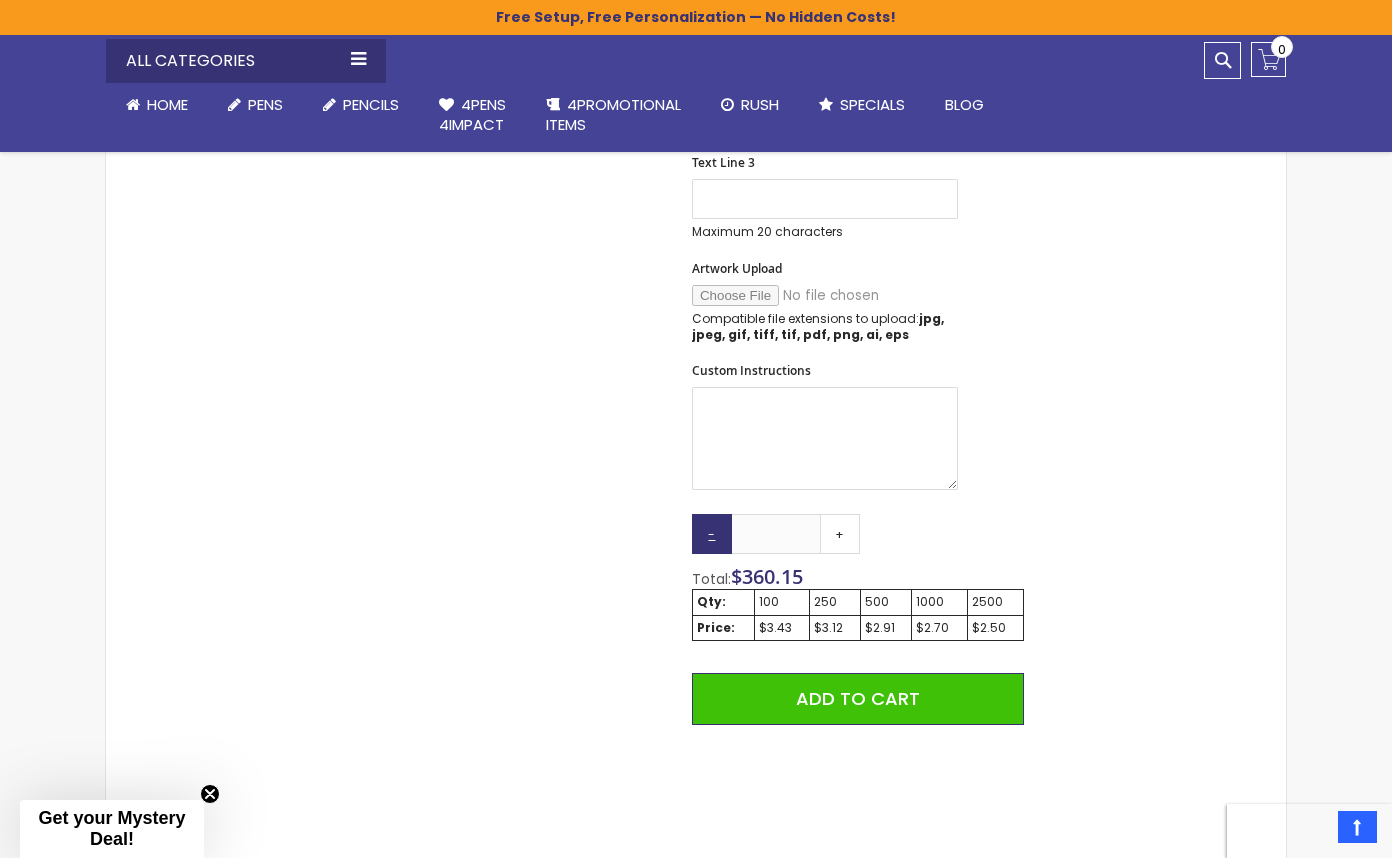 click on "-" at bounding box center (712, 534) 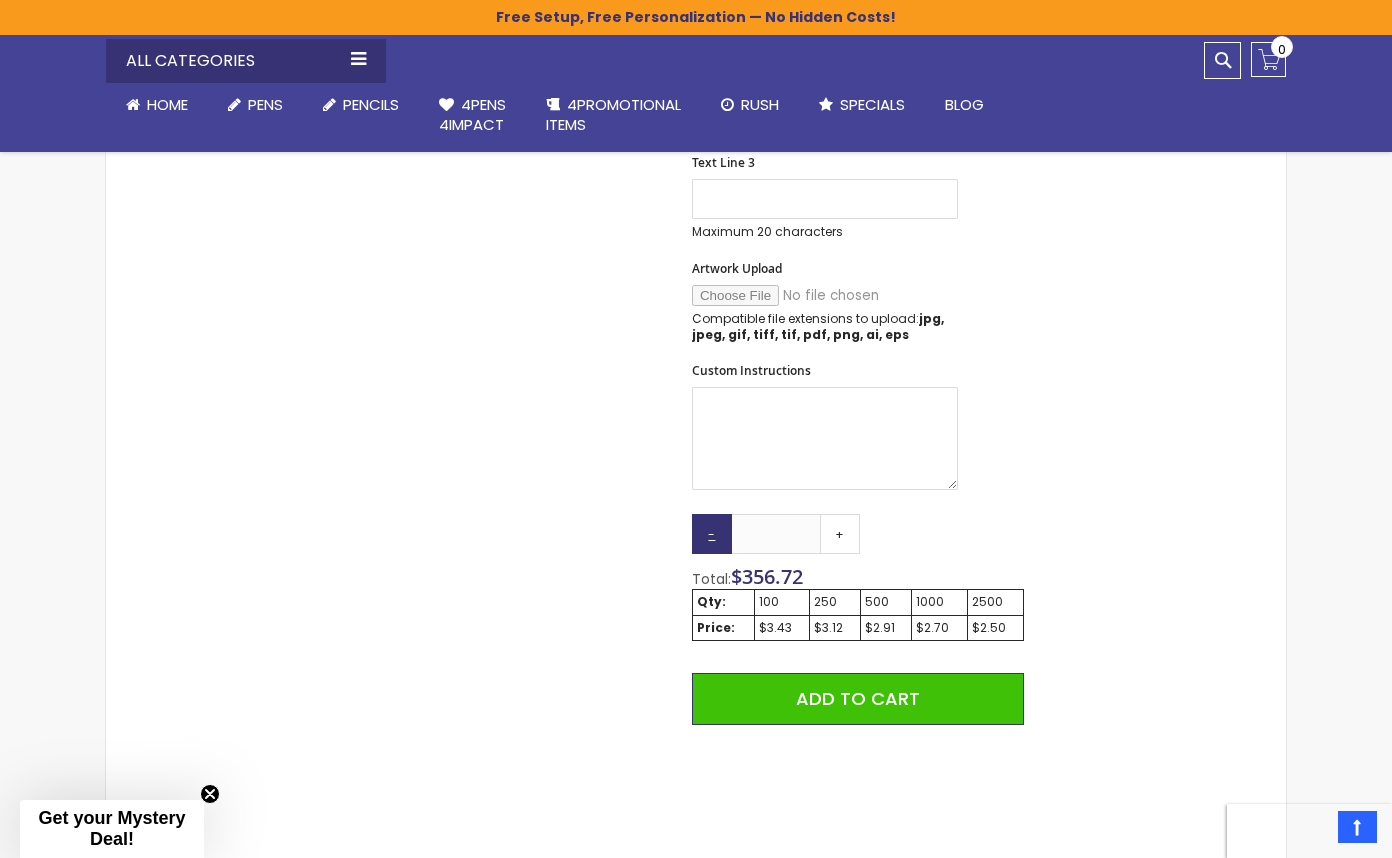 click on "-" at bounding box center (712, 534) 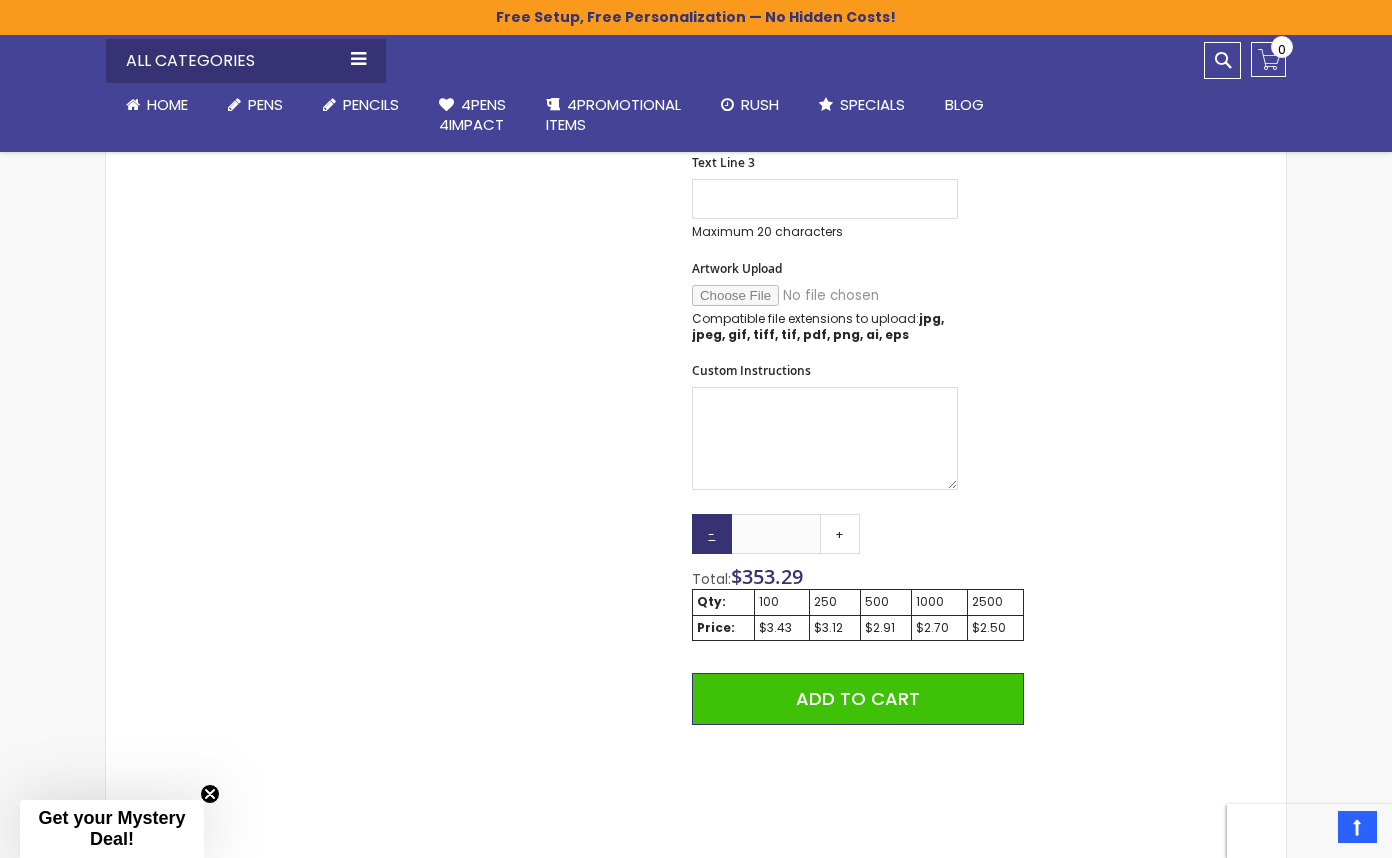 click on "-" at bounding box center (712, 534) 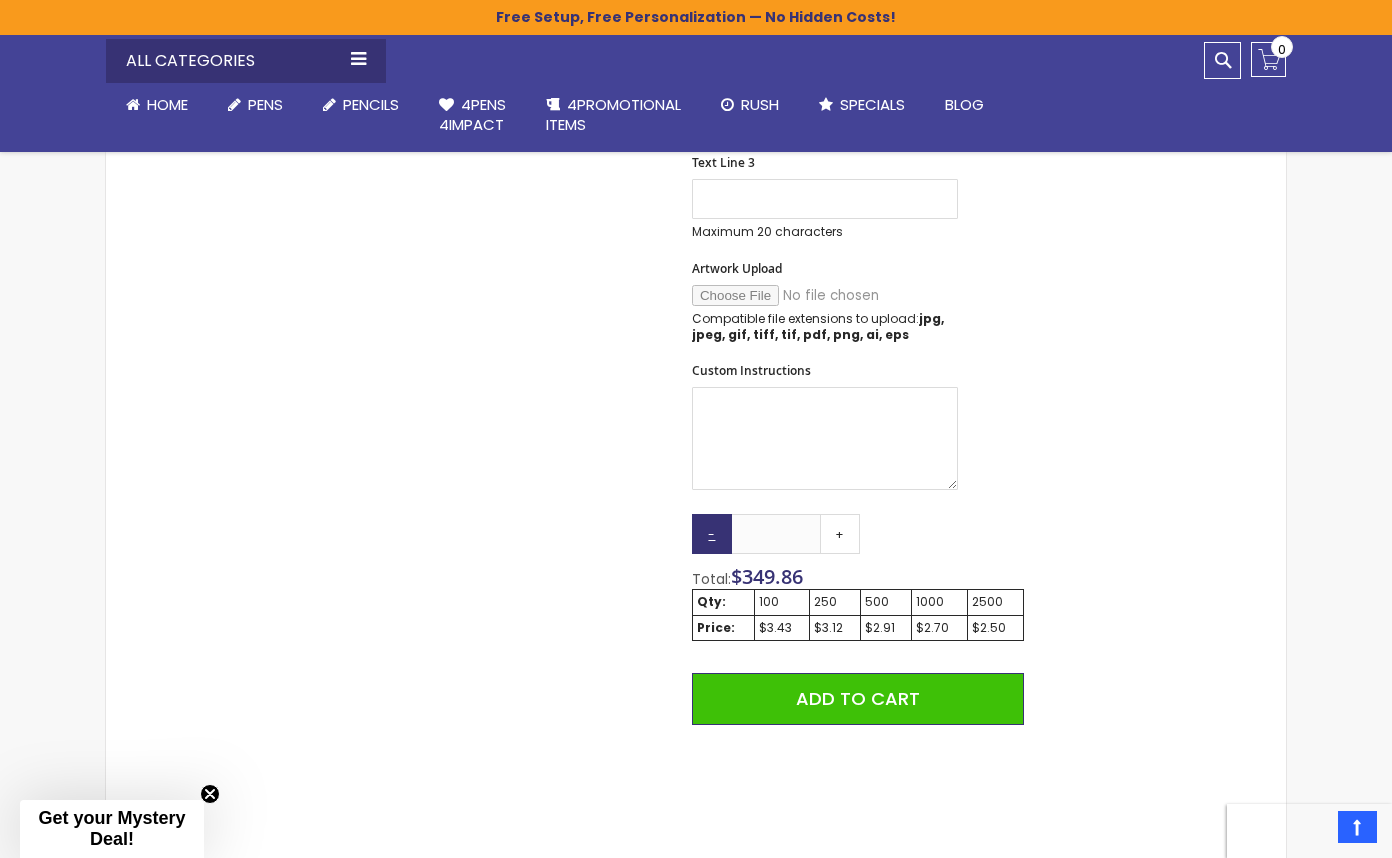 click on "-" at bounding box center [712, 534] 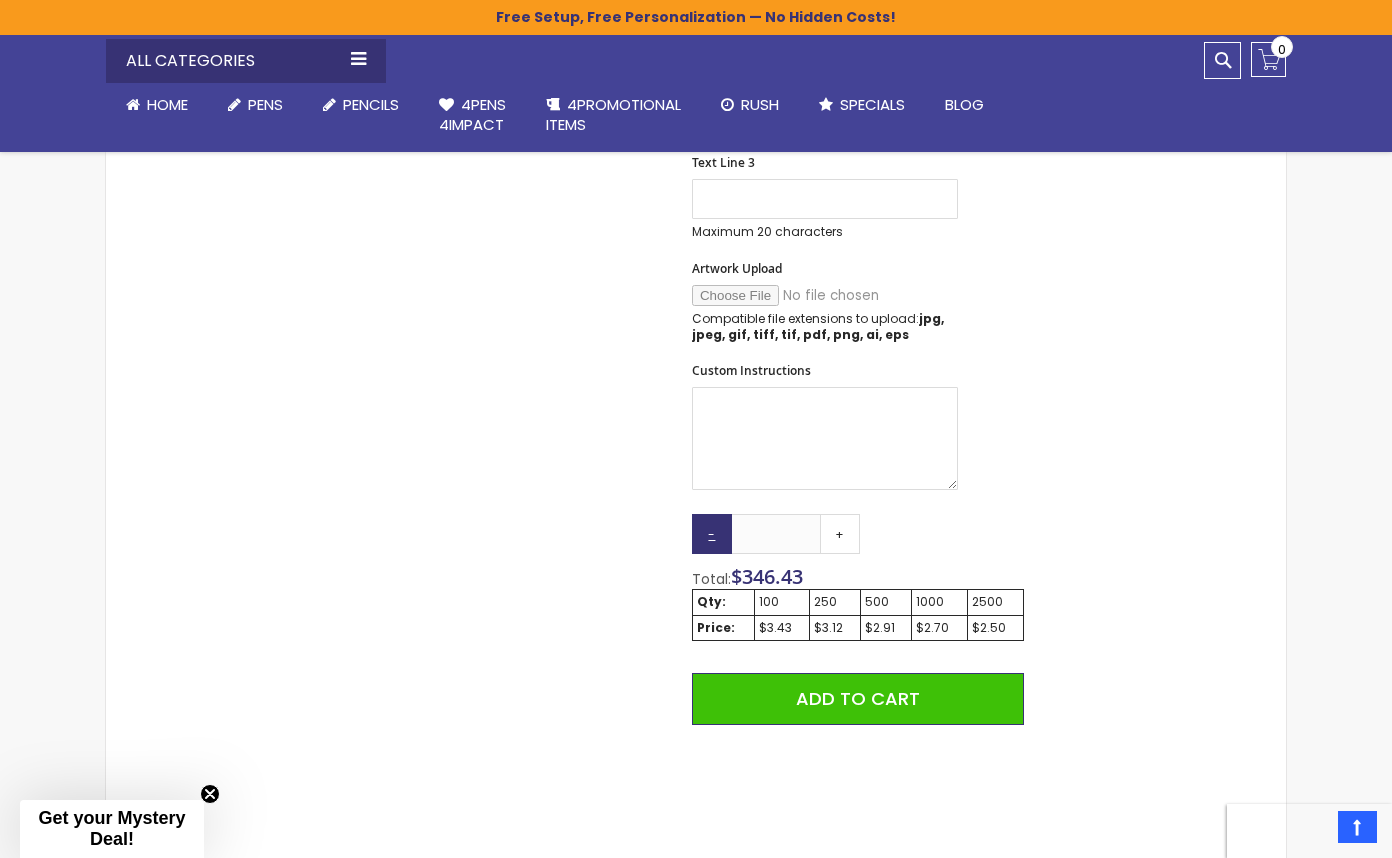 click on "-" at bounding box center [712, 534] 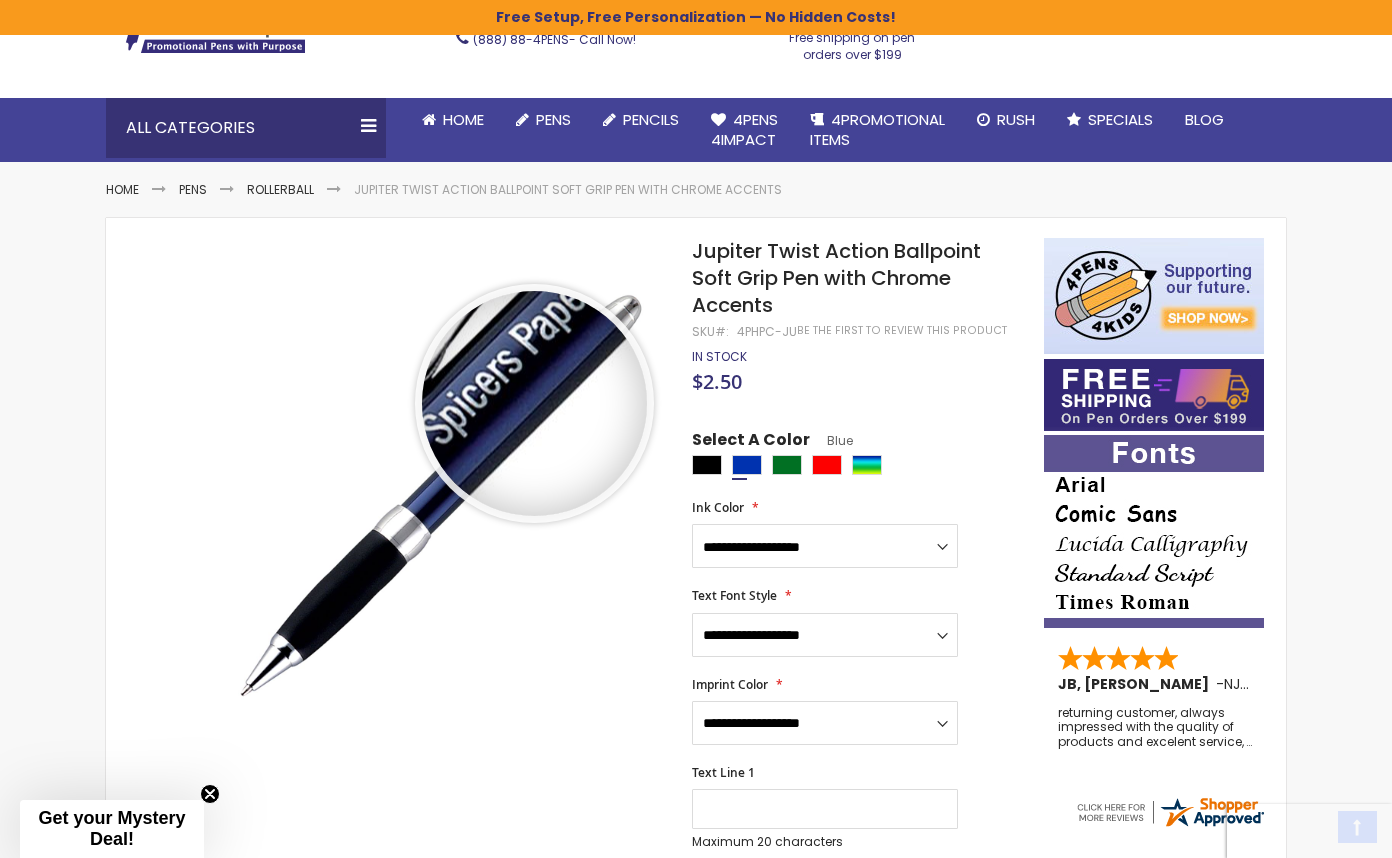 scroll, scrollTop: 130, scrollLeft: 0, axis: vertical 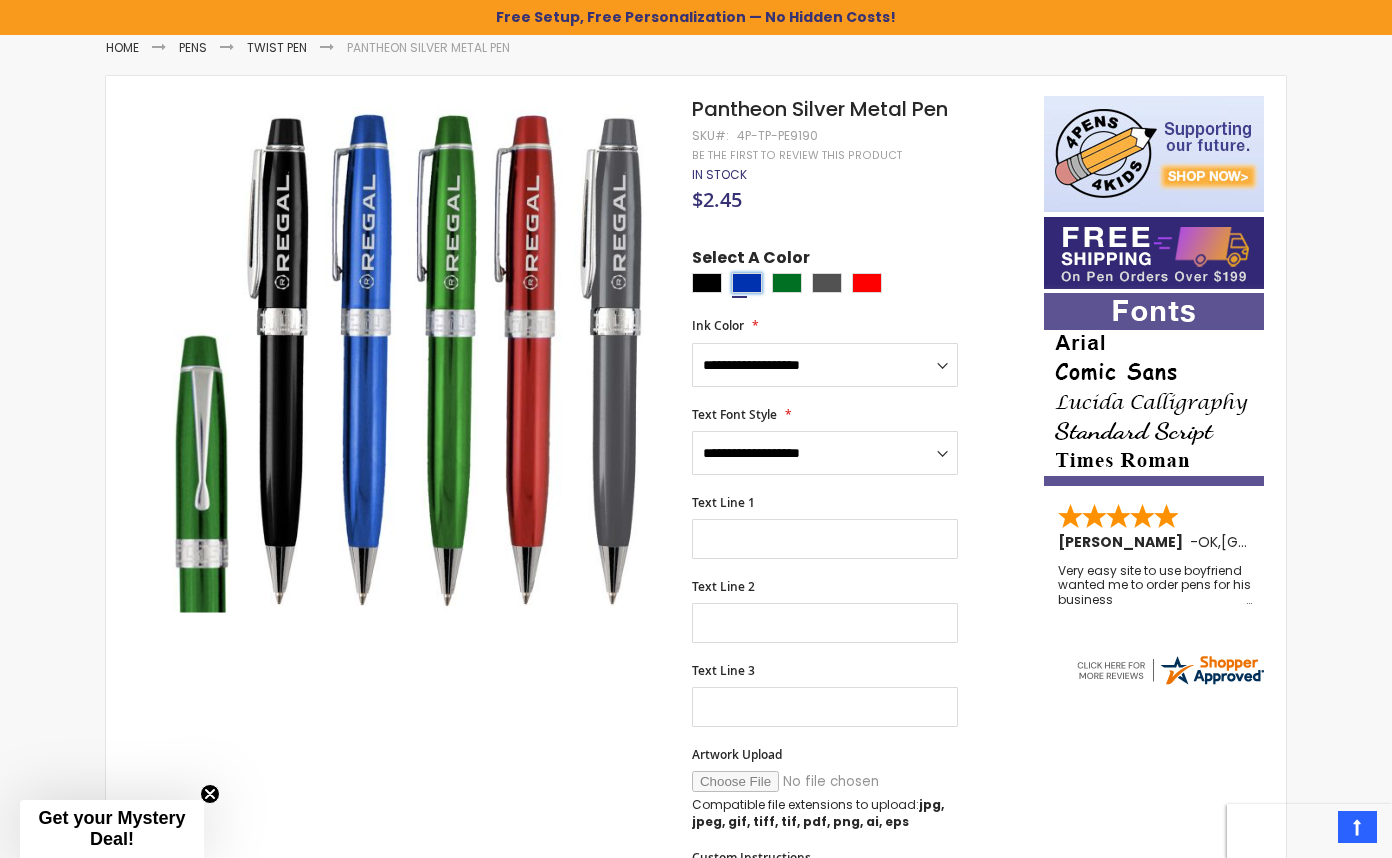 click at bounding box center (747, 283) 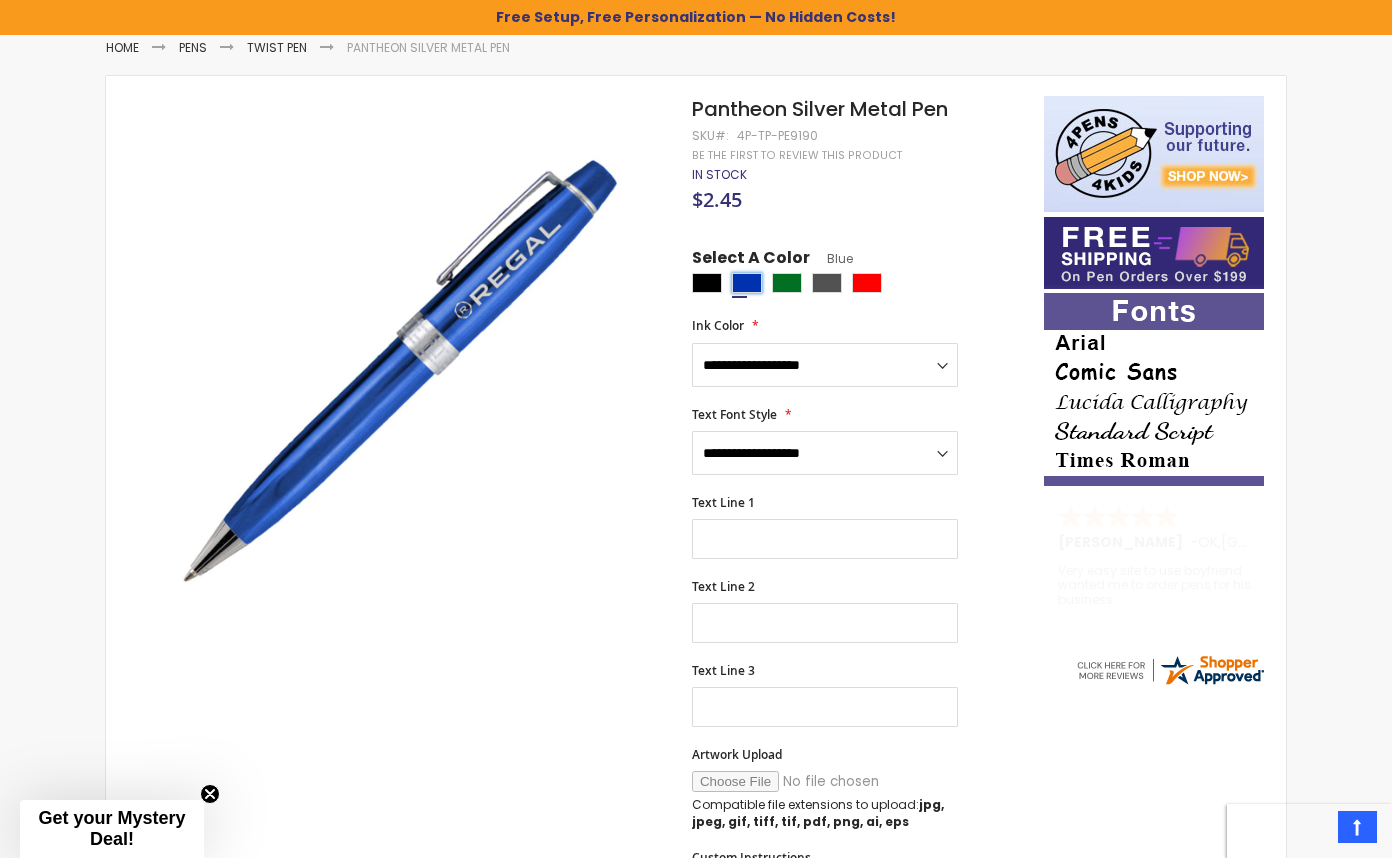 scroll, scrollTop: 269, scrollLeft: 1, axis: both 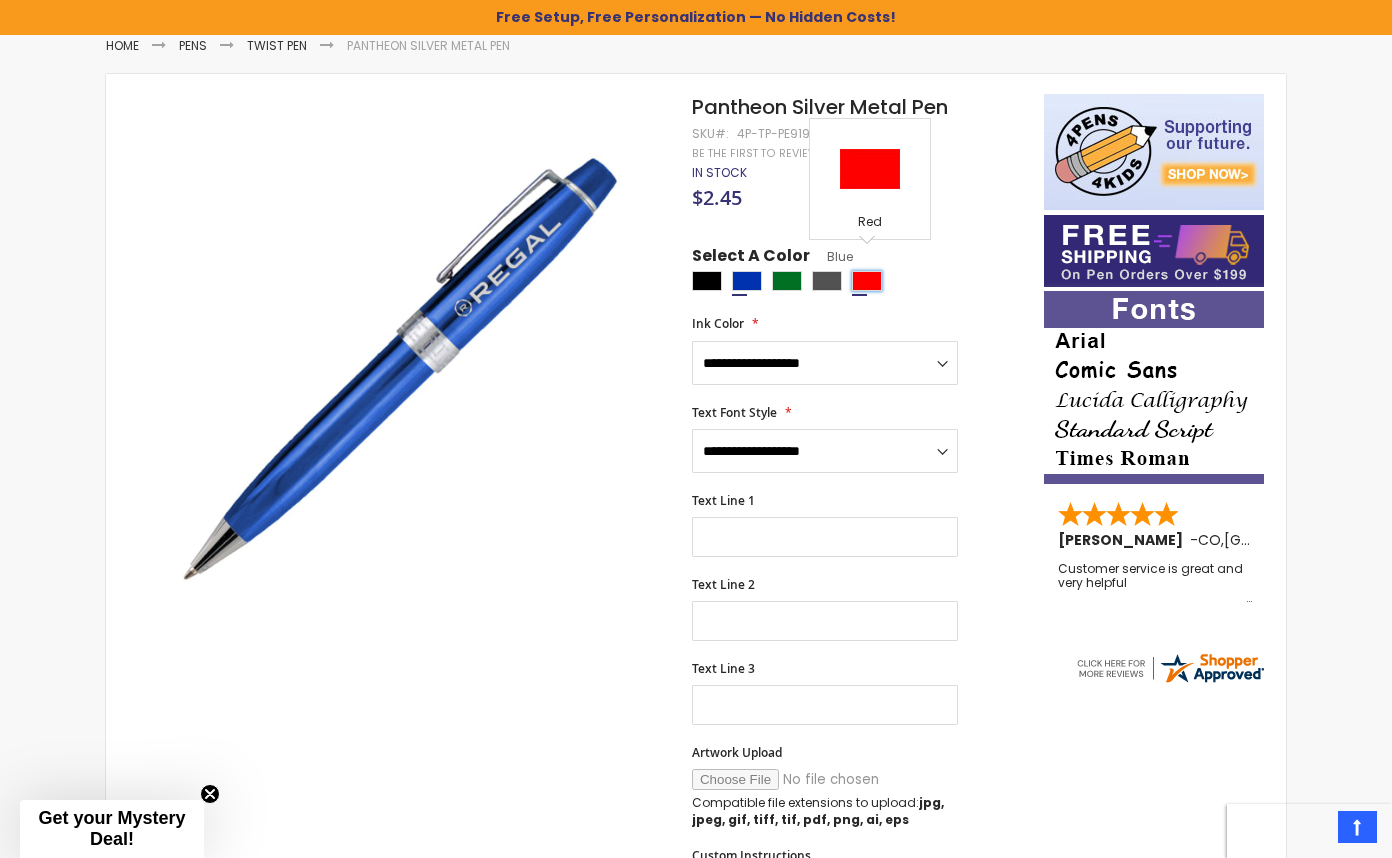 click at bounding box center (867, 281) 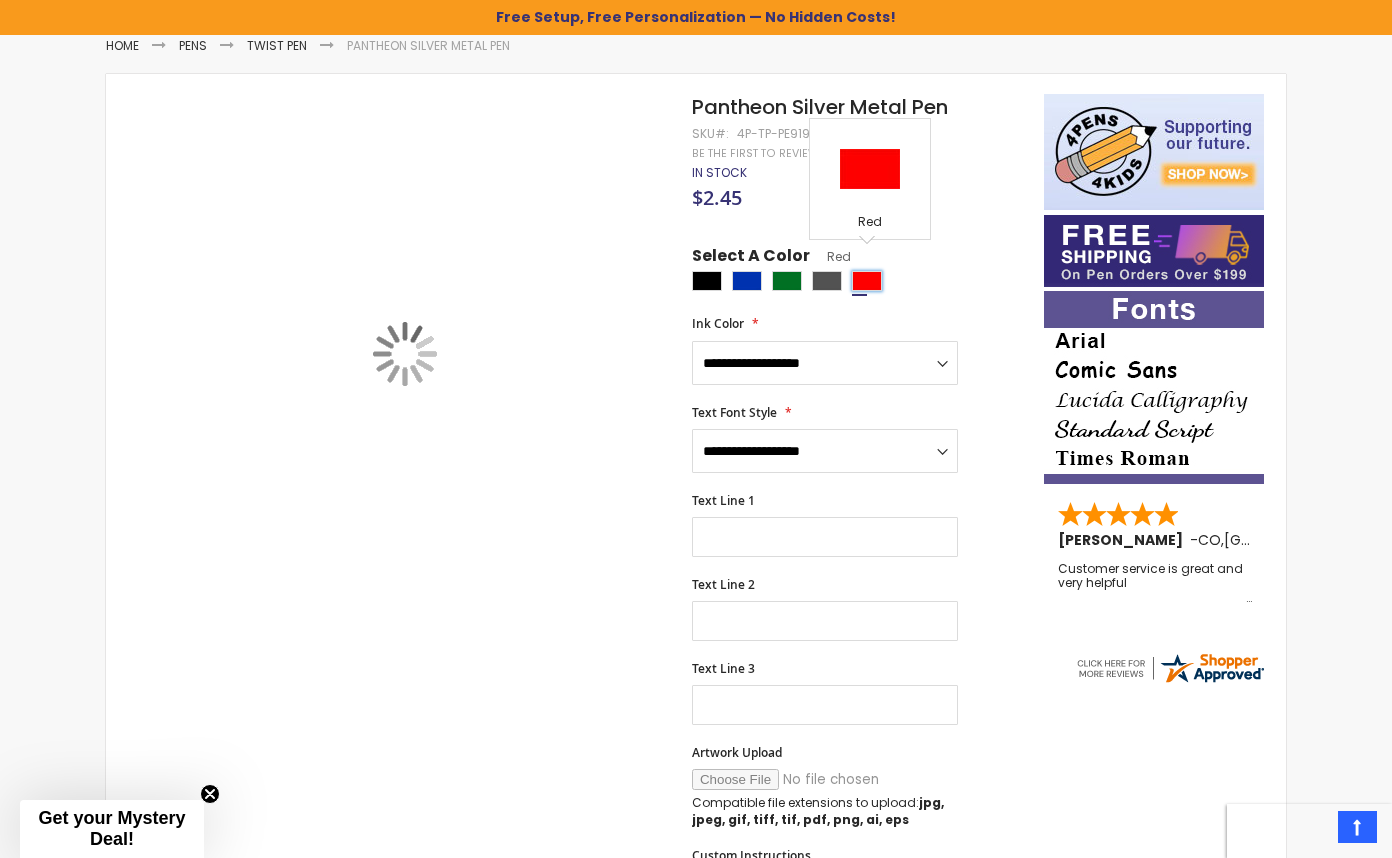 scroll, scrollTop: 271, scrollLeft: 0, axis: vertical 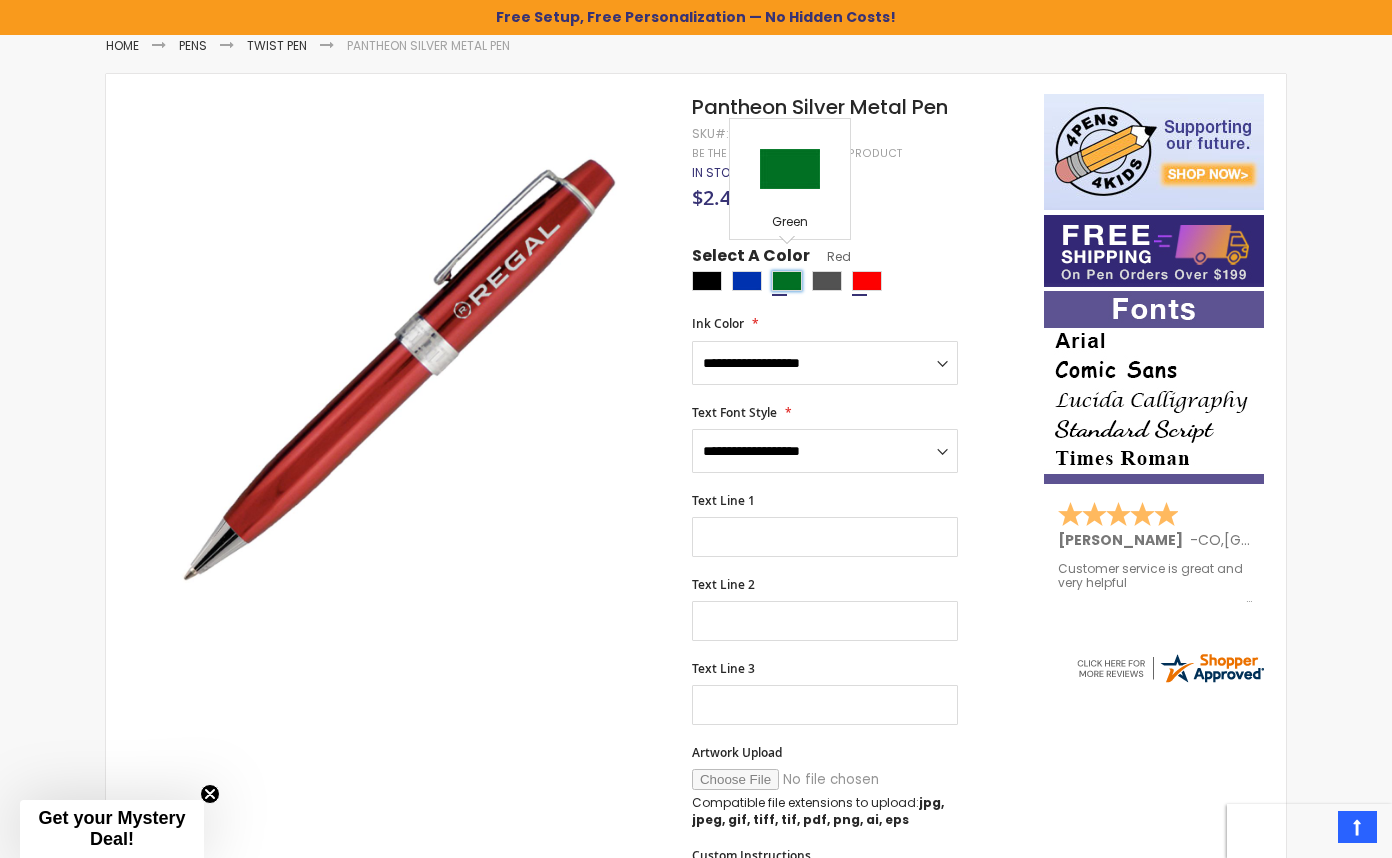 click at bounding box center (787, 281) 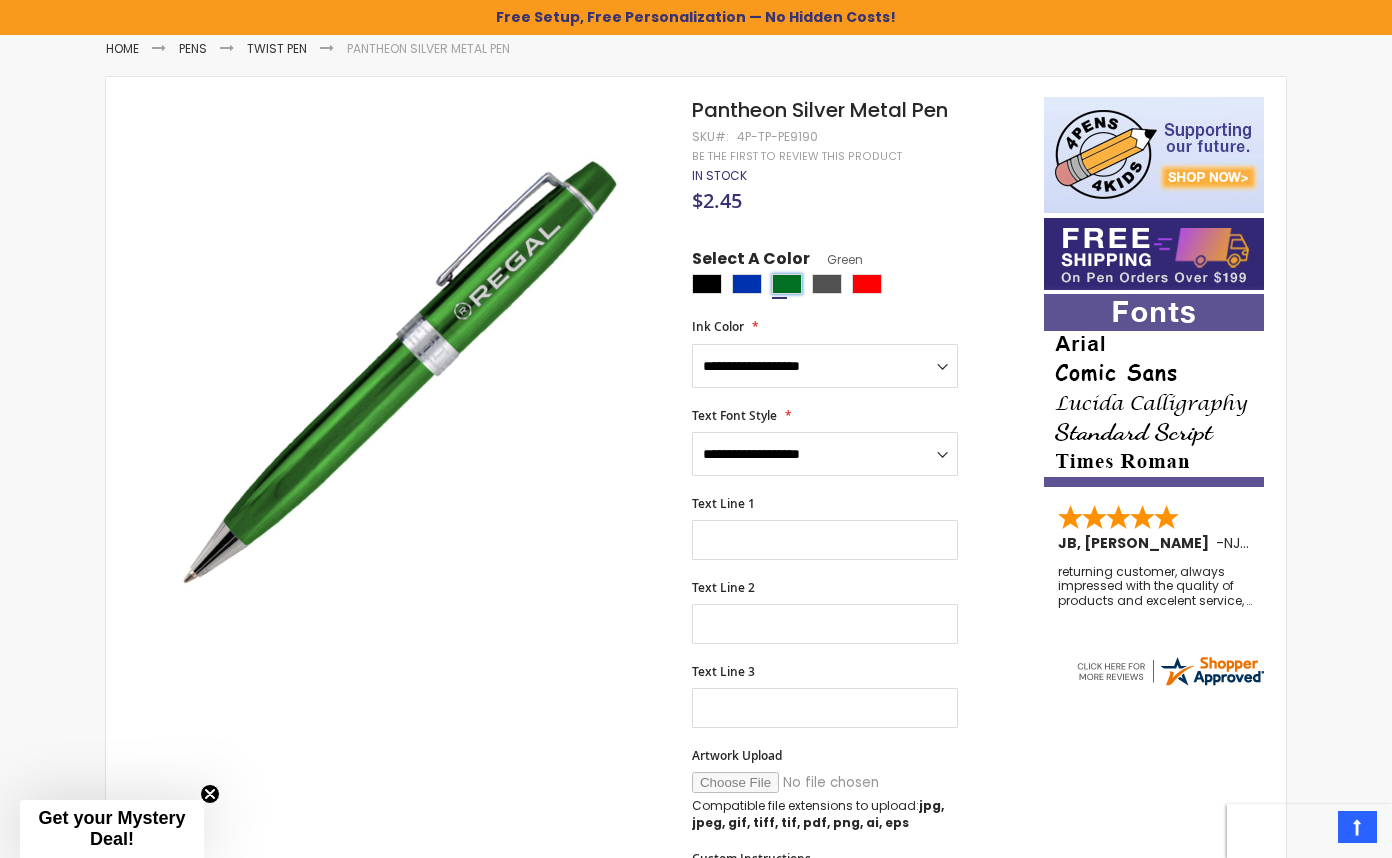 scroll, scrollTop: 266, scrollLeft: 0, axis: vertical 